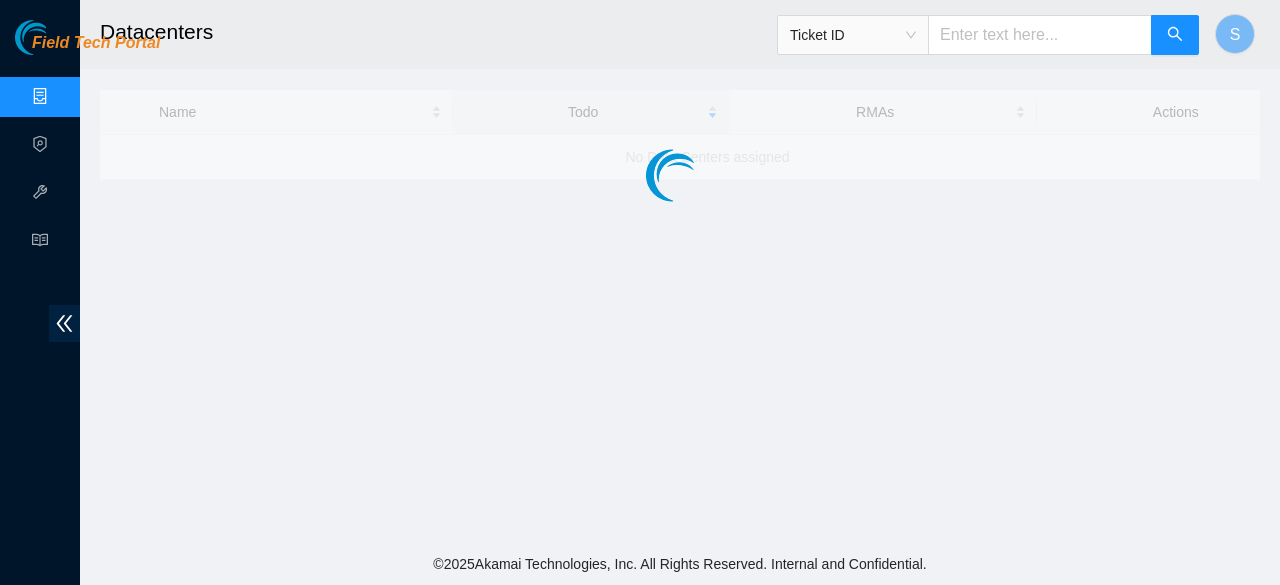 scroll, scrollTop: 0, scrollLeft: 0, axis: both 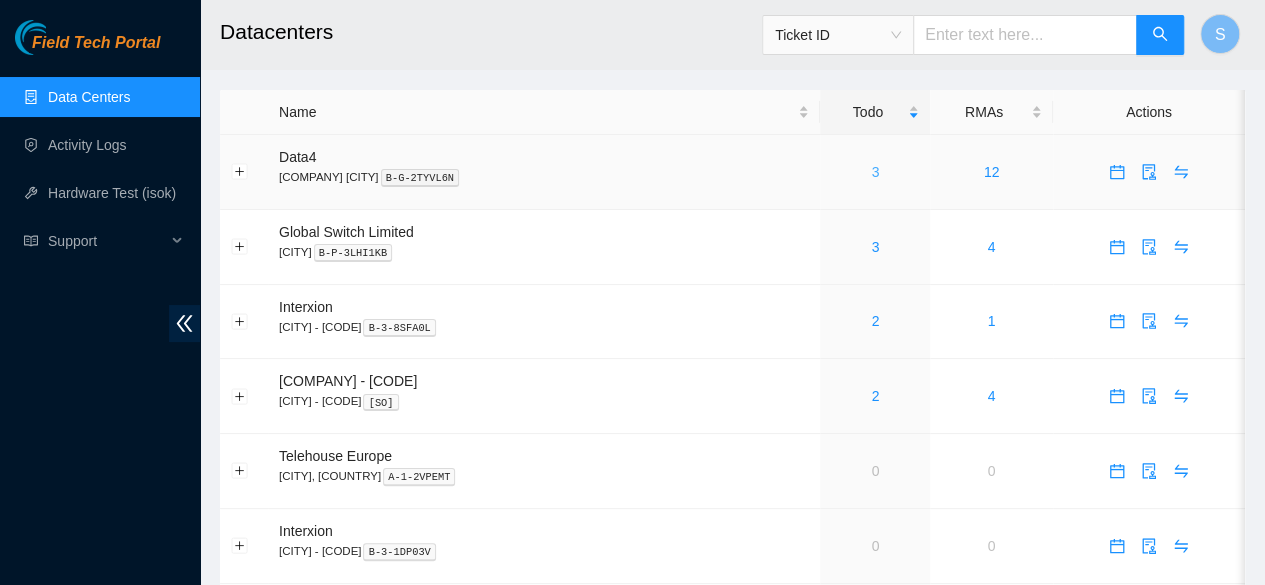 click on "3" at bounding box center (875, 172) 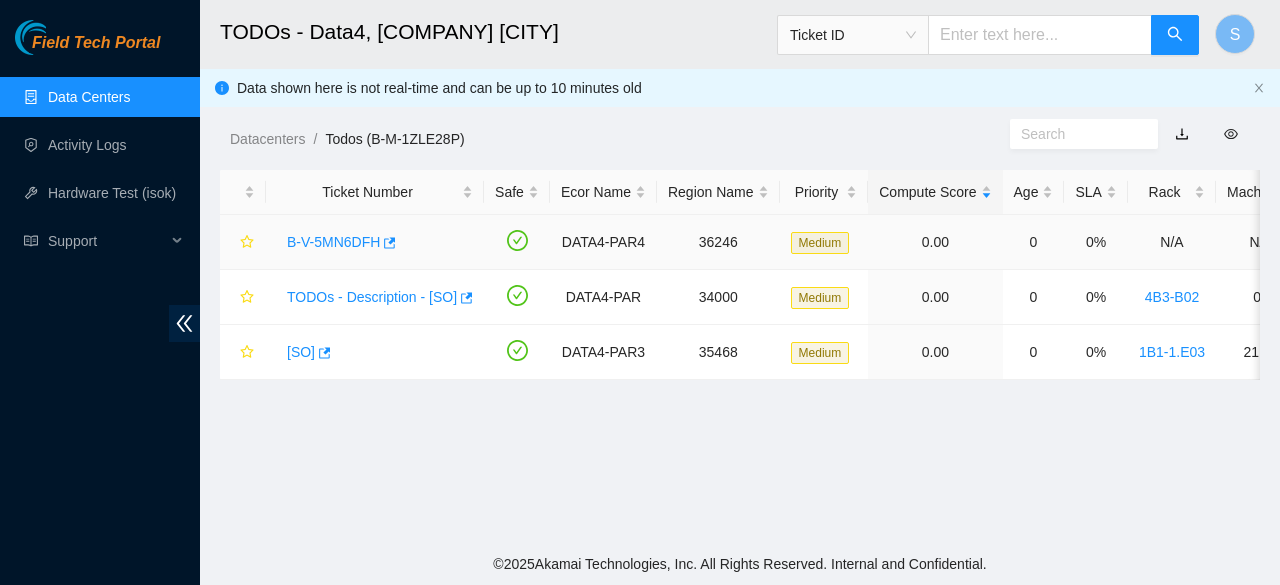 click on "B-V-5MN6DFH" at bounding box center [333, 242] 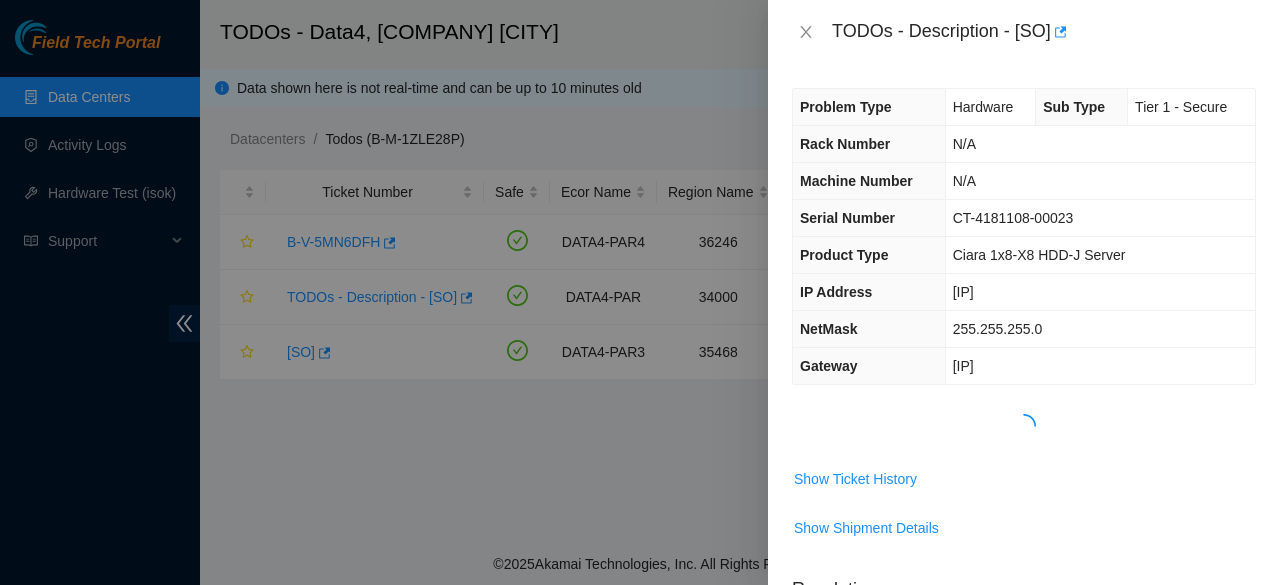 scroll, scrollTop: 107, scrollLeft: 0, axis: vertical 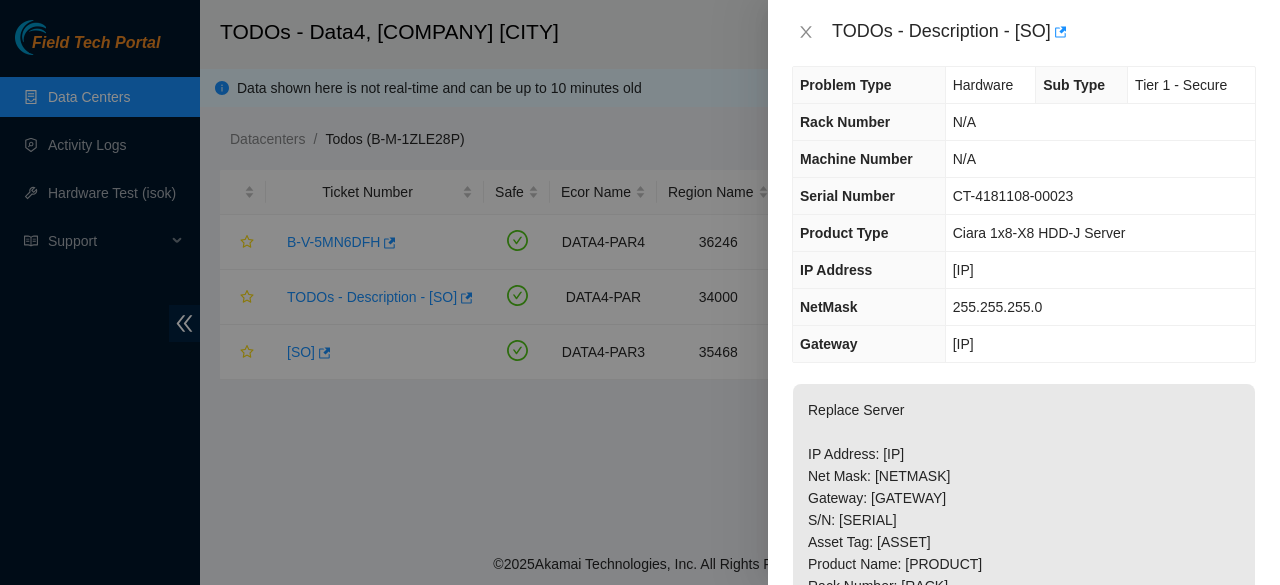 click on "TODOs - Description - B-V-5MN6DFH" at bounding box center (1024, 32) 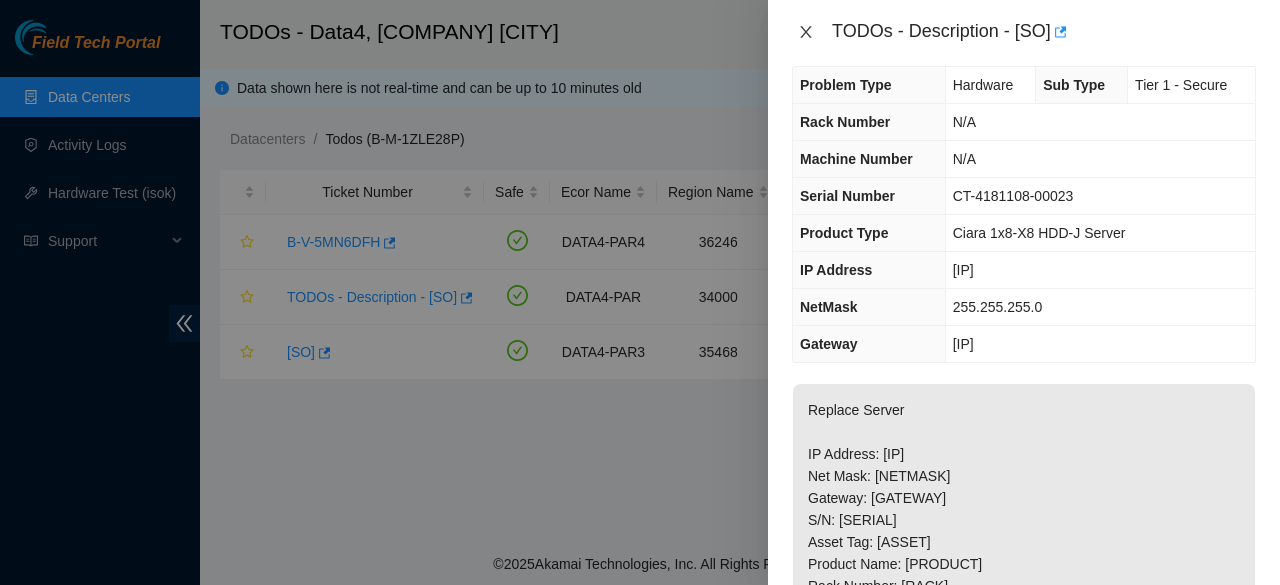 click 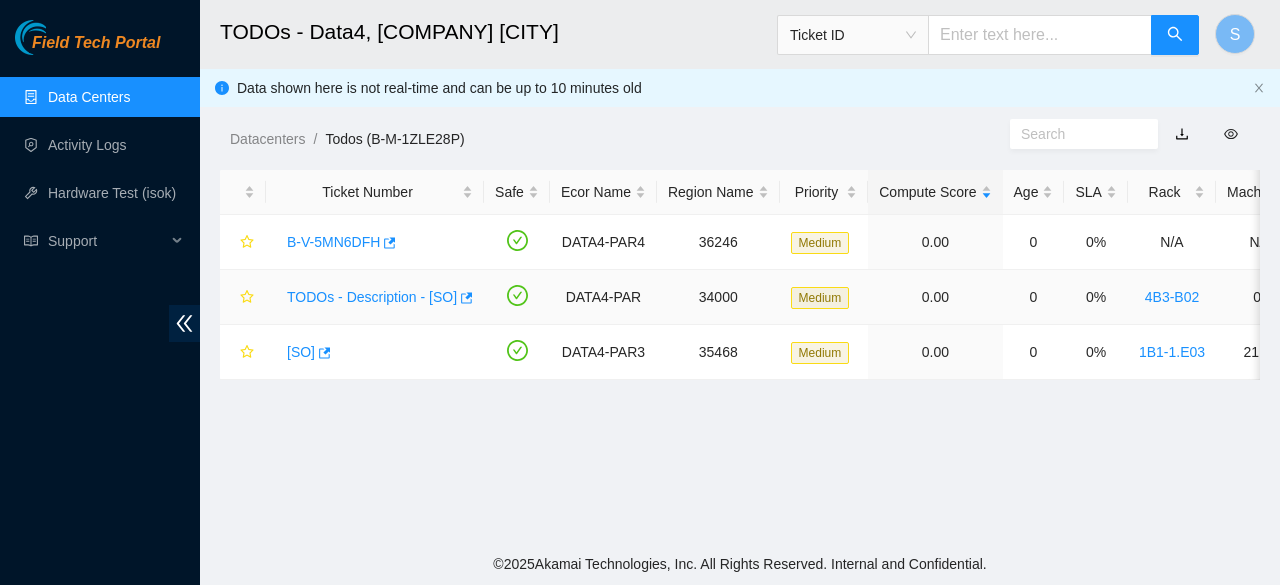 click on "B-V-5OUE84L" at bounding box center [372, 297] 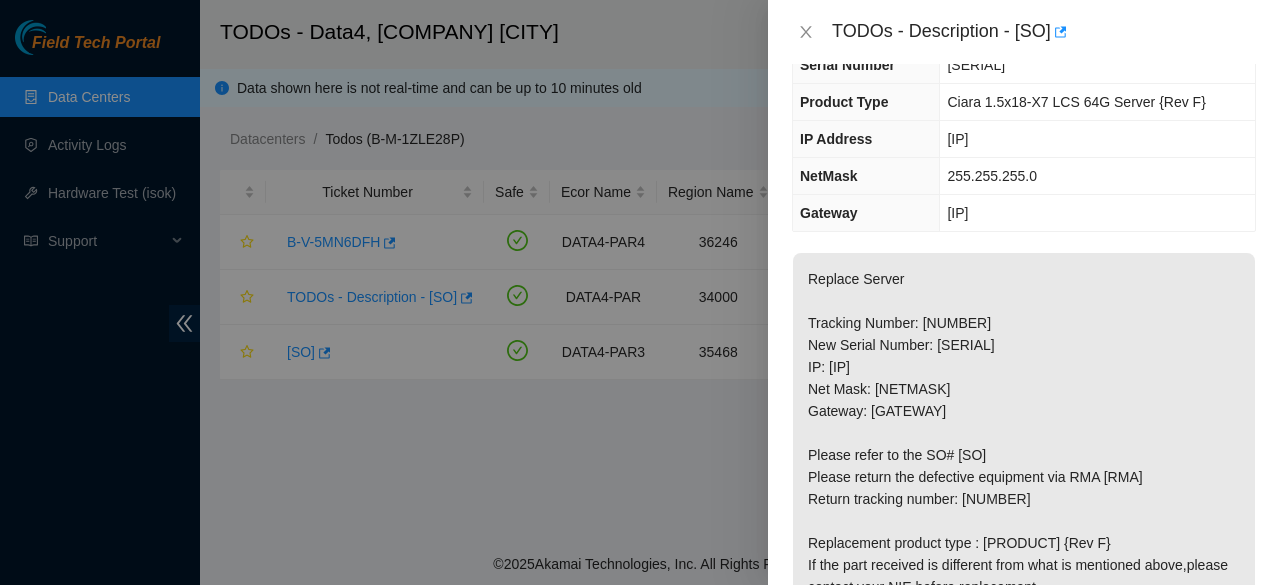scroll, scrollTop: 154, scrollLeft: 0, axis: vertical 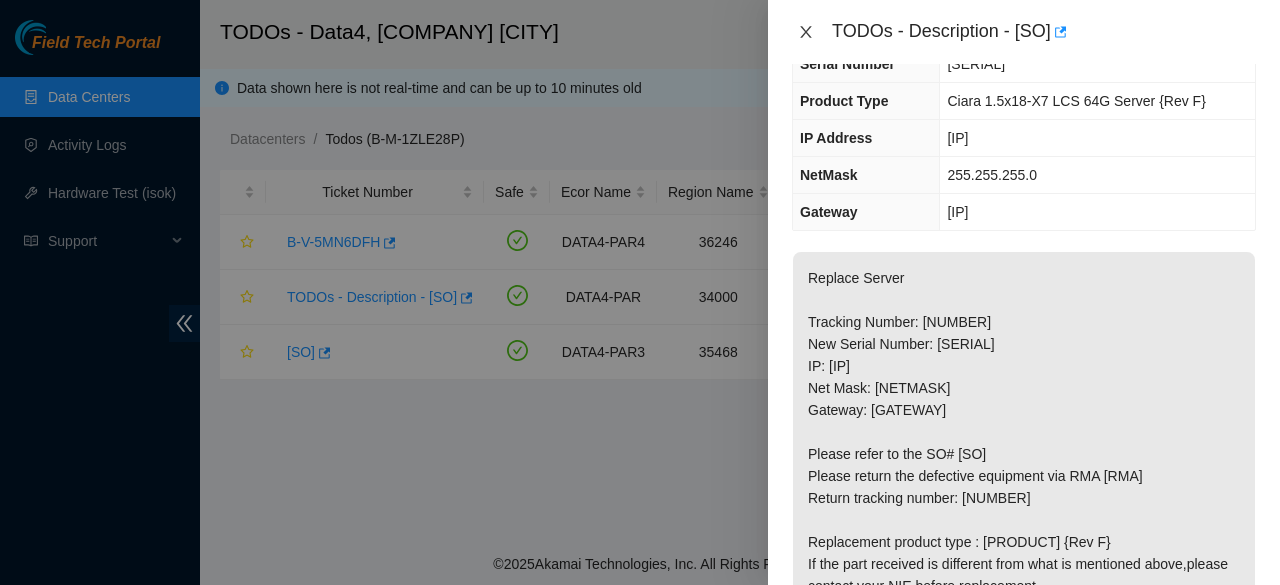 click 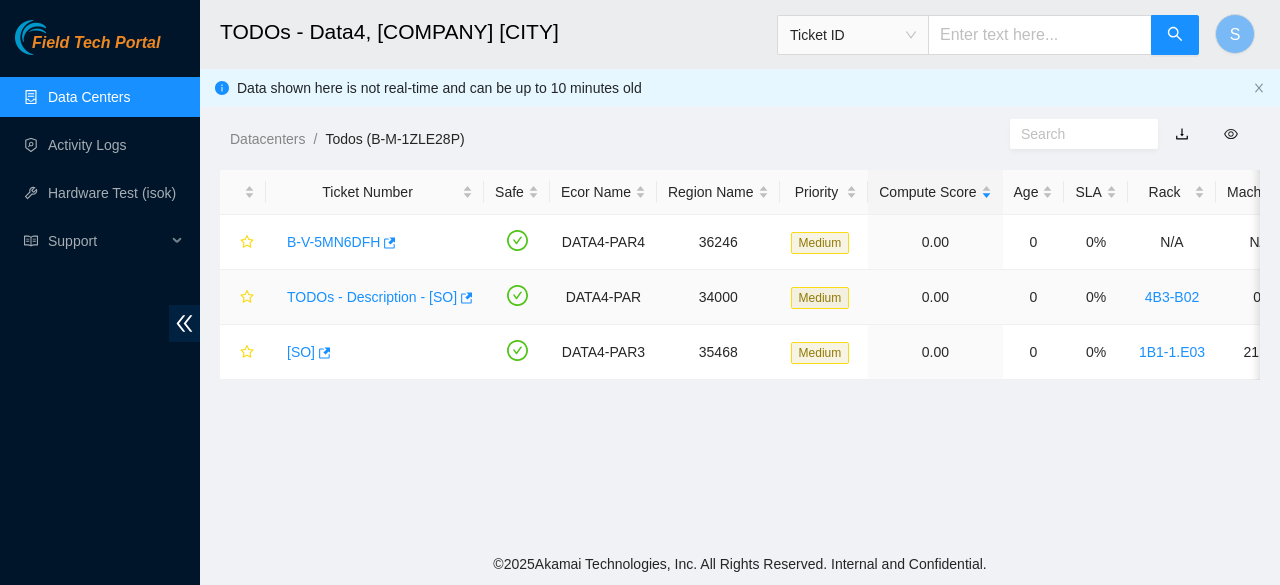 scroll, scrollTop: 220, scrollLeft: 0, axis: vertical 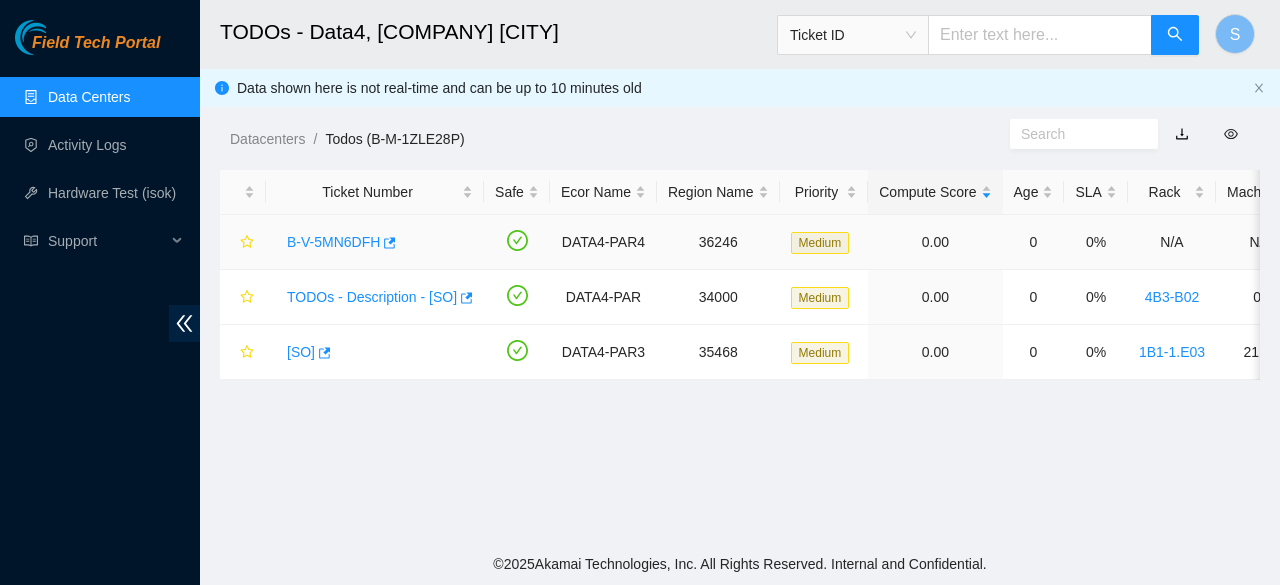 click on "B-V-5MN6DFH" at bounding box center [333, 242] 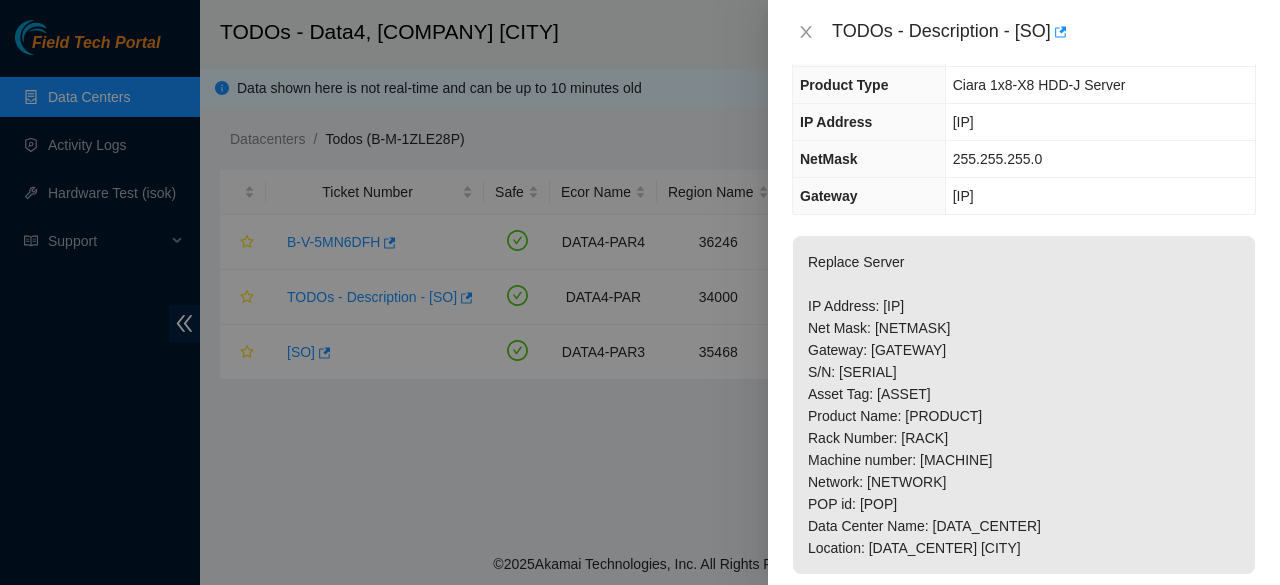 scroll, scrollTop: 173, scrollLeft: 0, axis: vertical 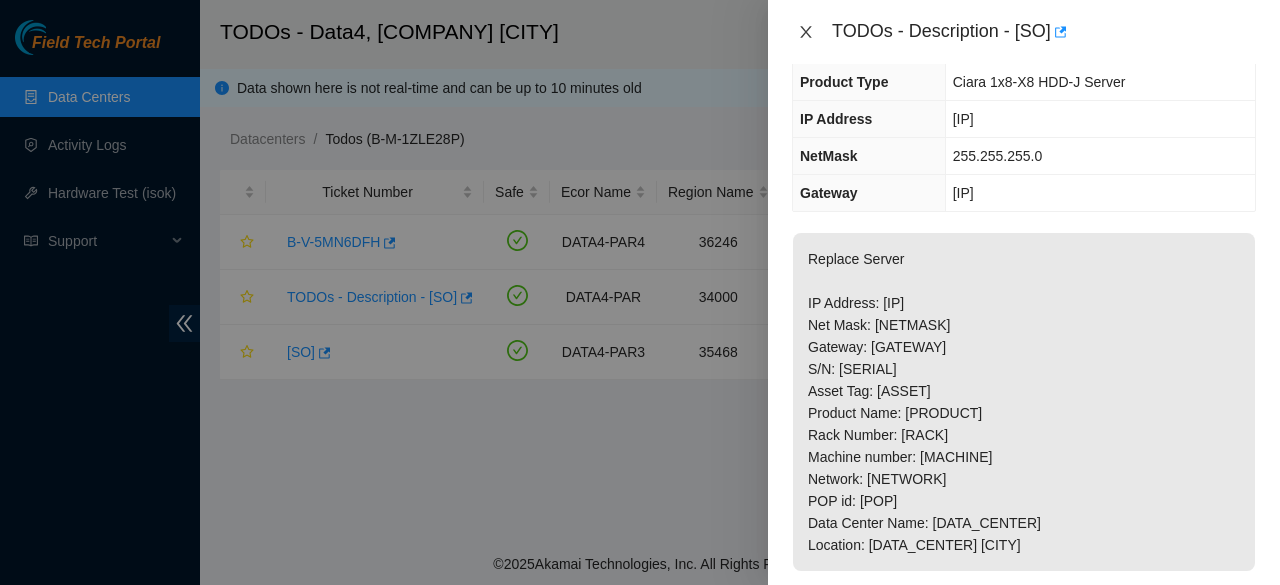 click 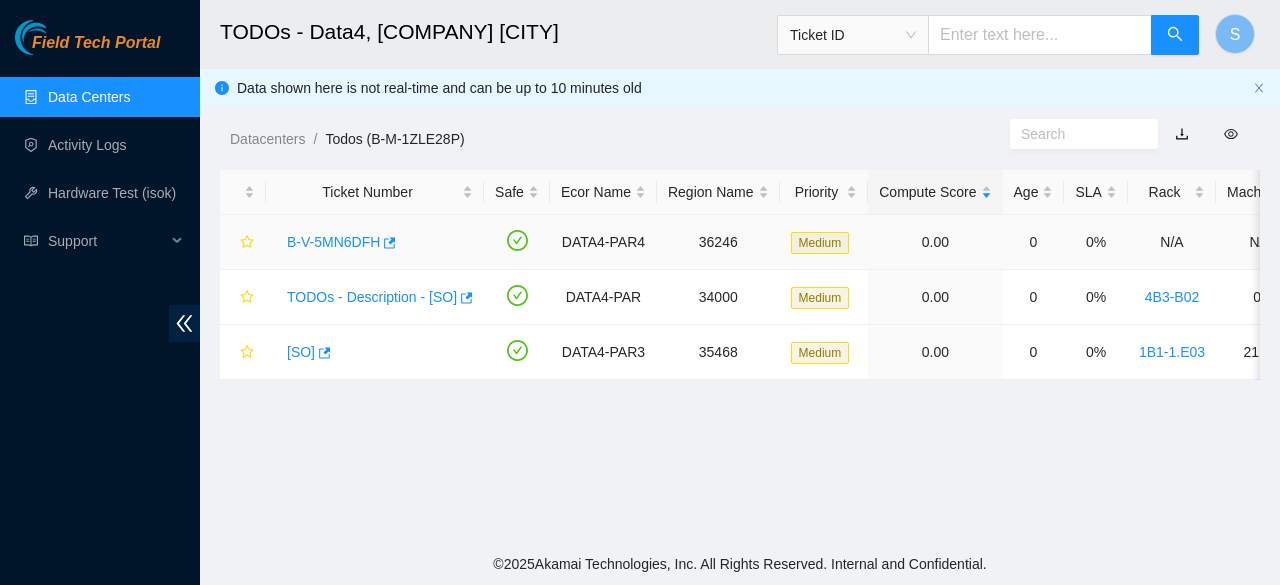 scroll, scrollTop: 239, scrollLeft: 0, axis: vertical 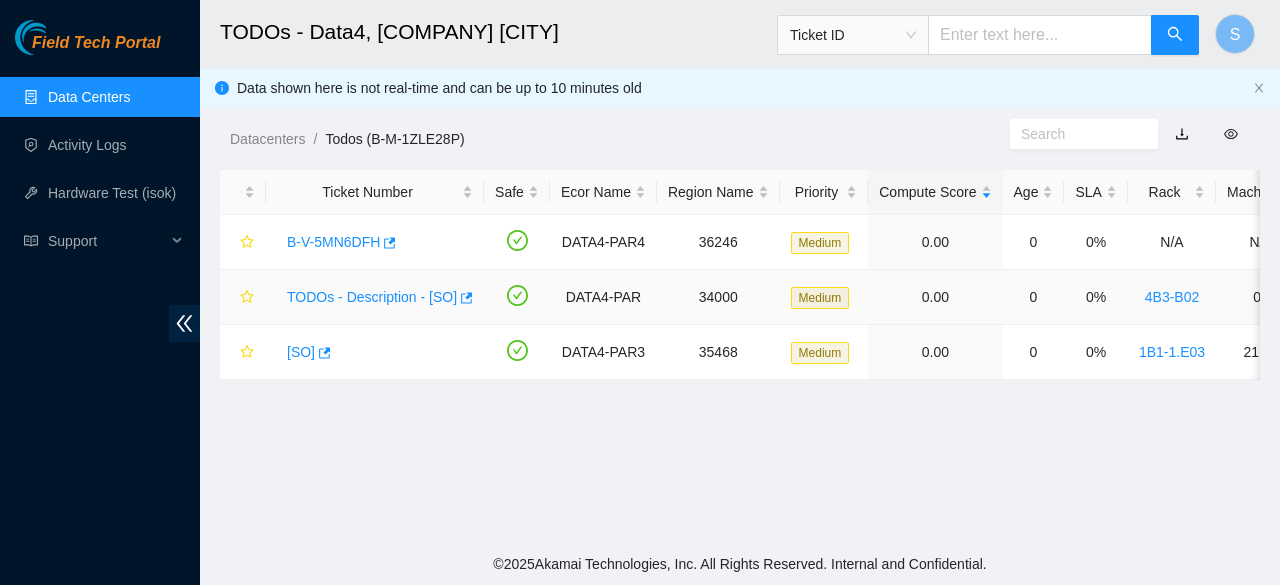 click on "[SERIAL]" at bounding box center [372, 297] 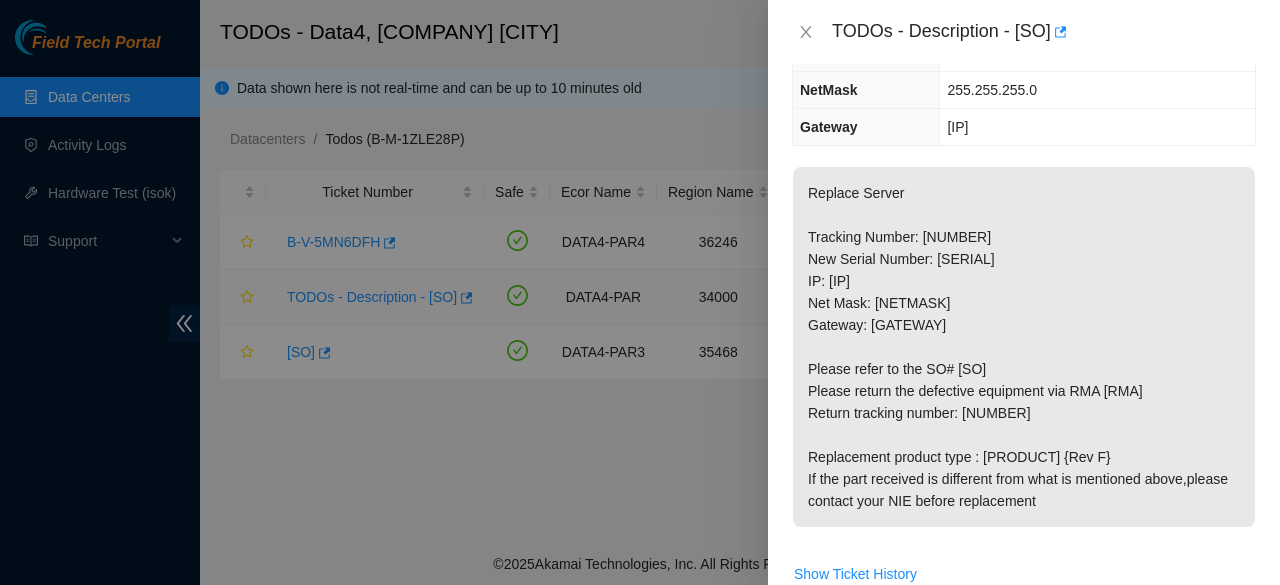 scroll, scrollTop: 173, scrollLeft: 0, axis: vertical 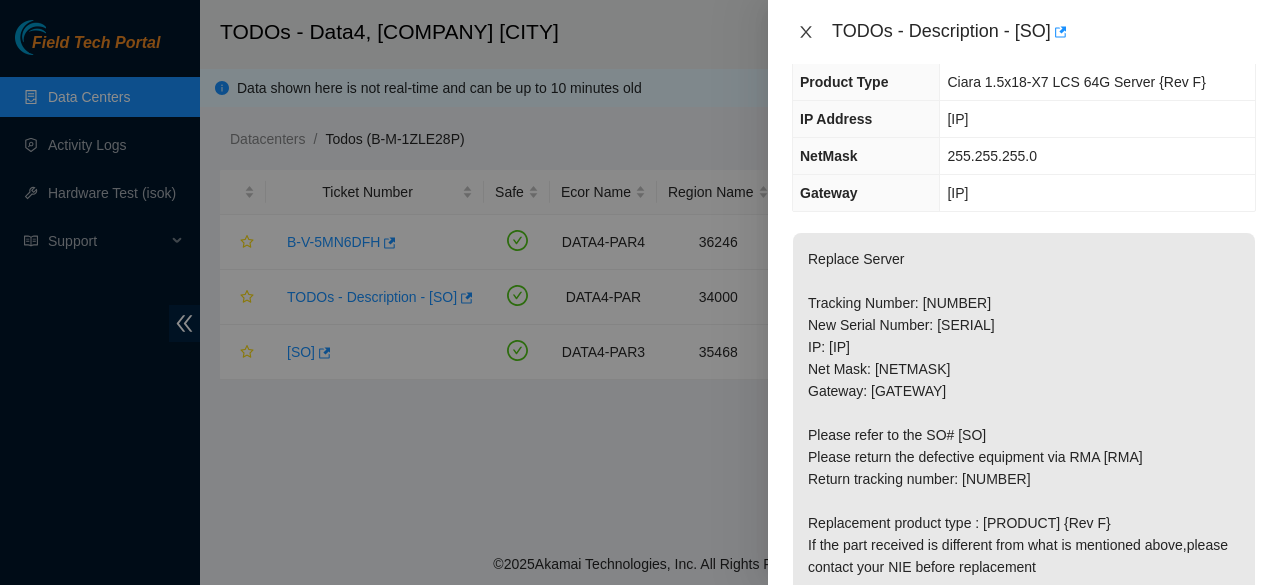 click at bounding box center (806, 32) 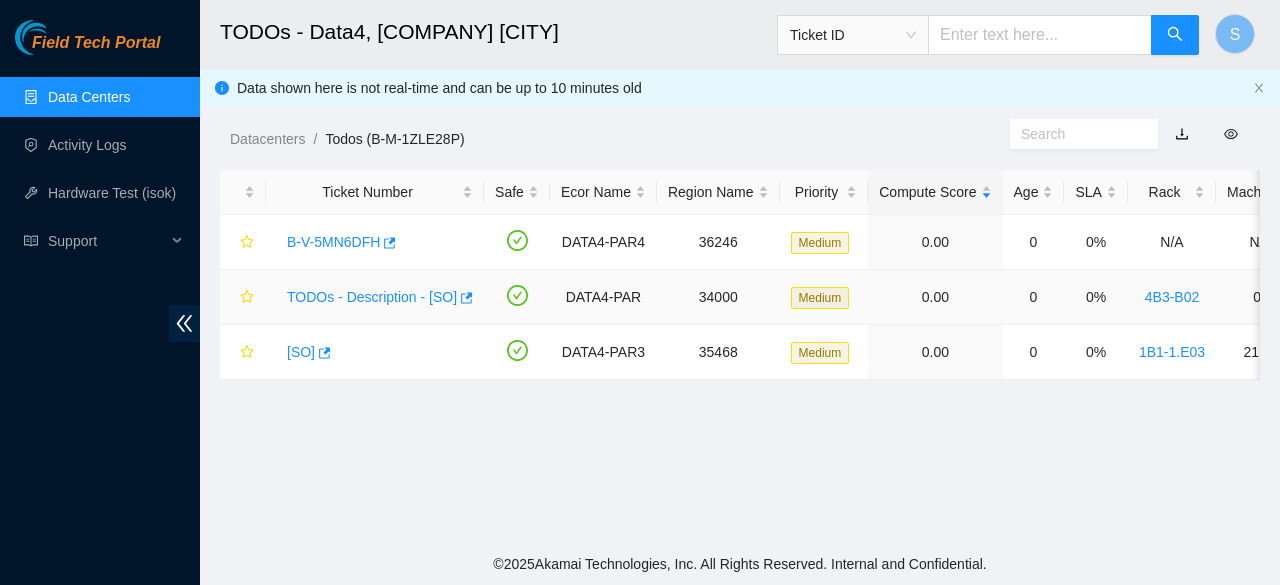 scroll, scrollTop: 239, scrollLeft: 0, axis: vertical 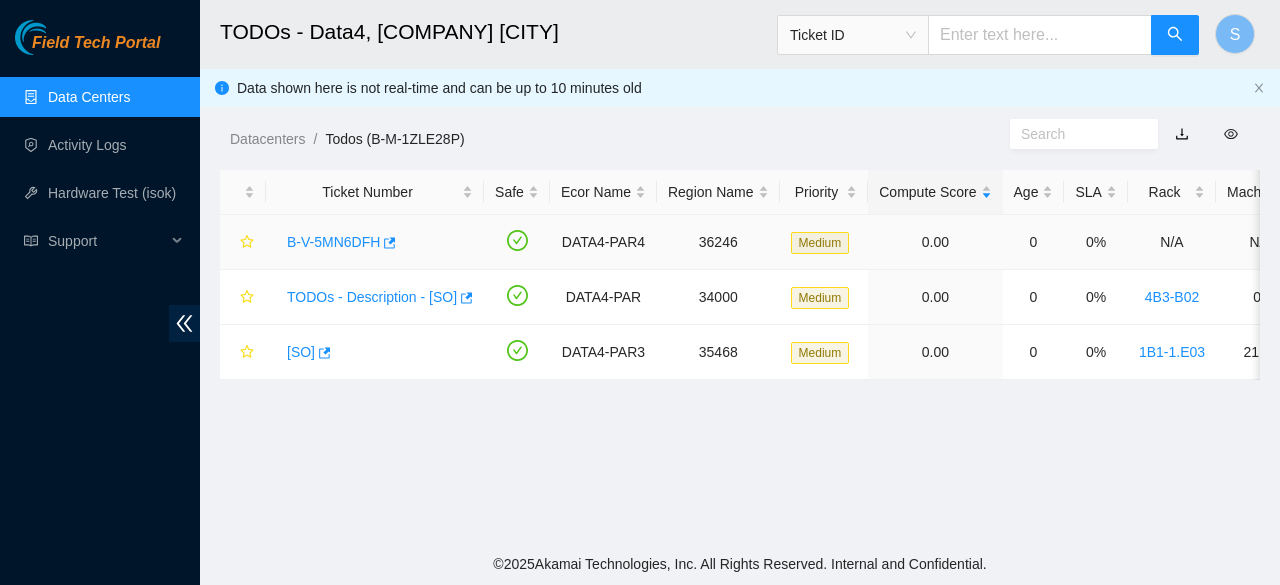 click on "B-V-5MN6DFH" at bounding box center [375, 242] 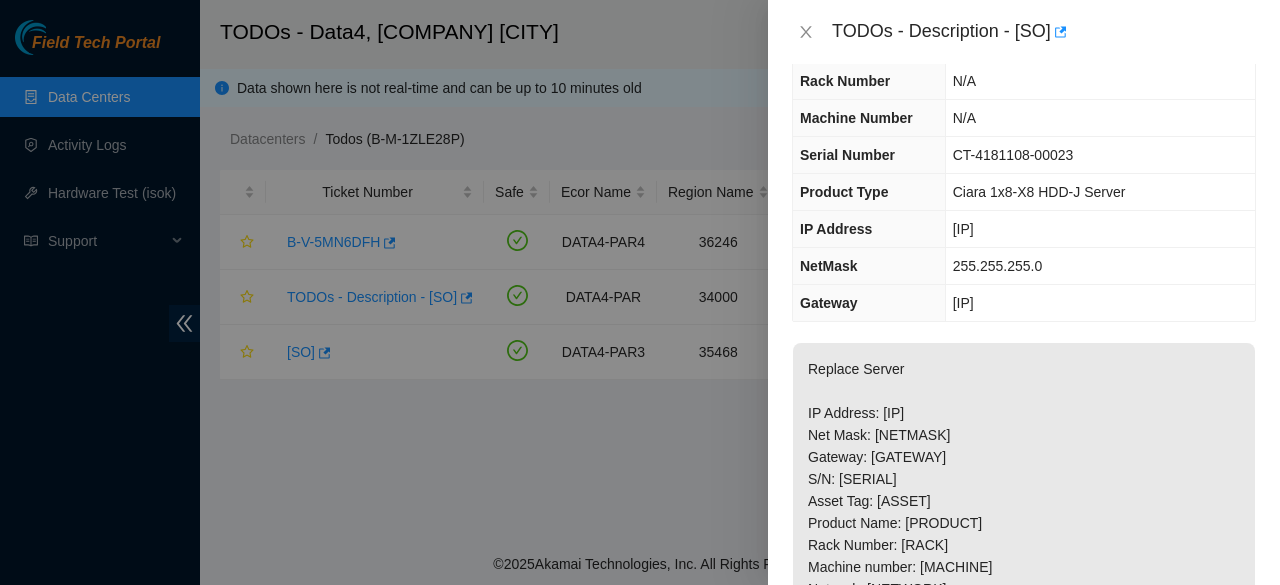 scroll, scrollTop: 0, scrollLeft: 0, axis: both 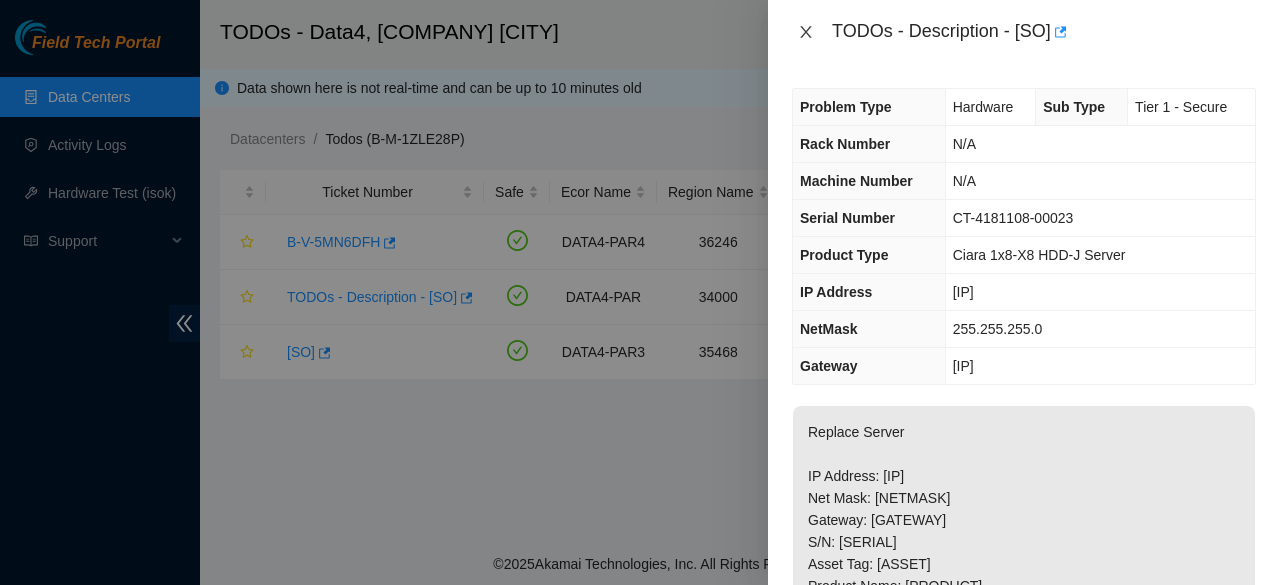 click 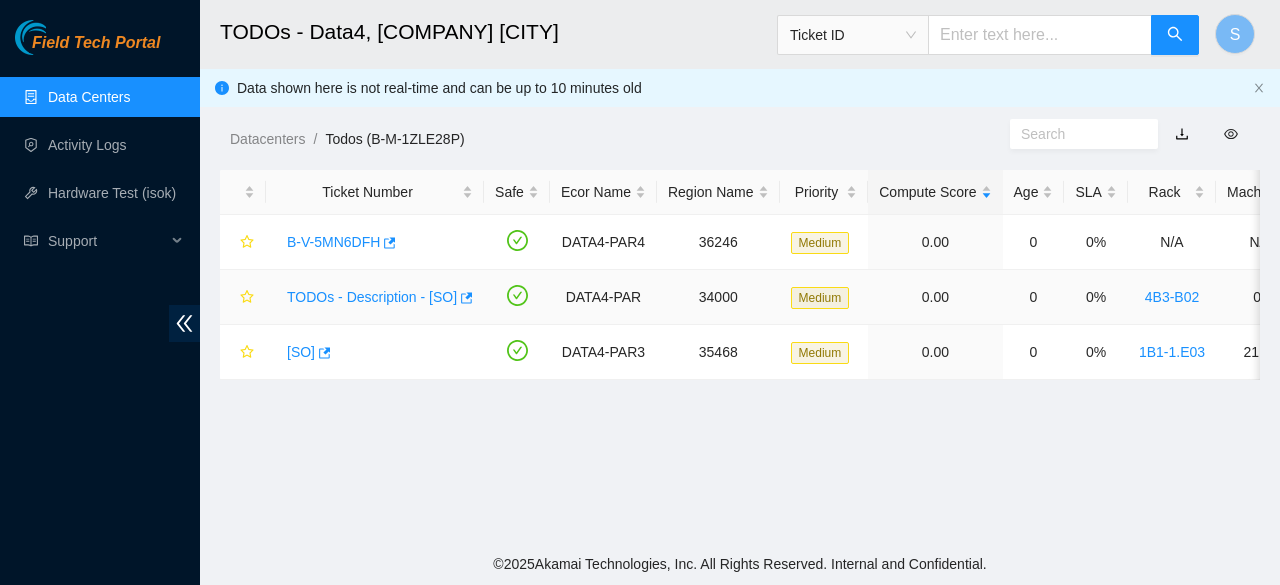 type 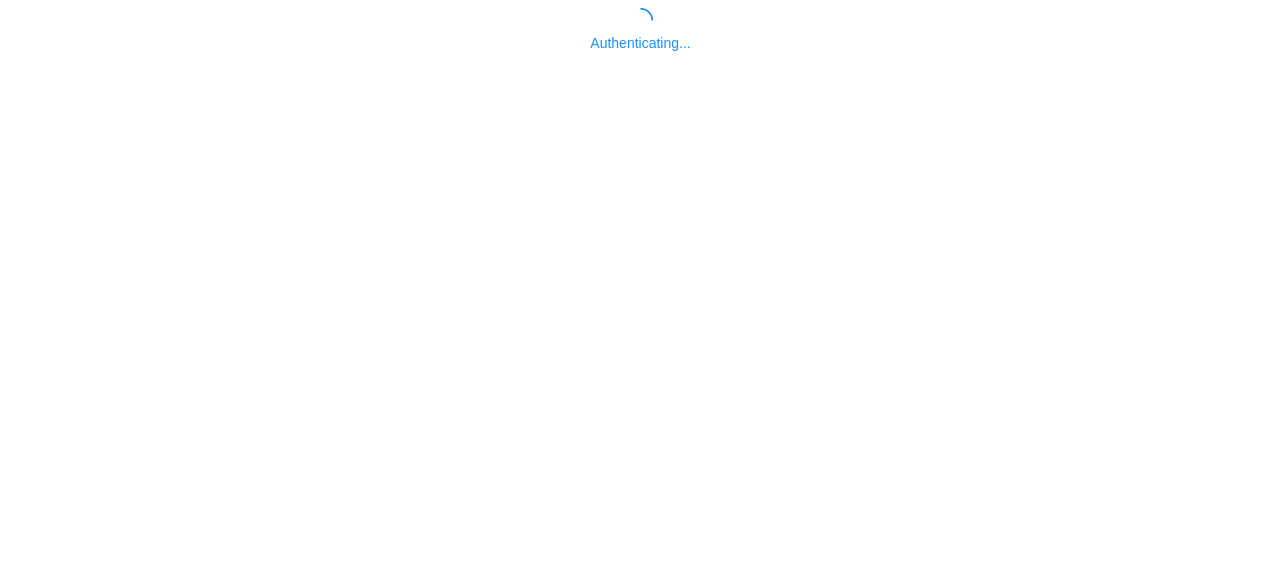 scroll, scrollTop: 0, scrollLeft: 0, axis: both 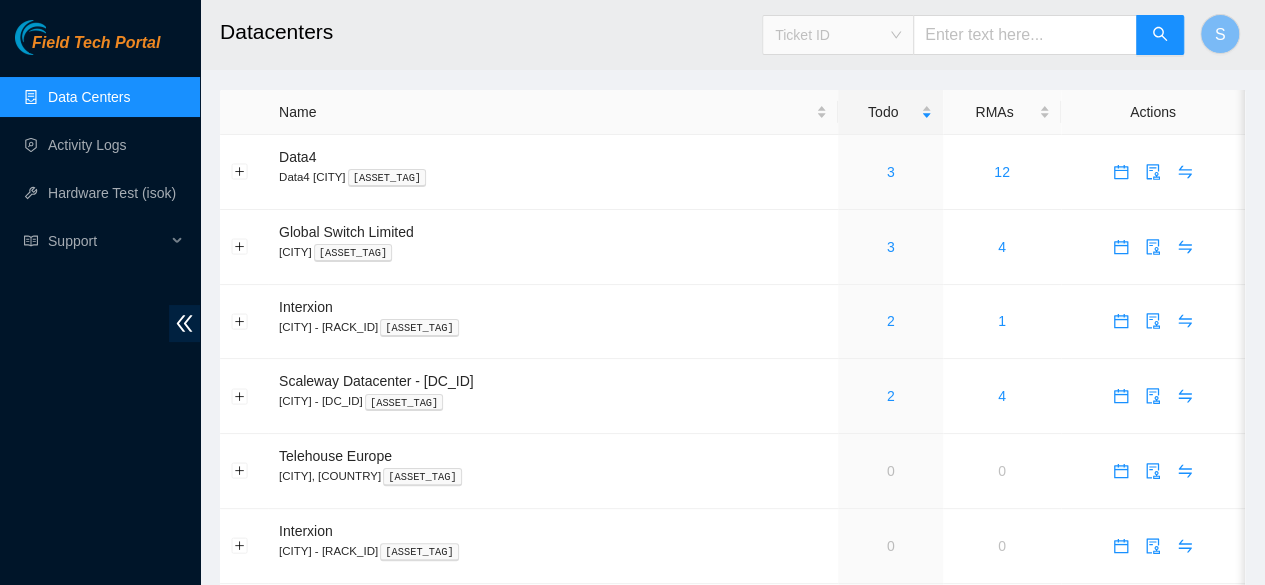 click on "Ticket ID" at bounding box center [838, 35] 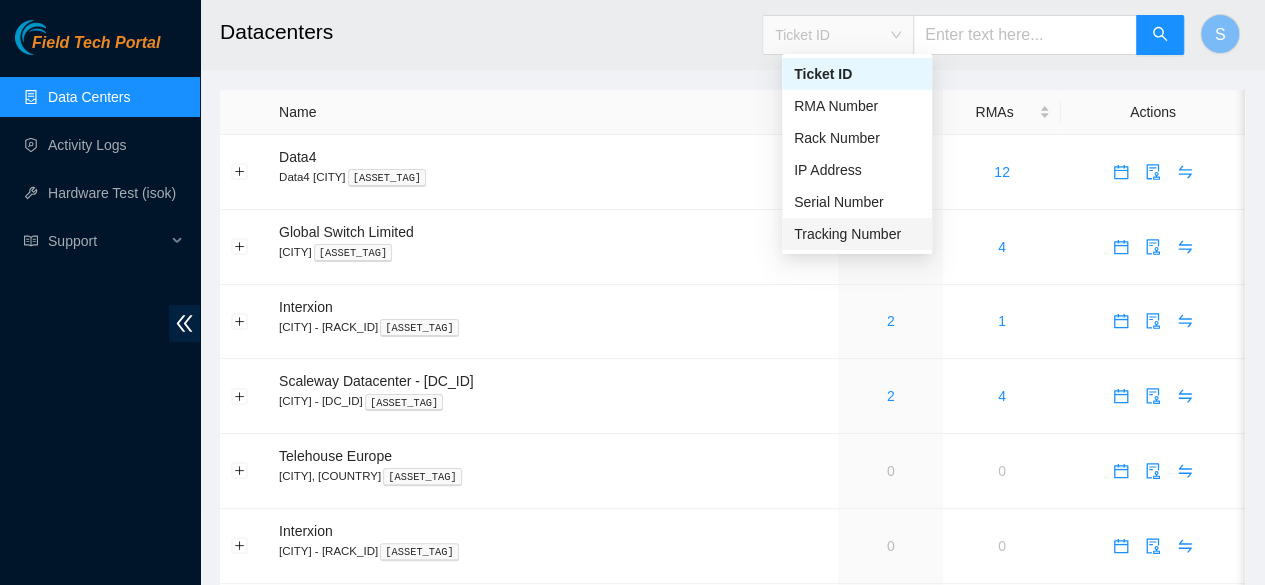 click on "Tracking Number" at bounding box center (857, 234) 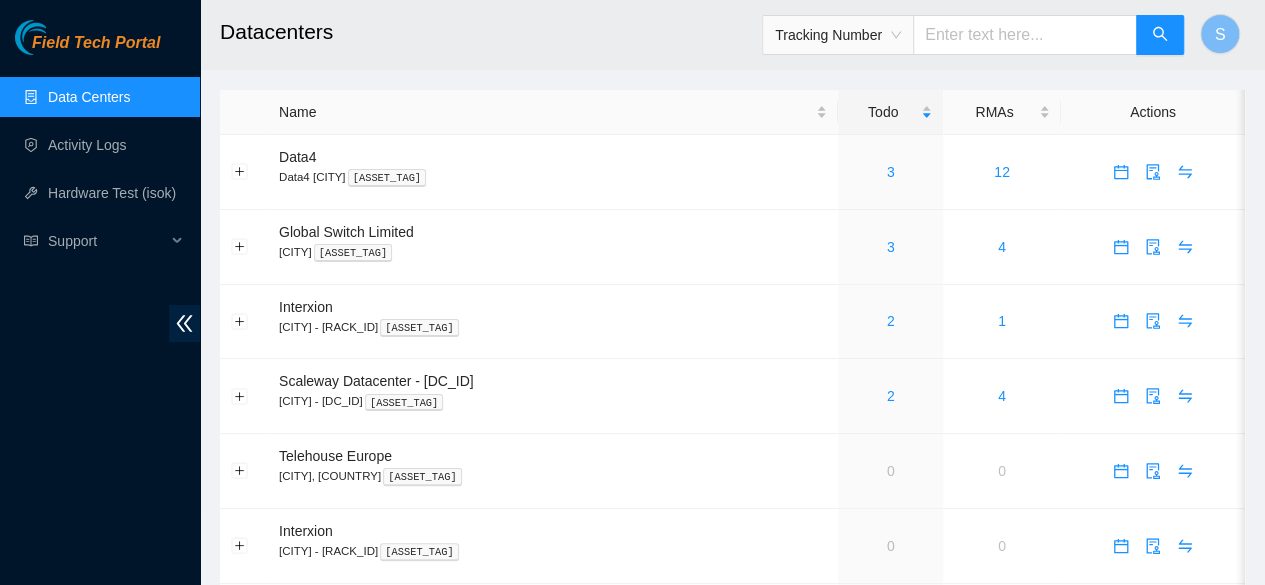 click at bounding box center (1025, 35) 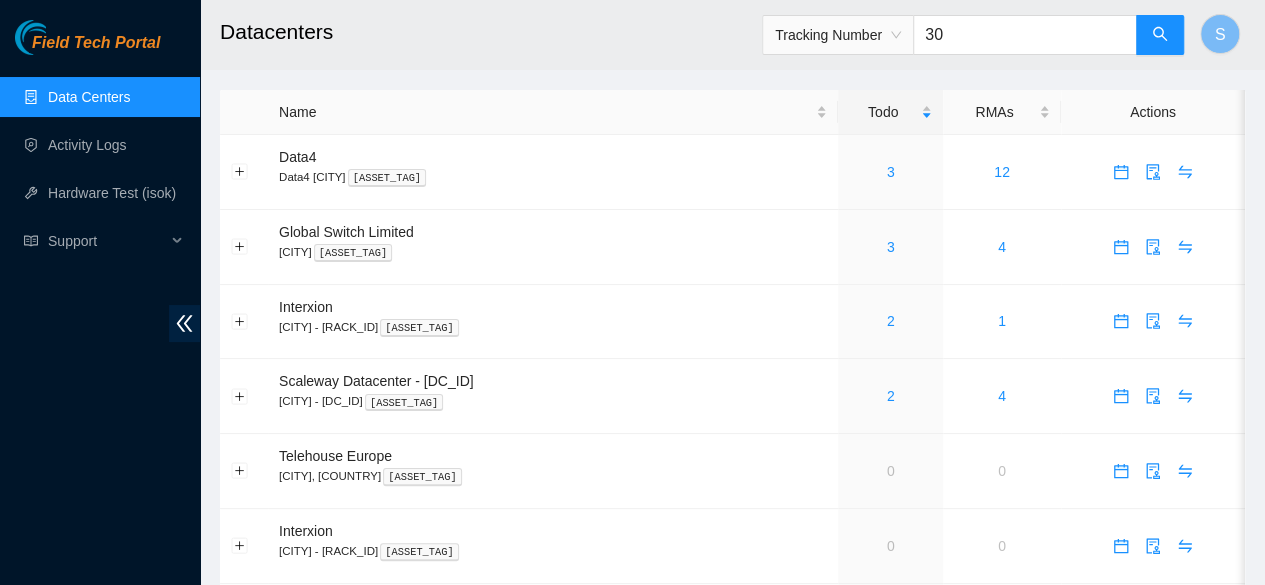 type on "3" 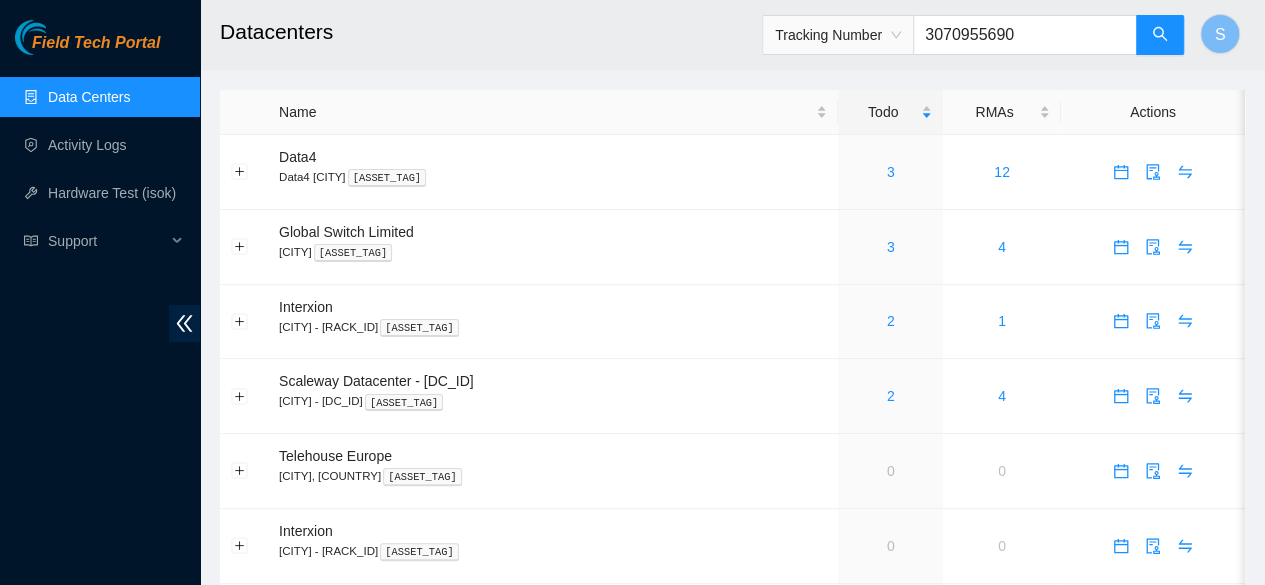 type on "30709556905" 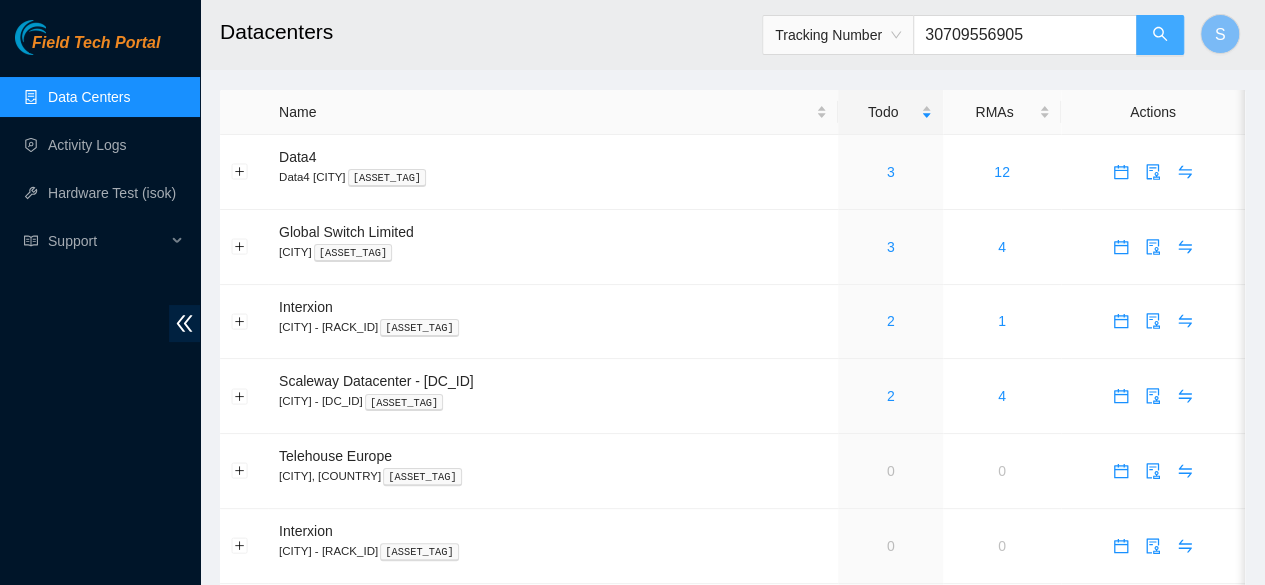 click at bounding box center [1160, 35] 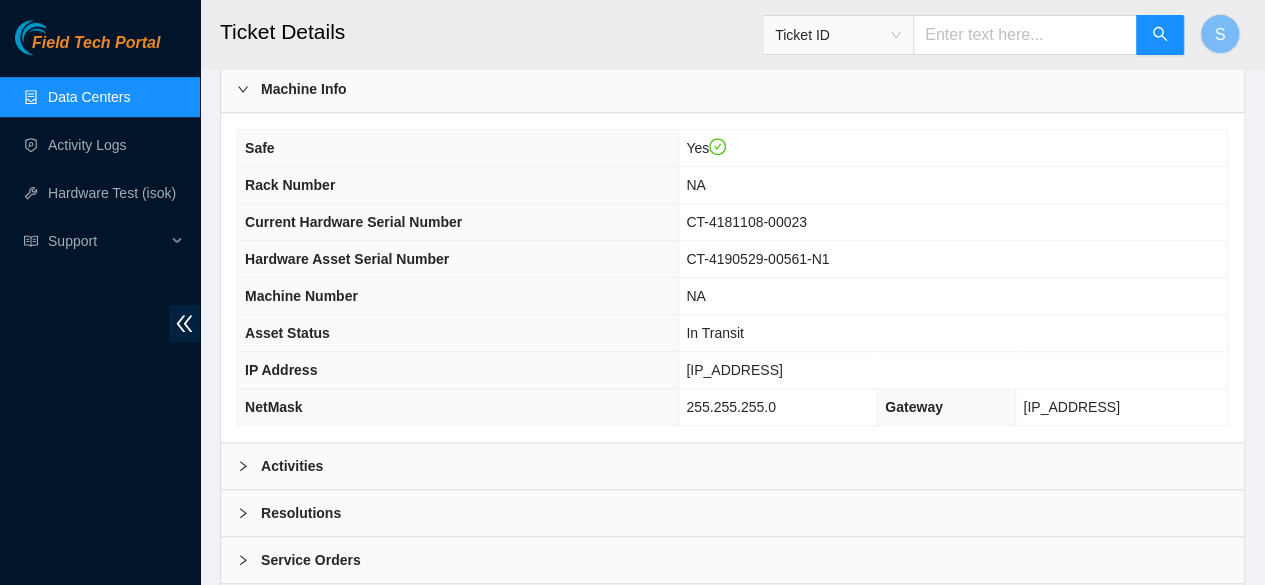scroll, scrollTop: 644, scrollLeft: 0, axis: vertical 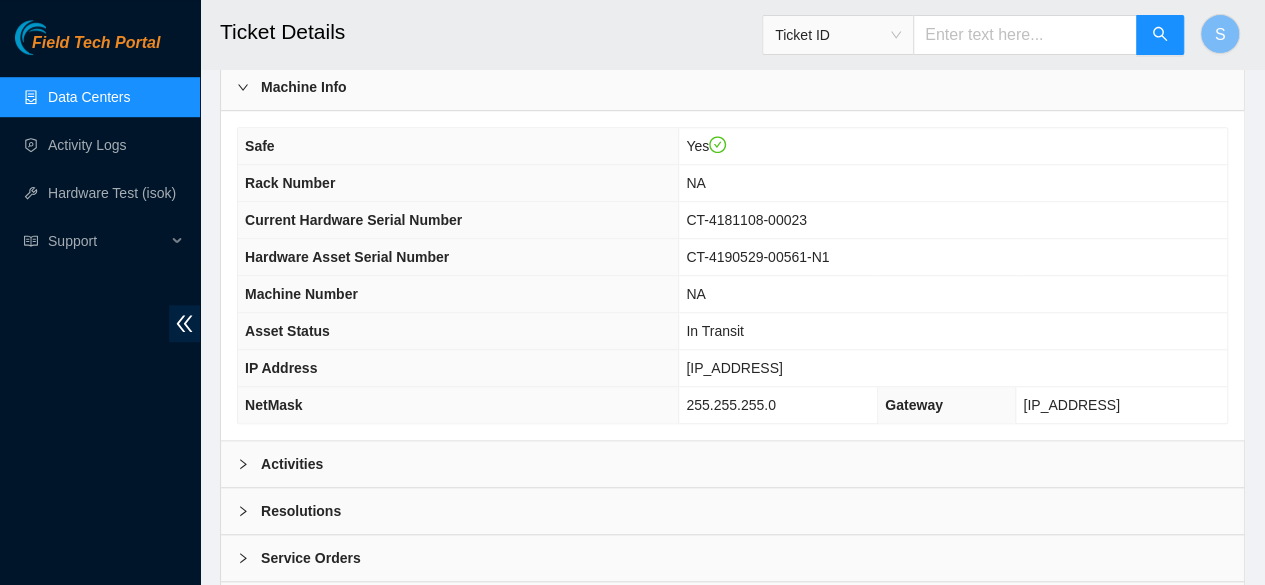 click on "Activities" at bounding box center [292, 464] 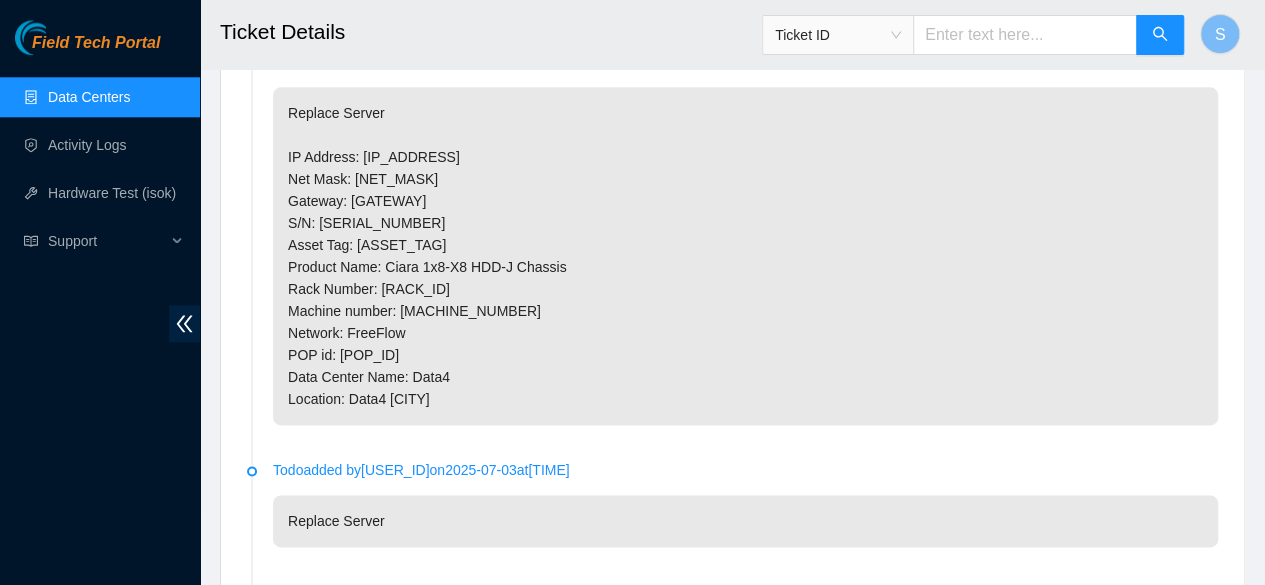 scroll, scrollTop: 944, scrollLeft: 0, axis: vertical 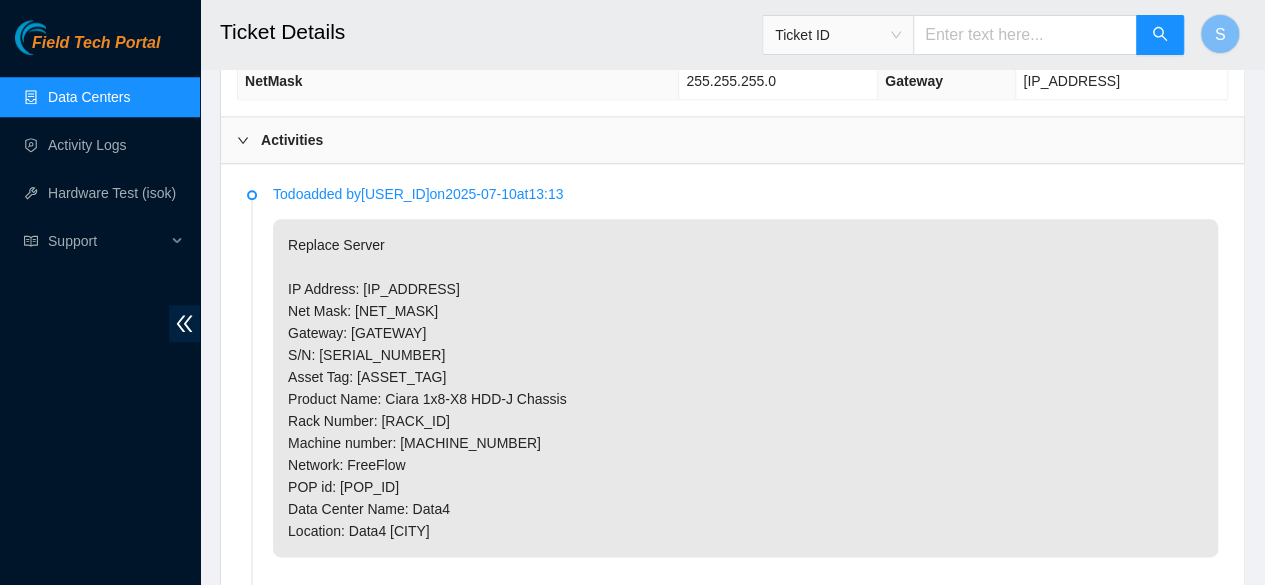 click on "Ticket ID" at bounding box center (838, 35) 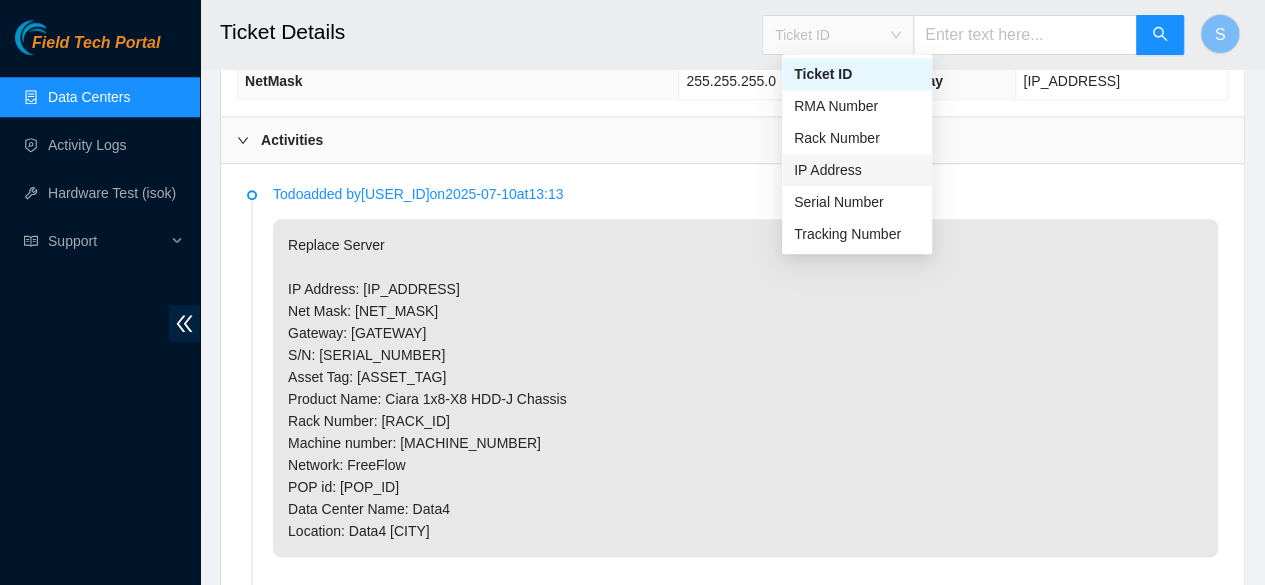 click on "IP Address" at bounding box center [857, 170] 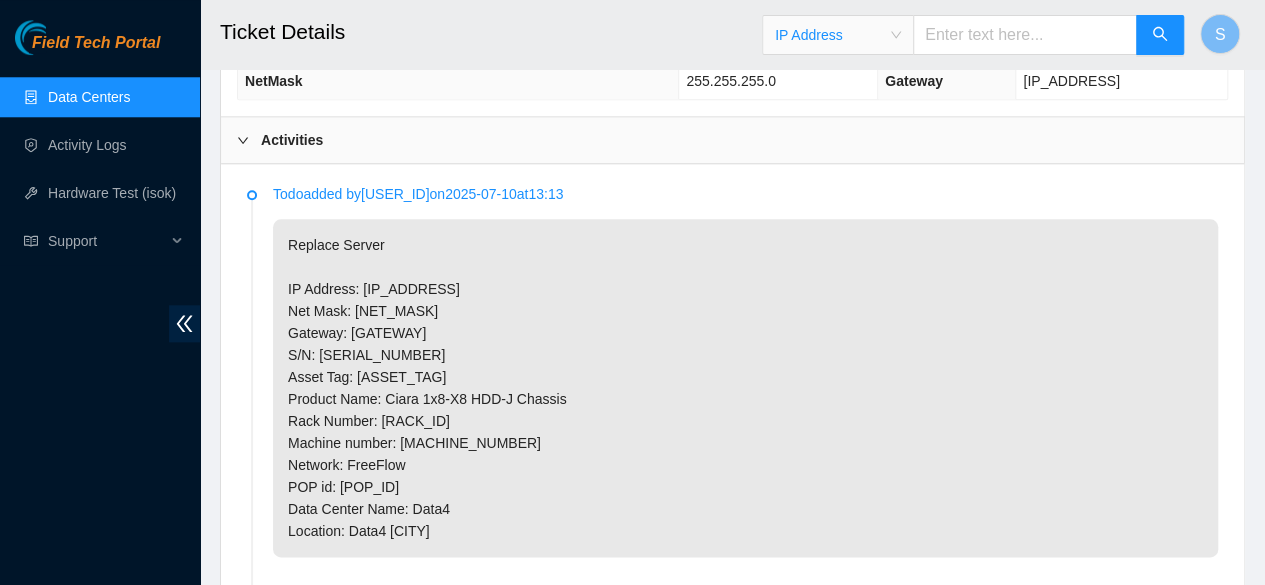 click at bounding box center [1025, 35] 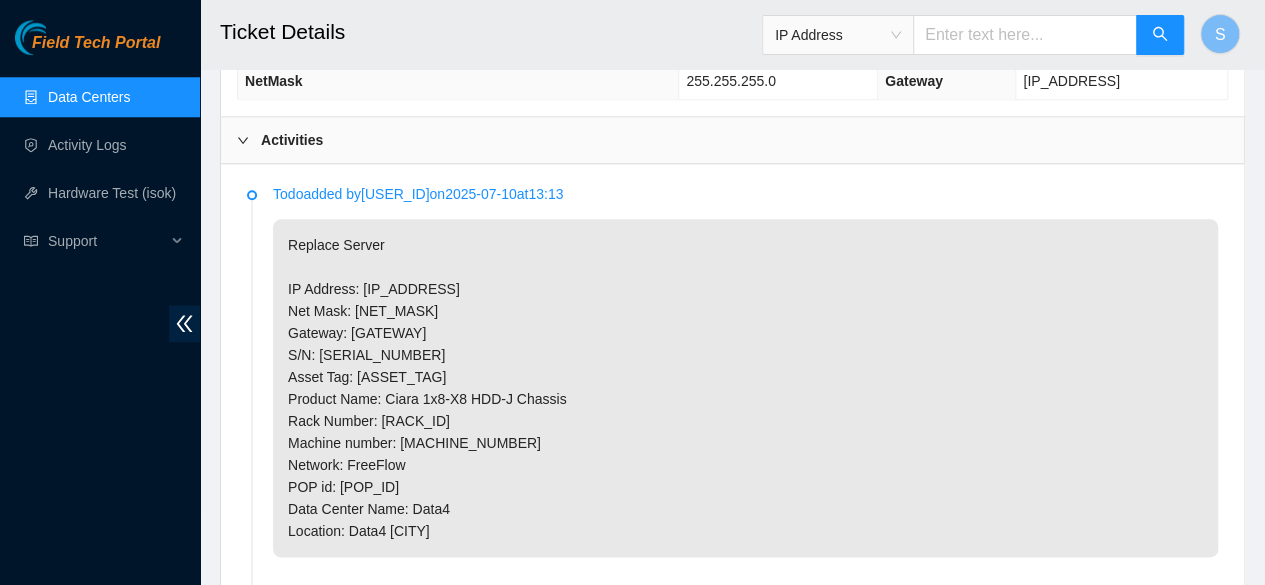 paste on "[IP_ADDRESS]" 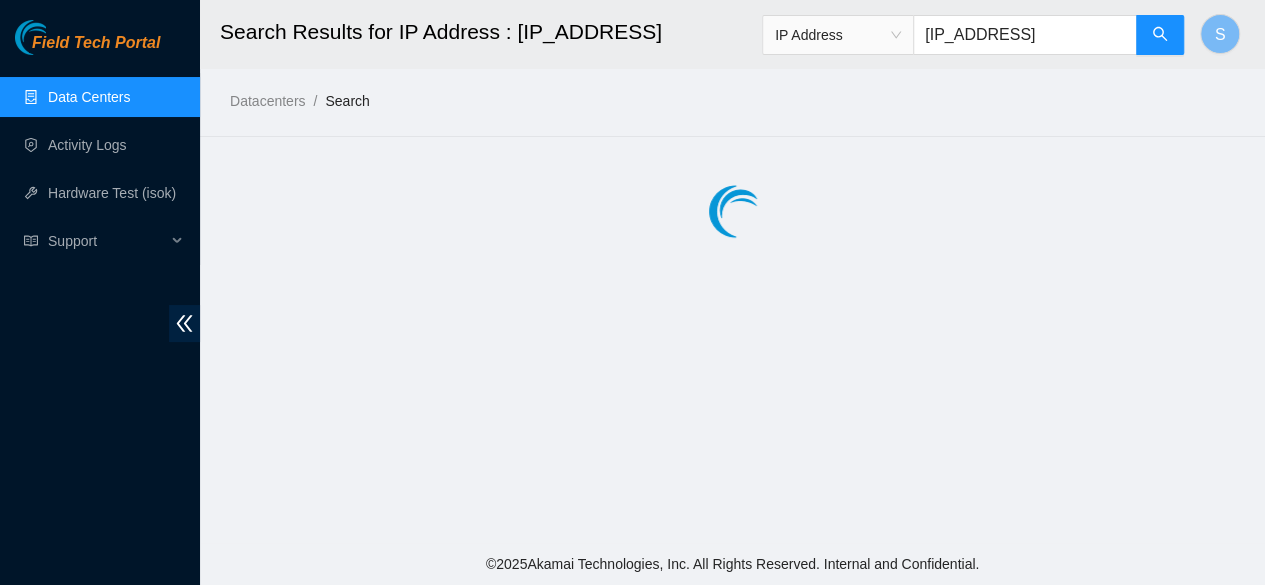 scroll, scrollTop: 0, scrollLeft: 0, axis: both 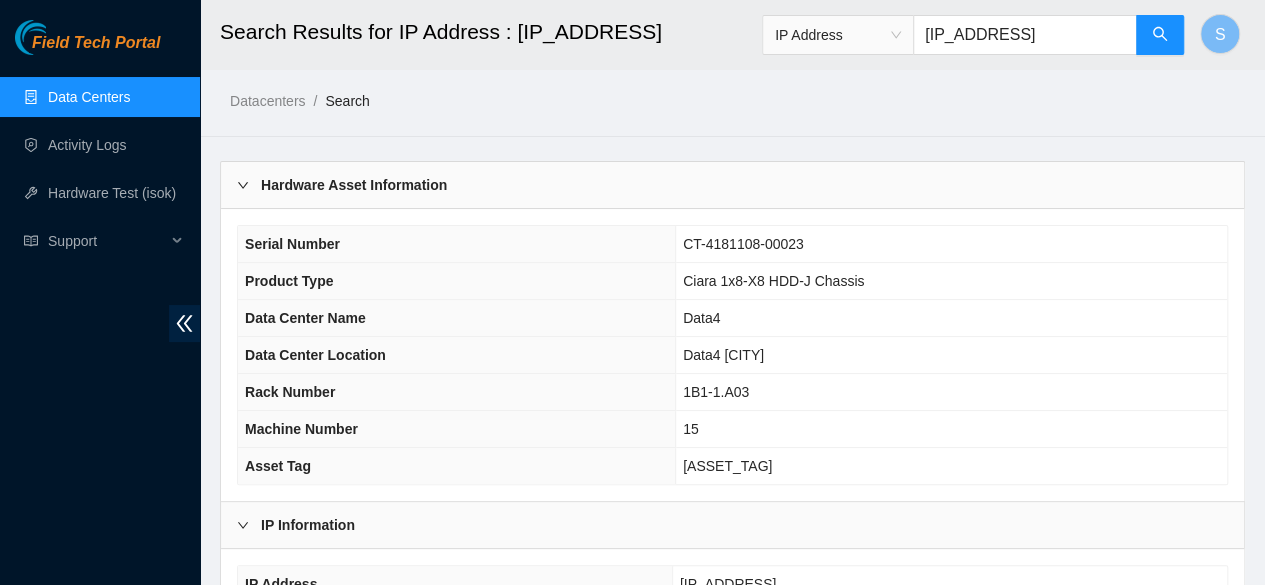click on "[IP_ADDRESS]" at bounding box center [1025, 35] 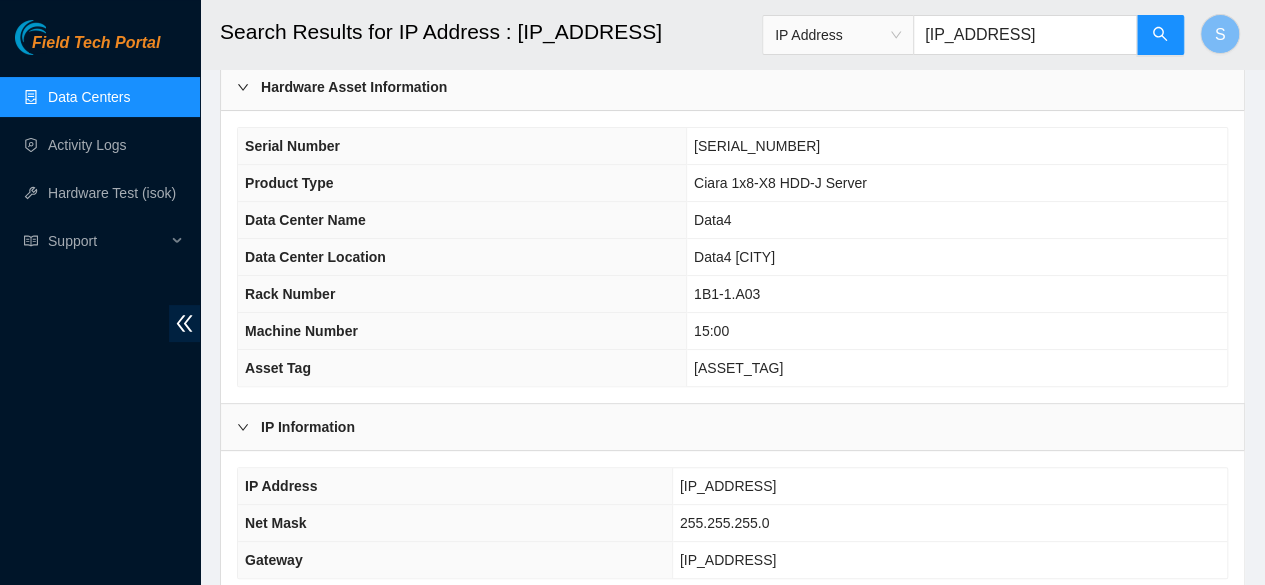 scroll, scrollTop: 101, scrollLeft: 0, axis: vertical 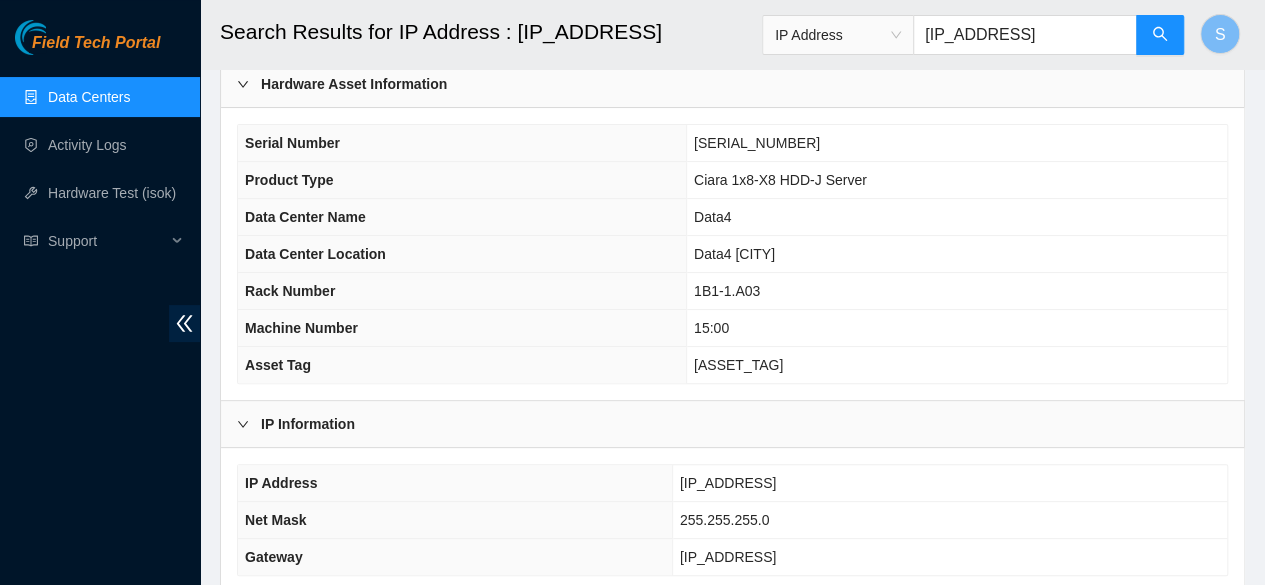 click on "Serial Number CT-4181108-00023-N0 Product Type Ciara 1x8-X8 HDD-J Server Data Center Name Data4 Data Center Location Data4 Paris Rack Number 1B1-1.A03 Machine Number 15:00 Asset Tag AKL665719-N0" at bounding box center [732, 254] 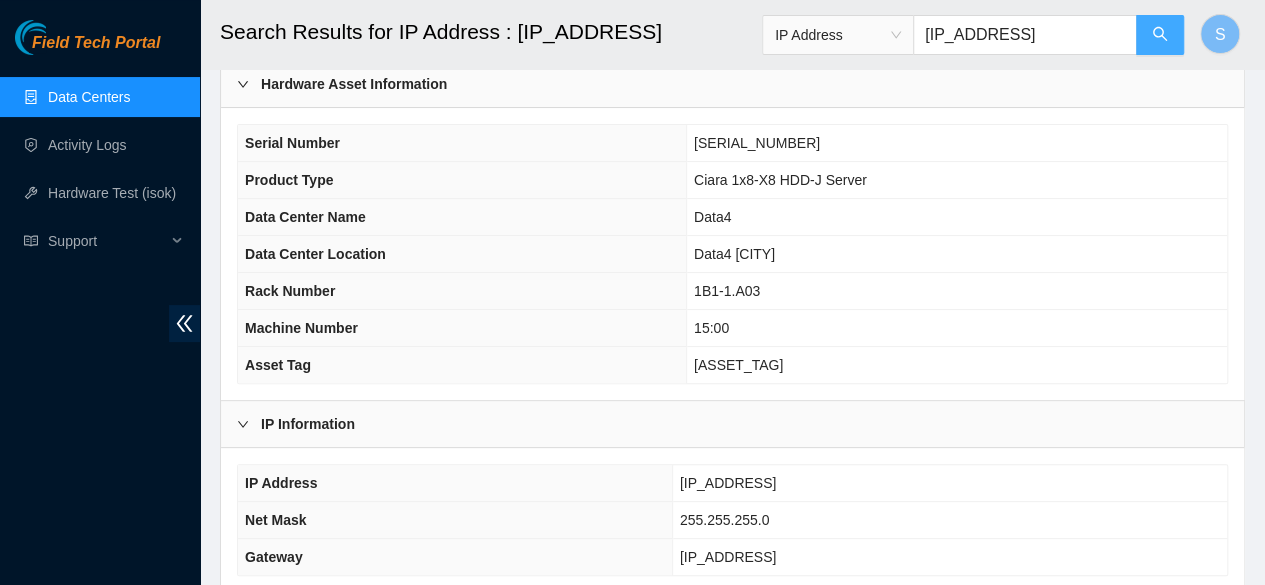 click at bounding box center (1160, 35) 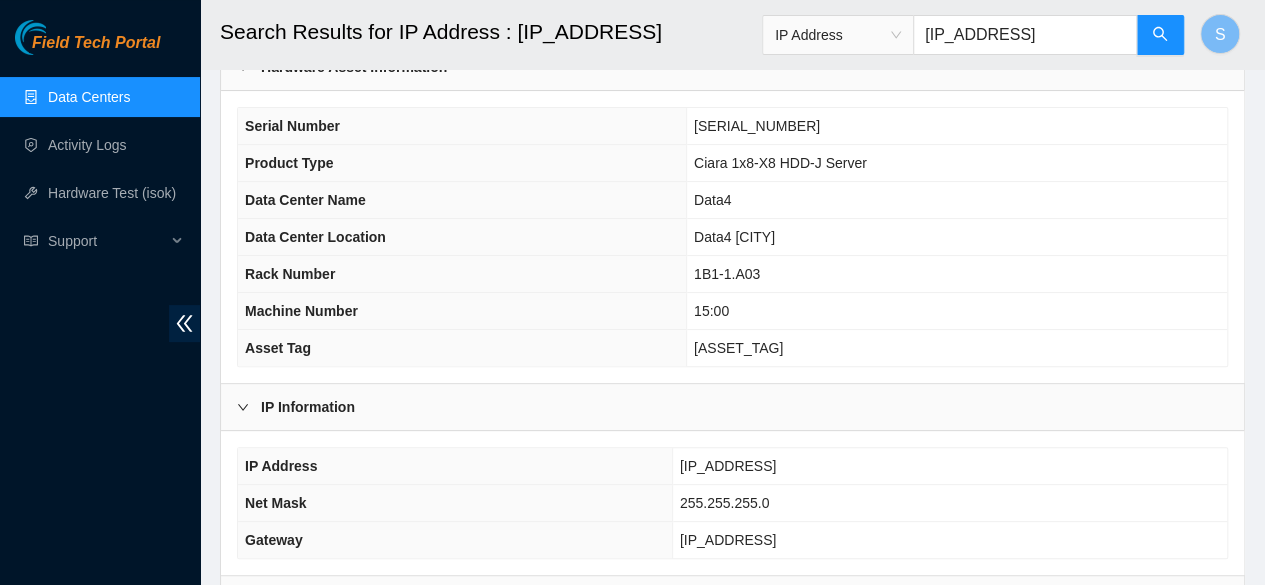 scroll, scrollTop: 119, scrollLeft: 0, axis: vertical 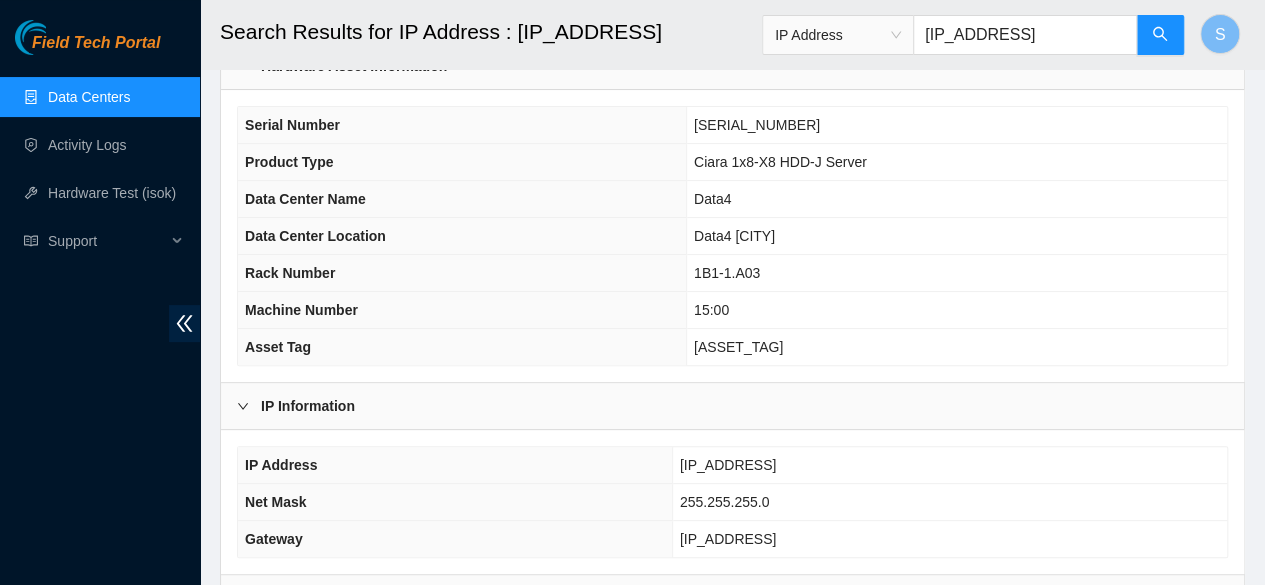 type on "95.100.202.126" 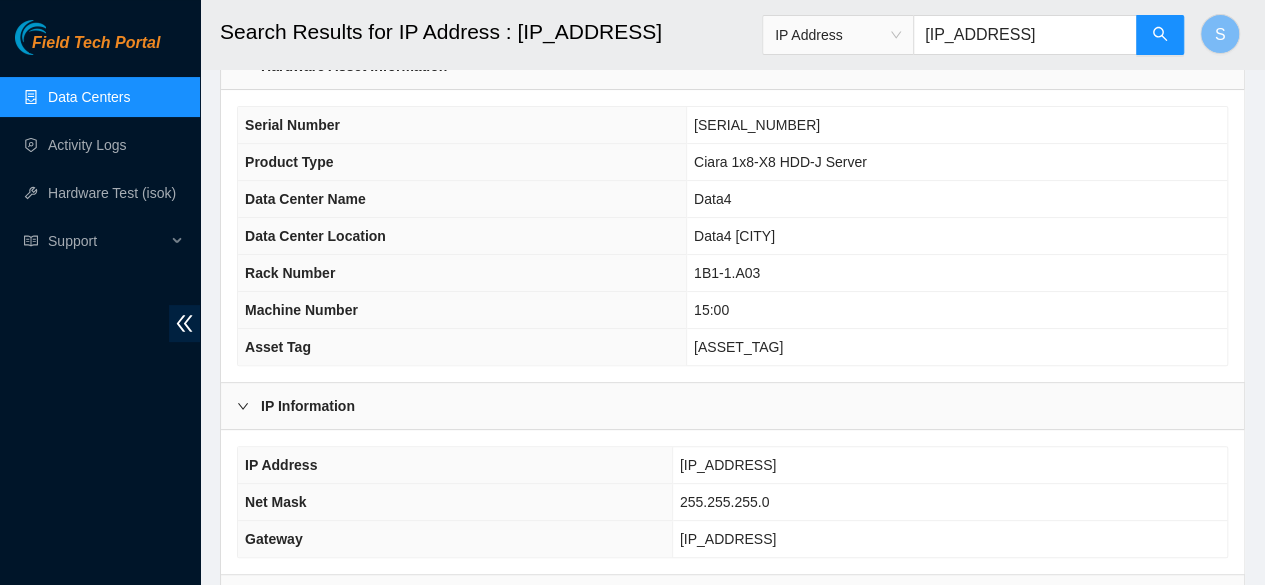 click on "Net Mask" at bounding box center [455, 502] 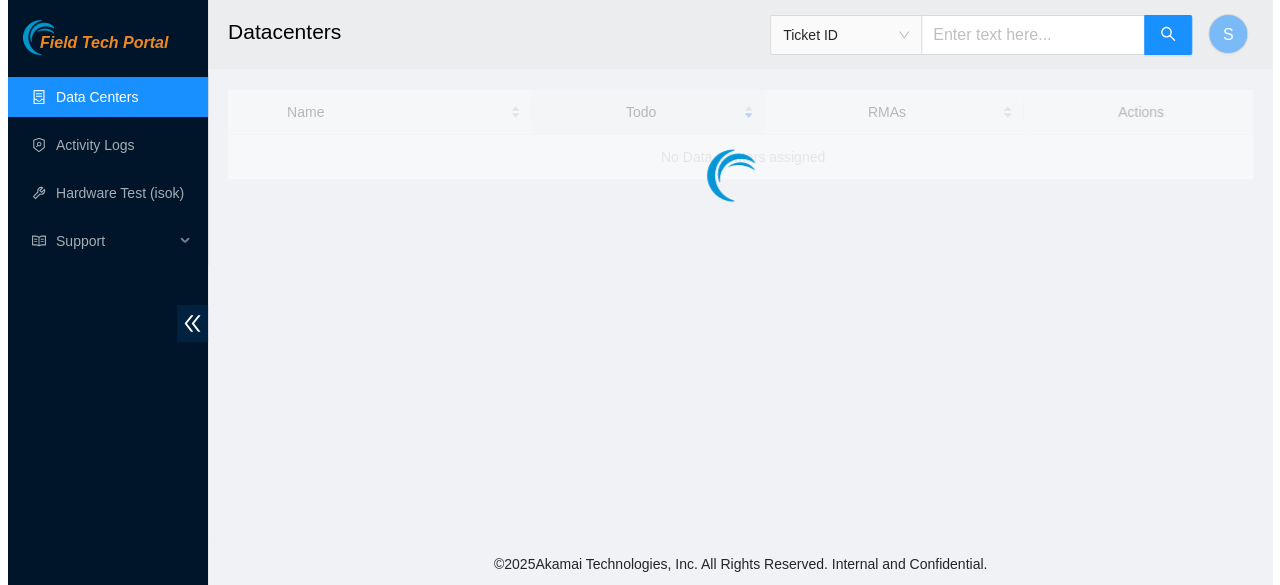 scroll, scrollTop: 0, scrollLeft: 0, axis: both 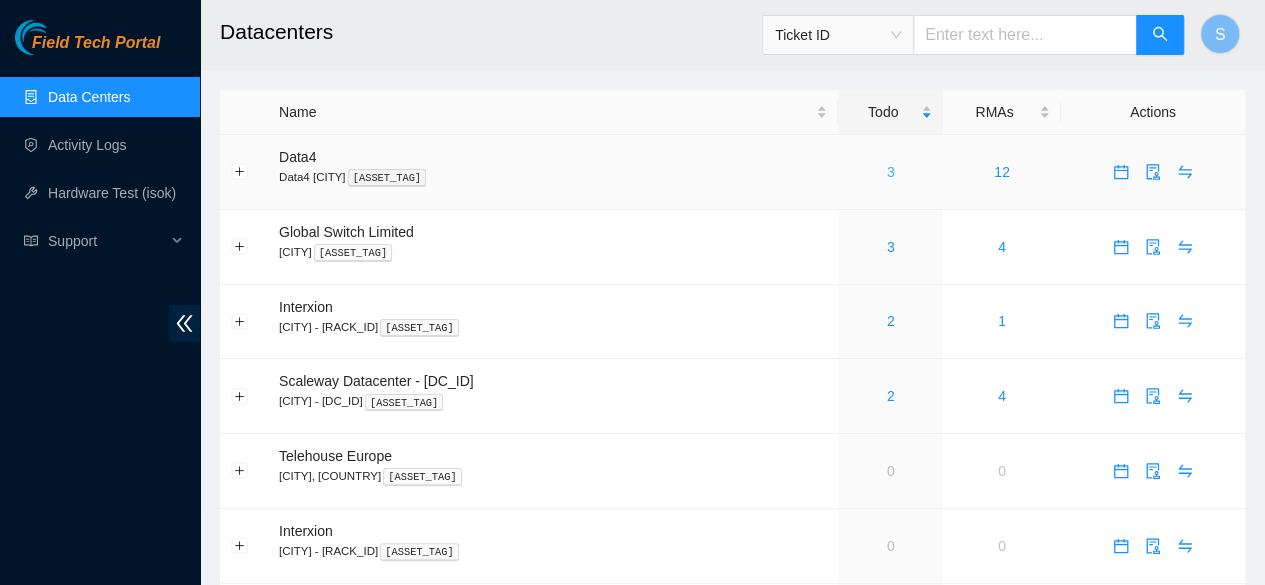 click on "3" at bounding box center (891, 172) 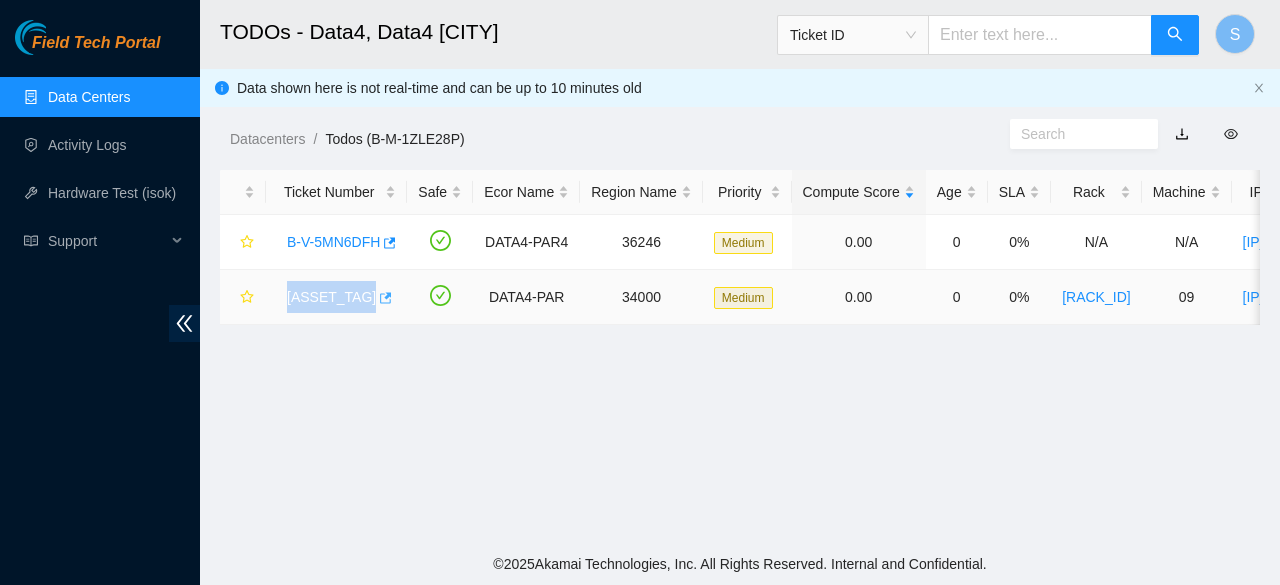drag, startPoint x: 276, startPoint y: 287, endPoint x: 380, endPoint y: 305, distance: 105.546196 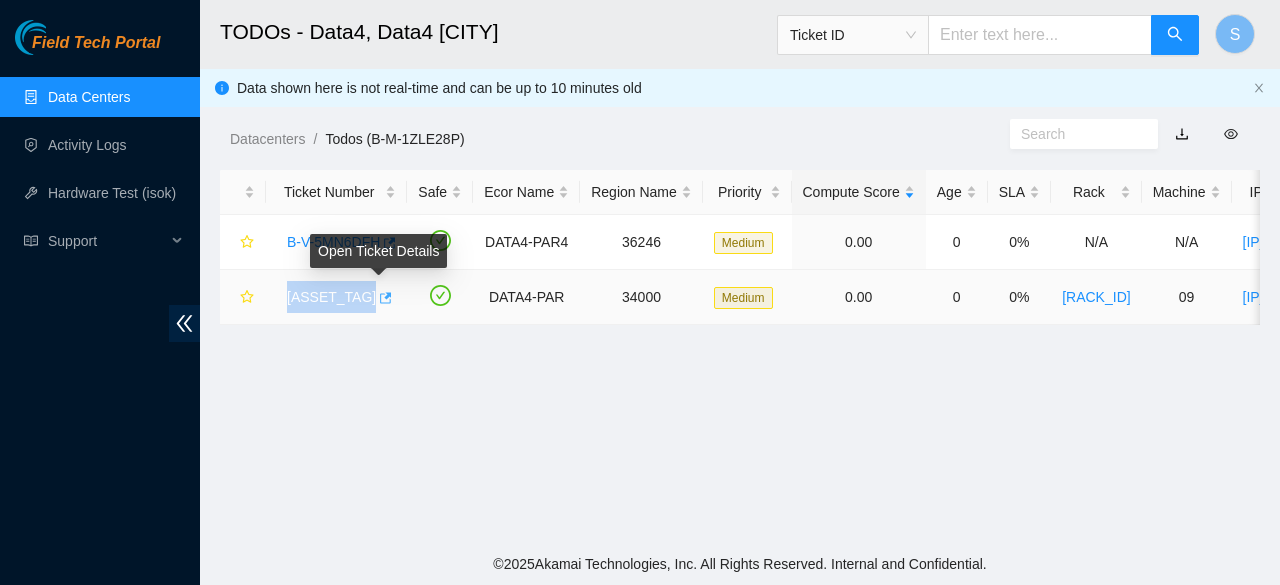 copy on "[SERIAL]" 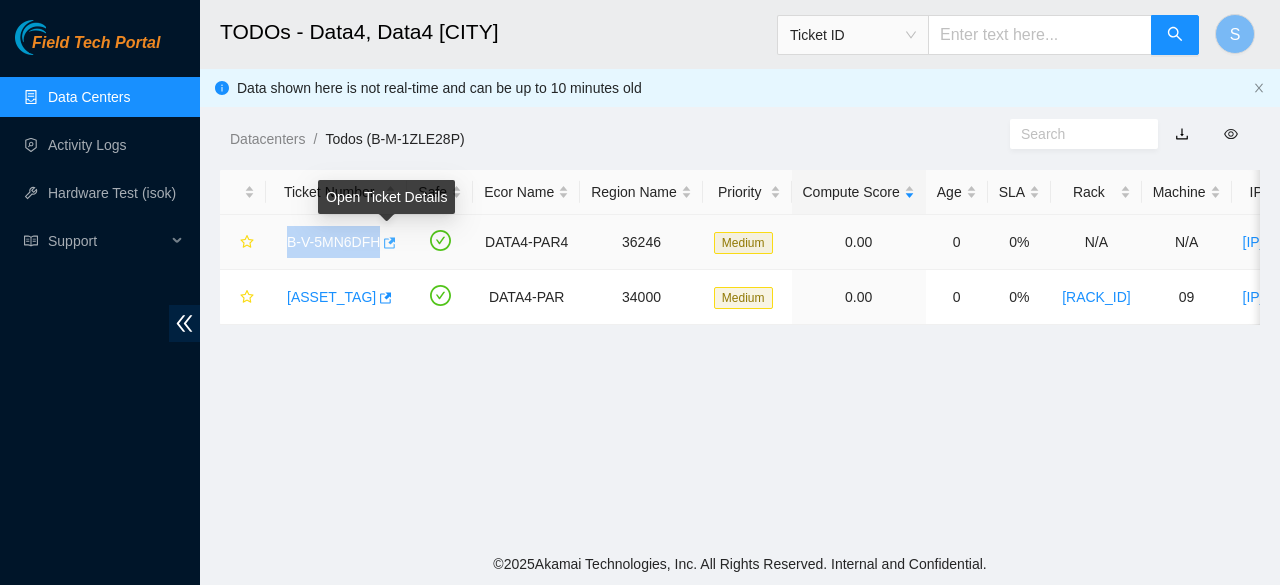 drag, startPoint x: 272, startPoint y: 225, endPoint x: 384, endPoint y: 245, distance: 113.7717 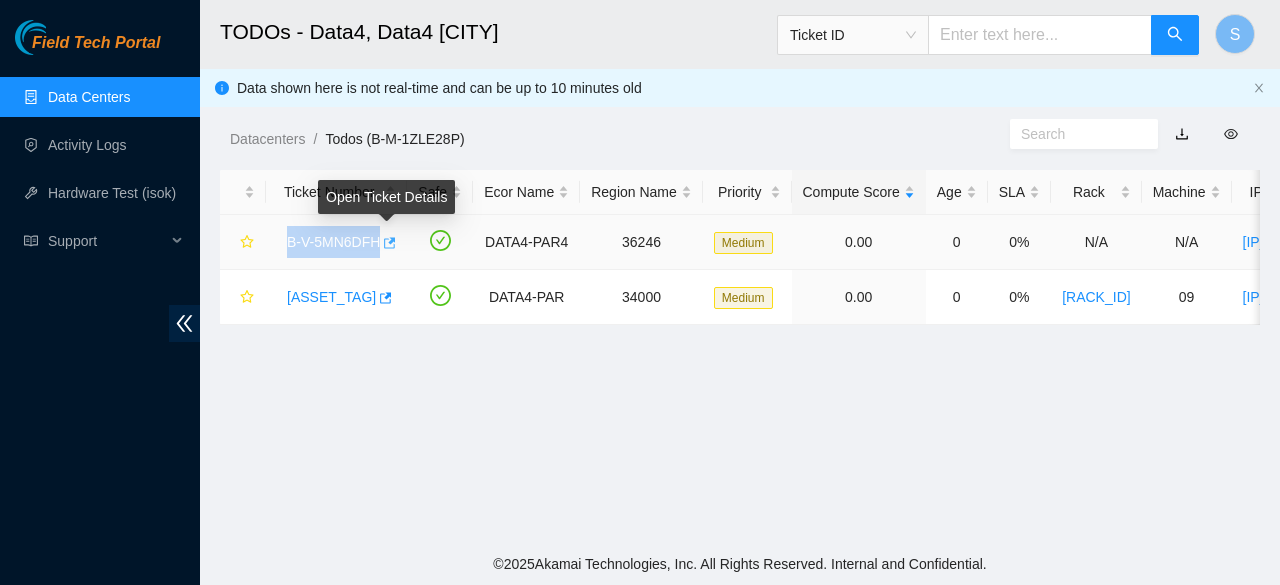 copy on "B-V-5MN6DFH" 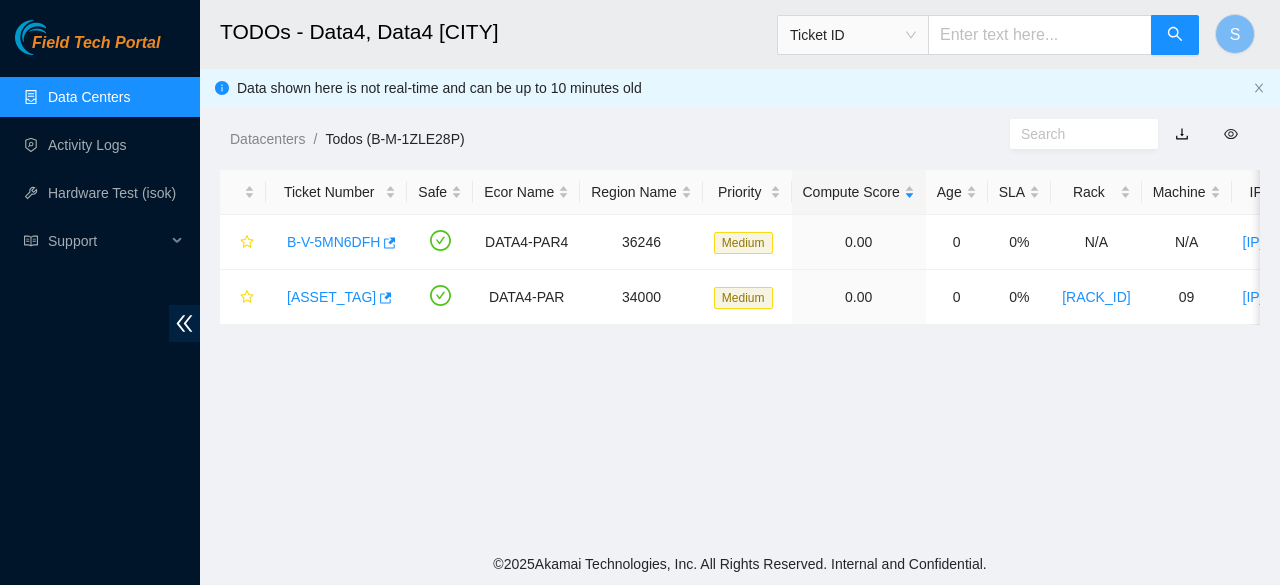 click on "TODOs - Data4, Data4 Paris    Ticket ID S Data shown here is not real-time and can be up to 10 minutes old Datacenters / Todos (B-M-1ZLE28P) / Ticket Number Safe Ecor Name Region Name Priority Compute Score Age SLA Rack Machine IP Address Serial Number Server Type                               B-V-5MN6DFH DATA4-PAR4 36246 Medium 0.00 0 0% N/A N/A 95.100.202.127 CT-4181108-00023 Ciara 1x8-X8 HDD-J Server   B-V-5OUE84L DATA4-PAR 34000 Medium 0.00 0 0%  4B3-B02    09 2.16.89.205 CT-4190502-00480 Ciara 1.5x18-X7 LCS 64G Server {Rev F}" at bounding box center [740, 271] 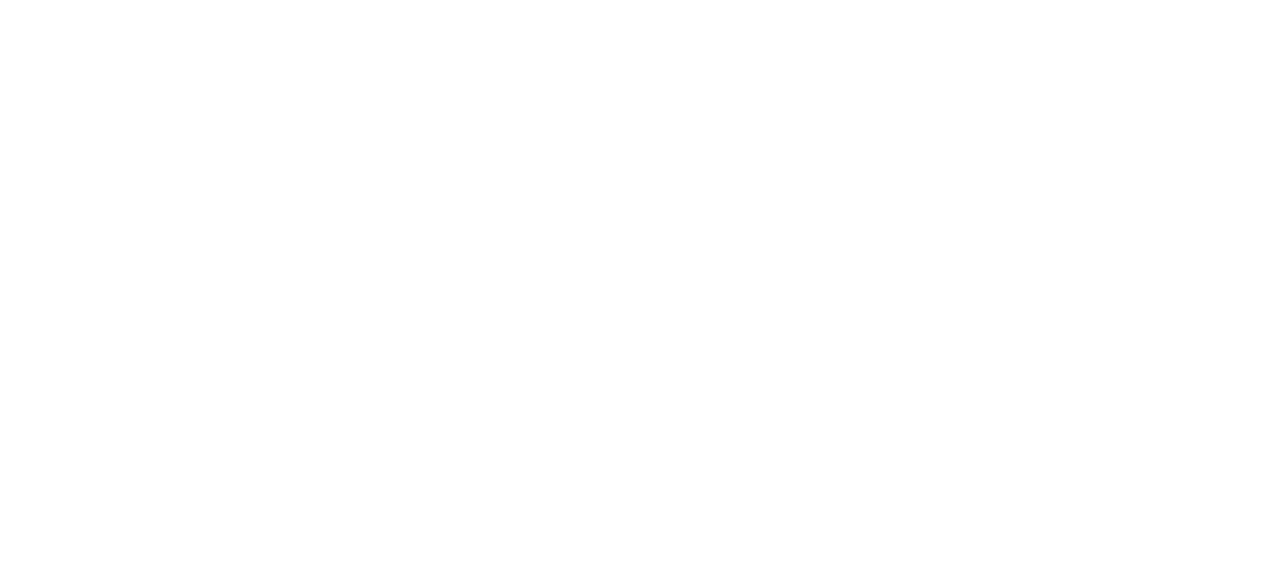scroll, scrollTop: 0, scrollLeft: 0, axis: both 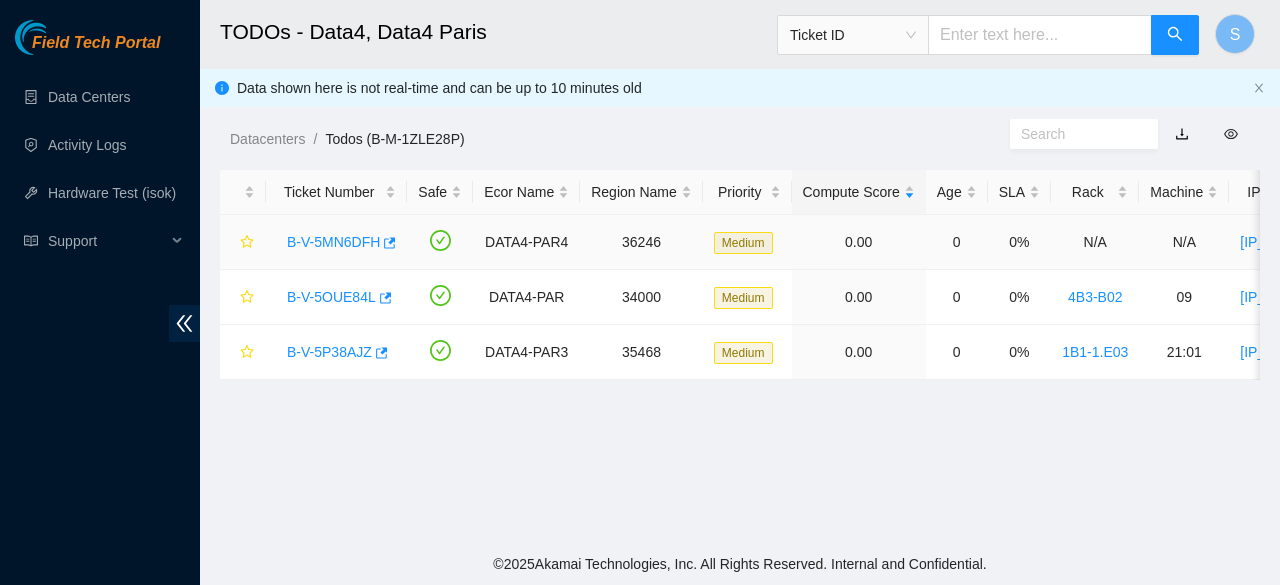 click on "B-V-5MN6DFH" at bounding box center (333, 242) 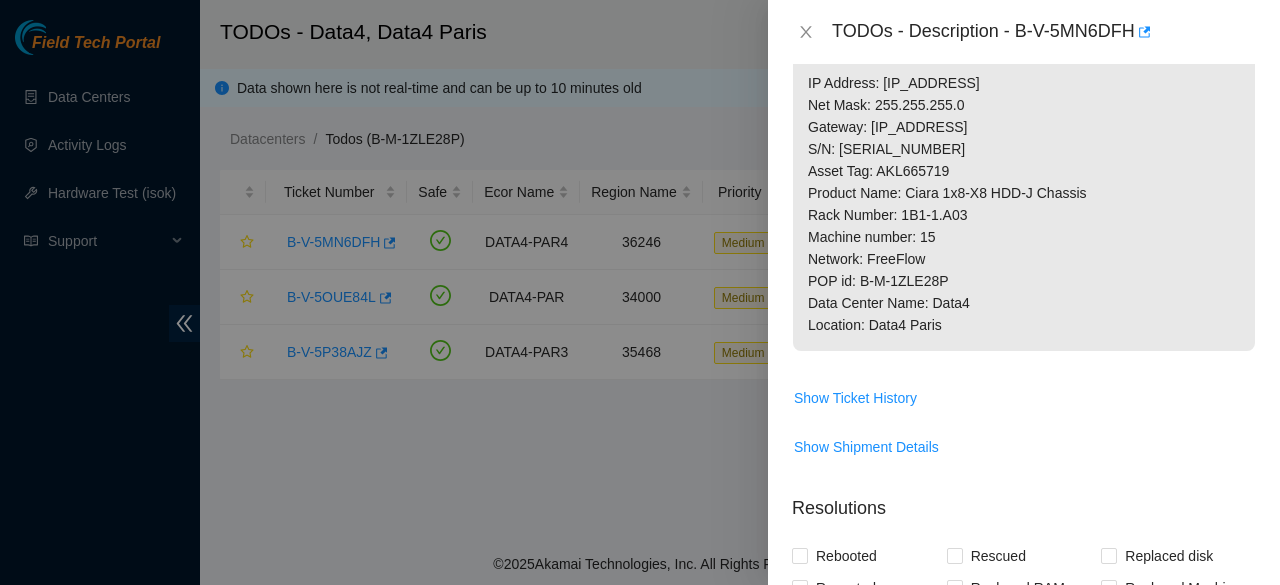 scroll, scrollTop: 394, scrollLeft: 0, axis: vertical 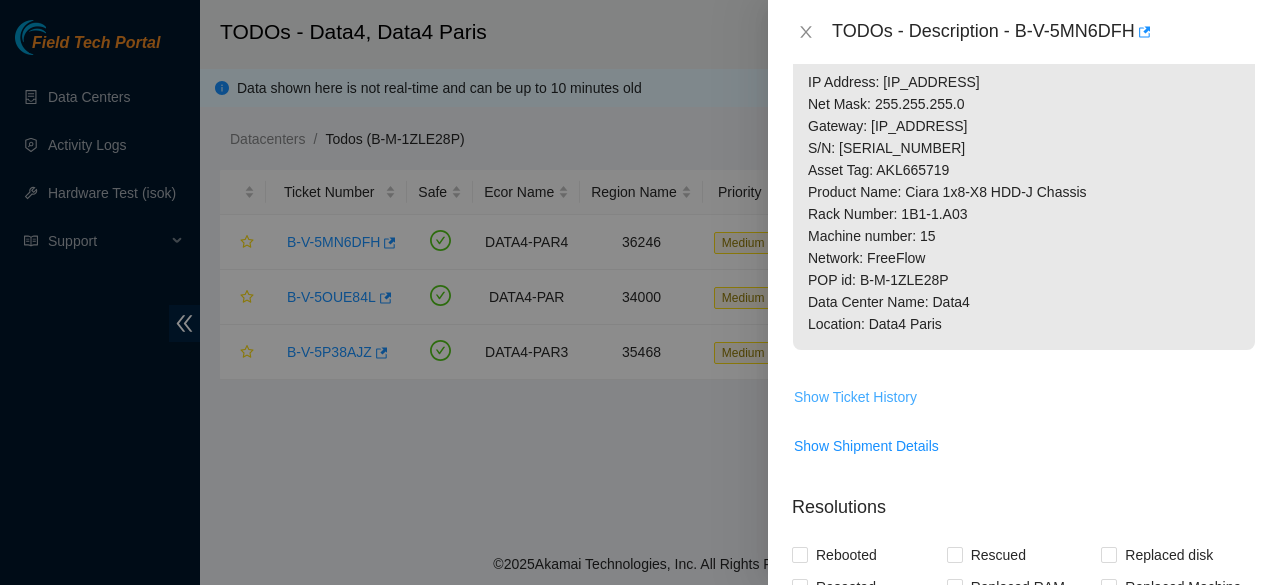 click on "Show Ticket History" at bounding box center [855, 397] 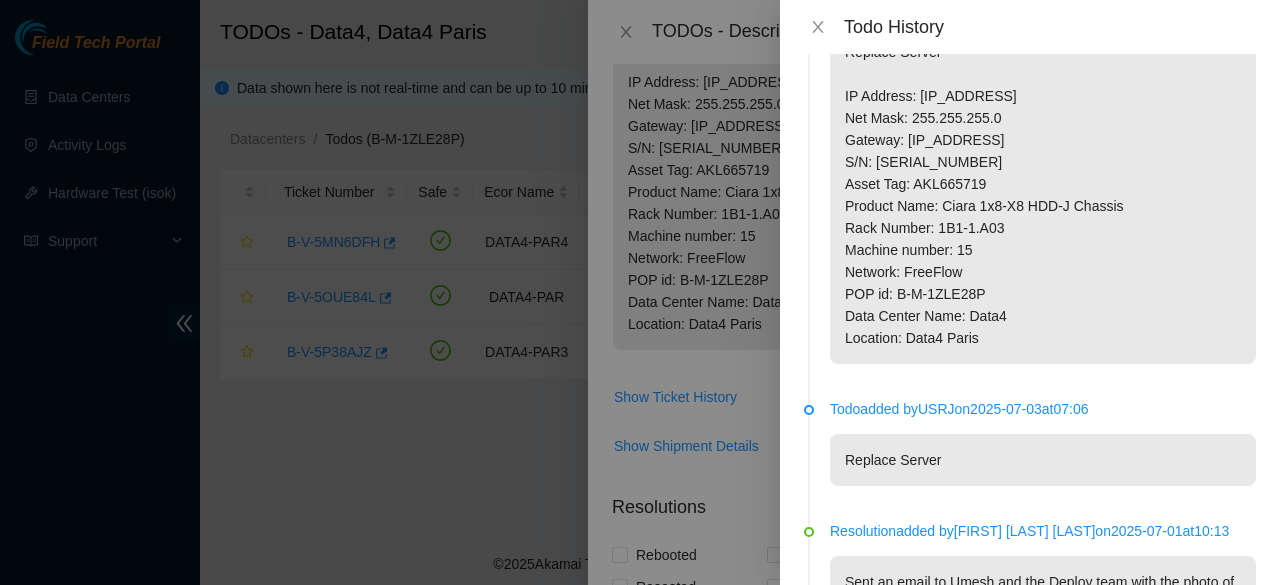 scroll, scrollTop: 1, scrollLeft: 0, axis: vertical 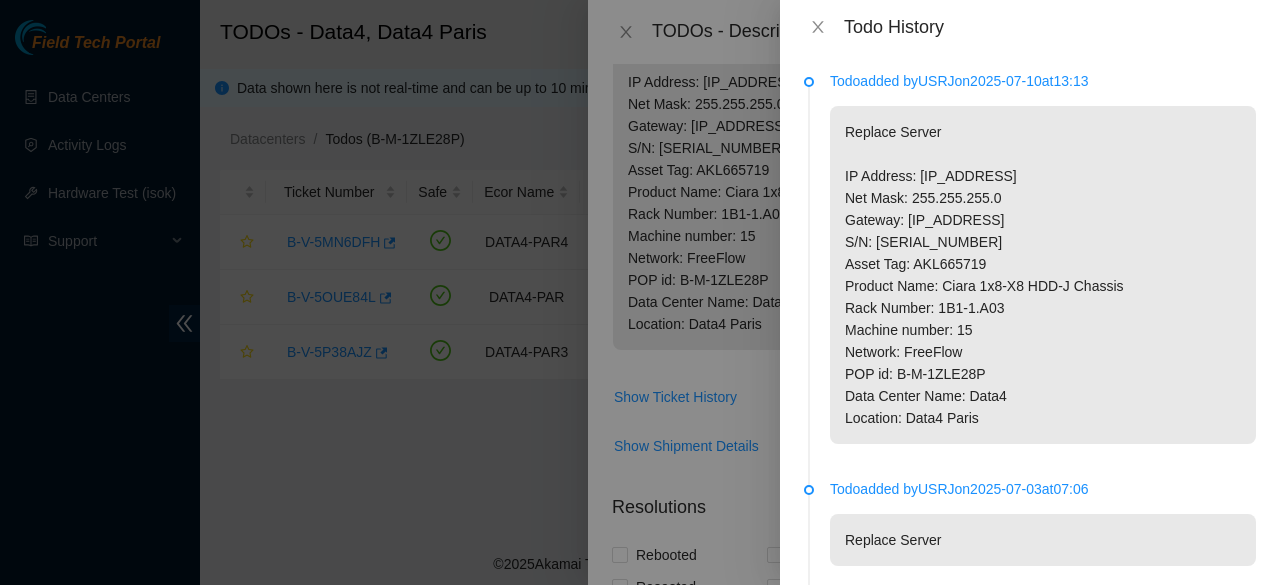 click on "Todo  added by  USRJ  on  2025-07-10  at  13:13" at bounding box center [1043, 81] 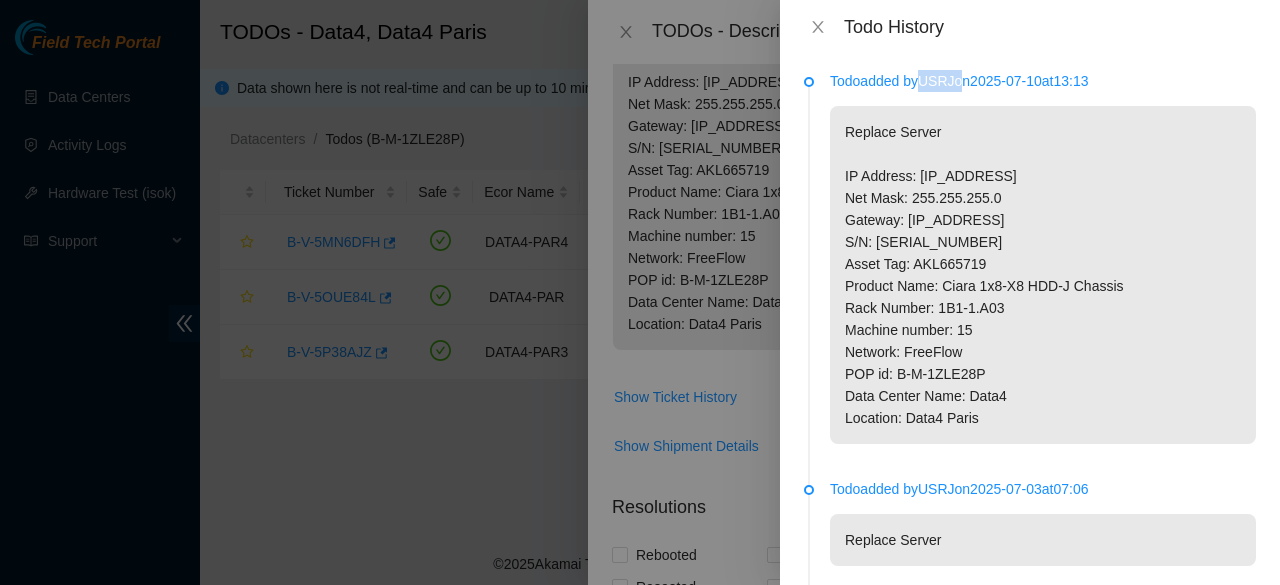 click on "Todo  added by  USRJ  on  2025-07-10  at  13:13" at bounding box center (1043, 81) 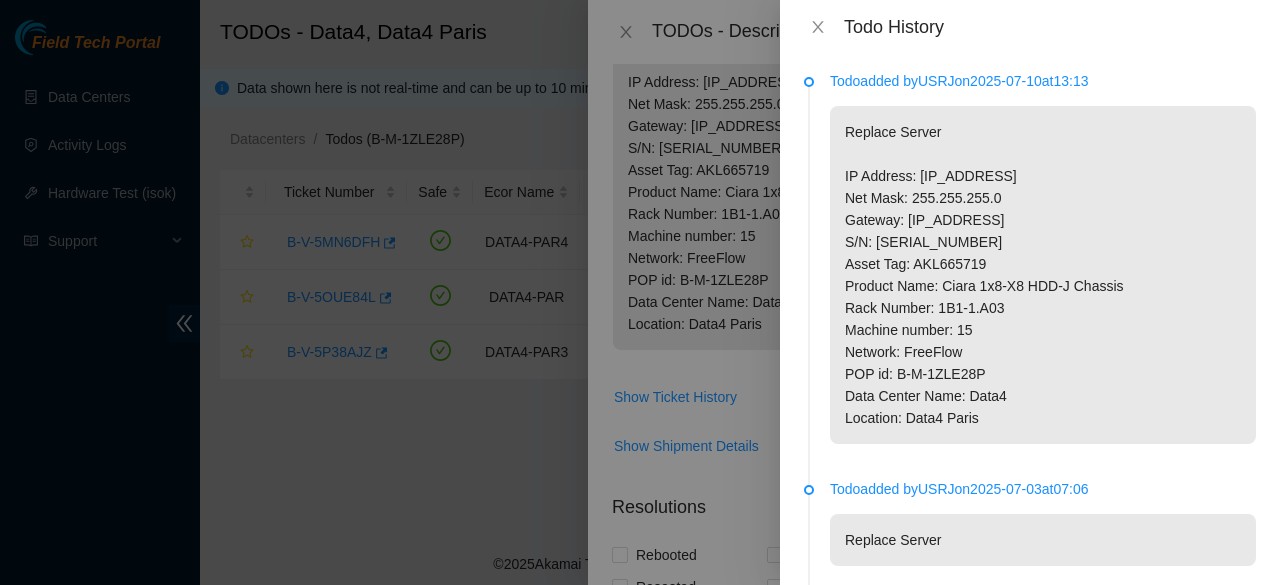 scroll, scrollTop: 0, scrollLeft: 0, axis: both 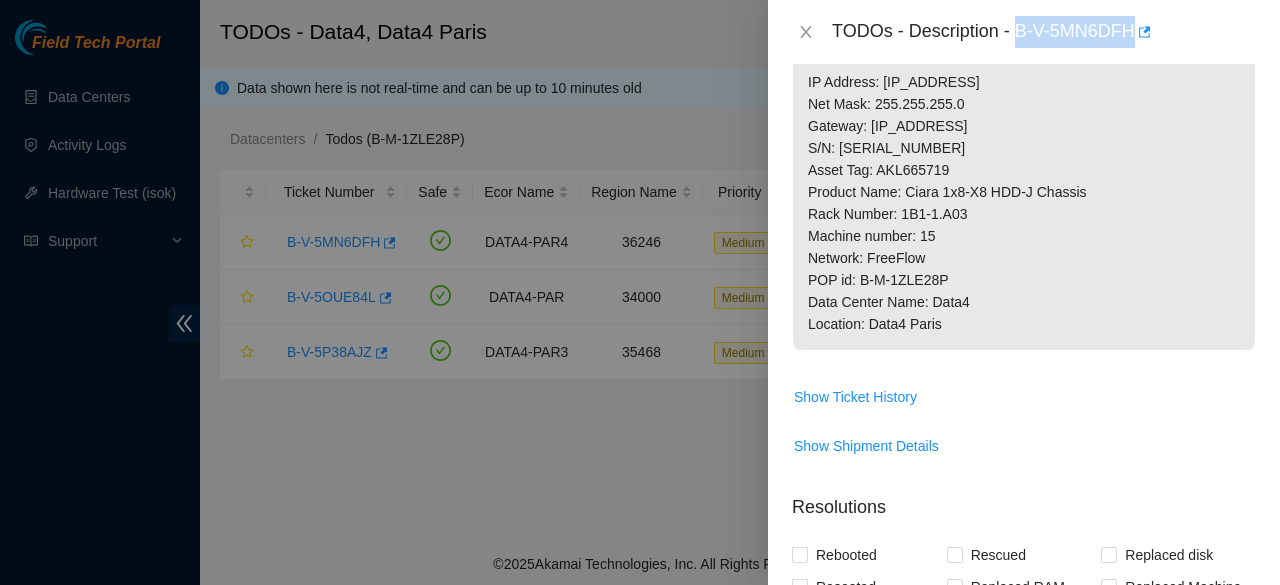 drag, startPoint x: 1015, startPoint y: 29, endPoint x: 1135, endPoint y: 29, distance: 120 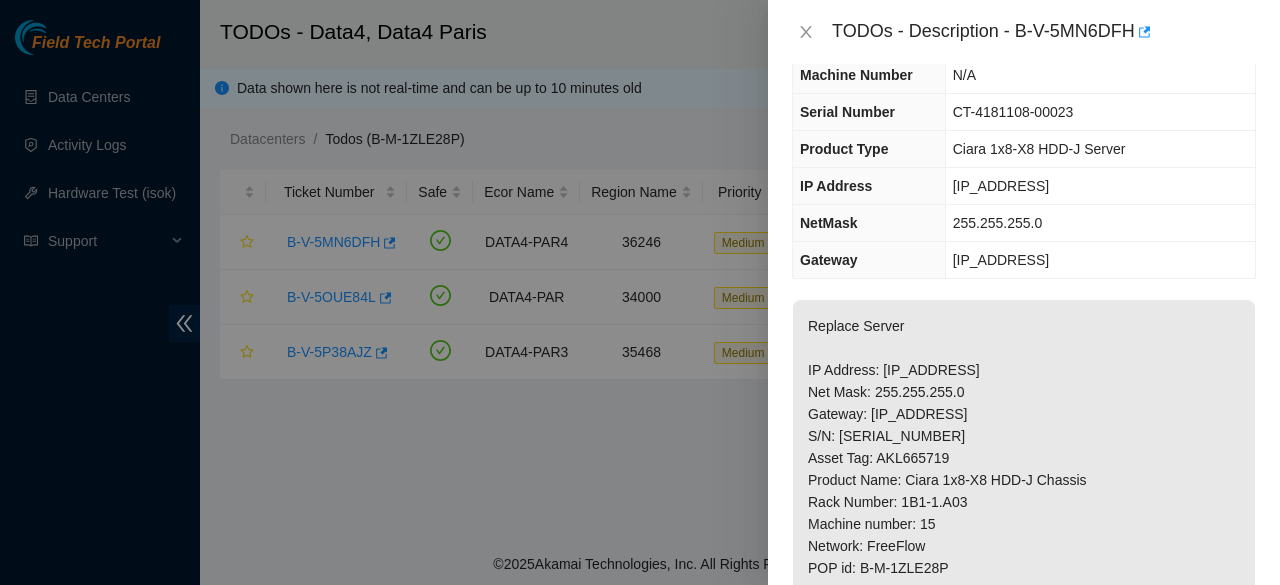 scroll, scrollTop: 102, scrollLeft: 0, axis: vertical 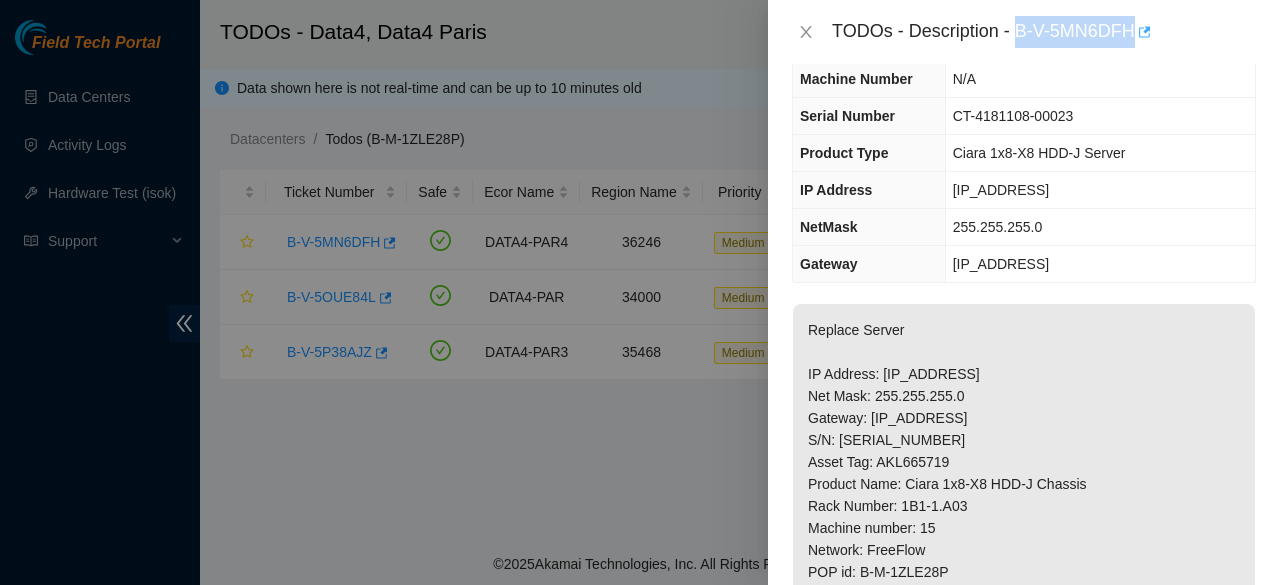 drag, startPoint x: 1020, startPoint y: 28, endPoint x: 1142, endPoint y: 39, distance: 122.494896 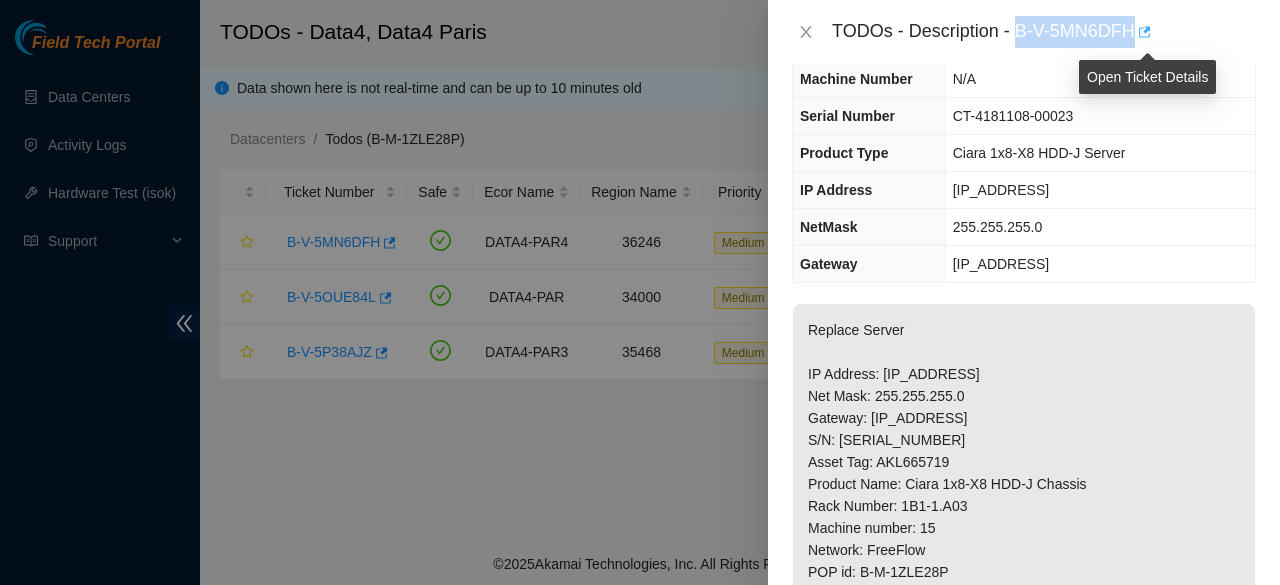 copy on "B-V-5MN6DFH" 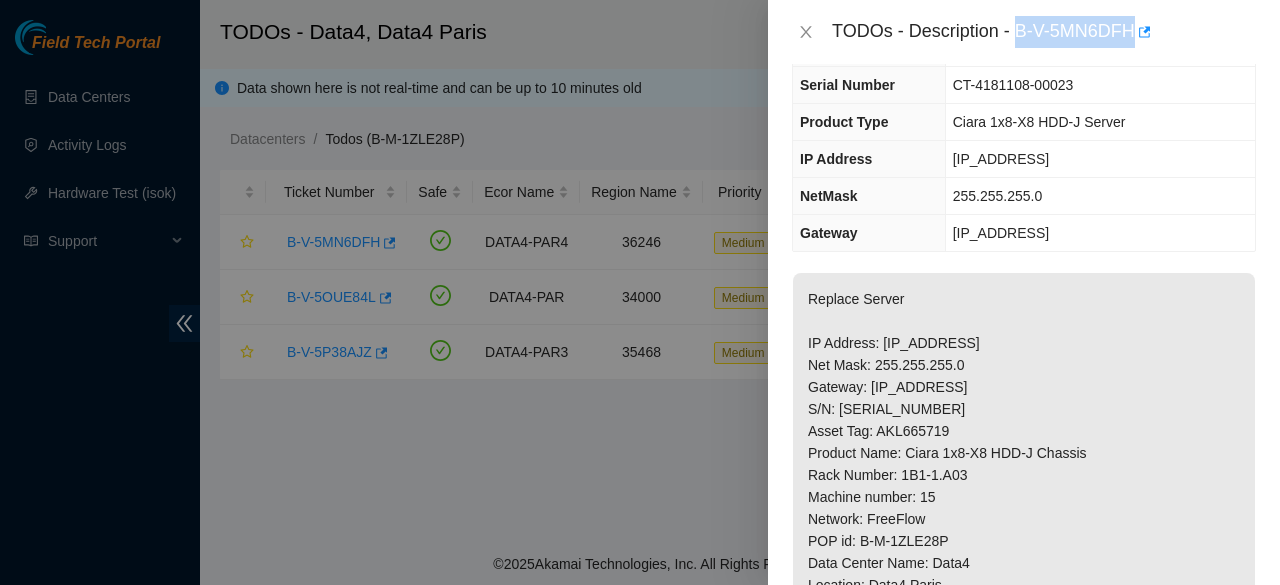 scroll, scrollTop: 0, scrollLeft: 0, axis: both 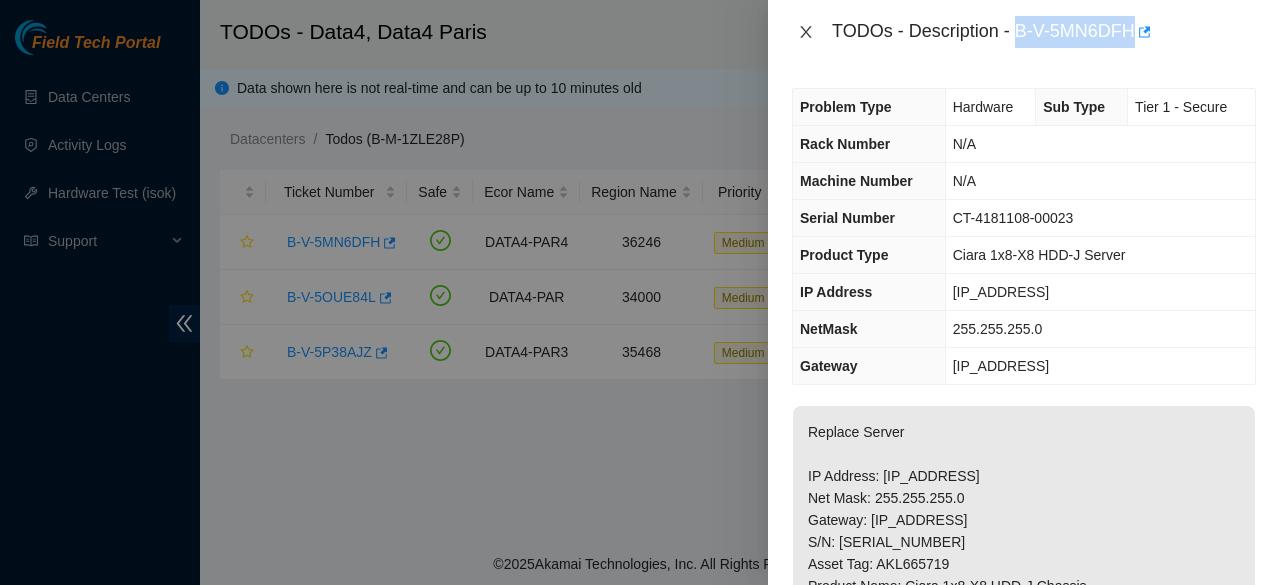 click 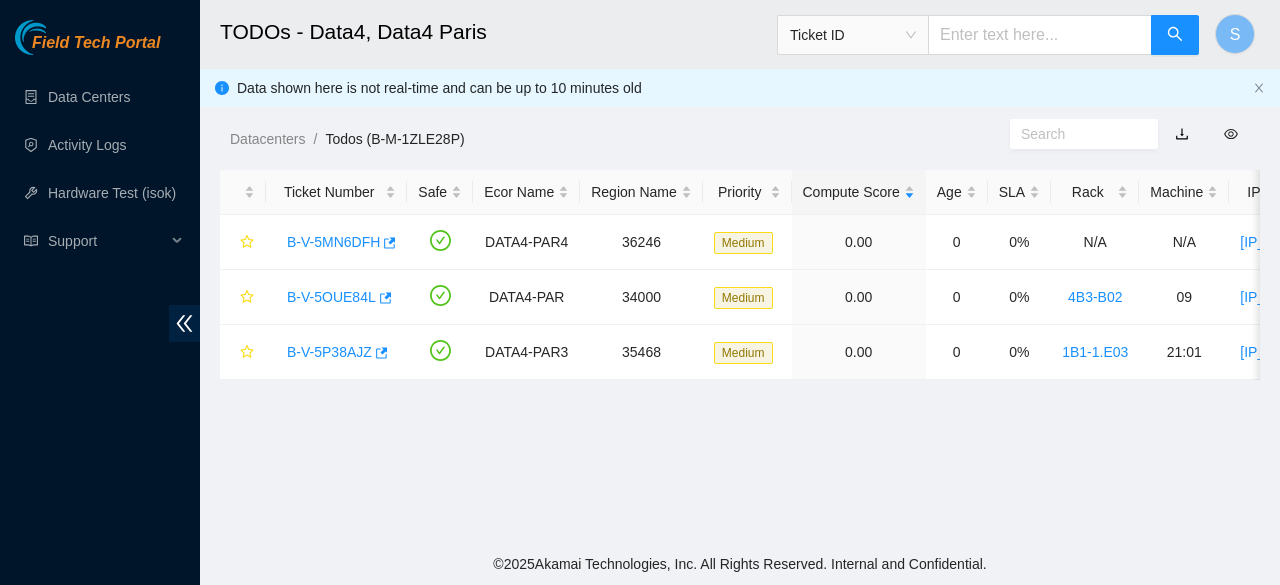 type 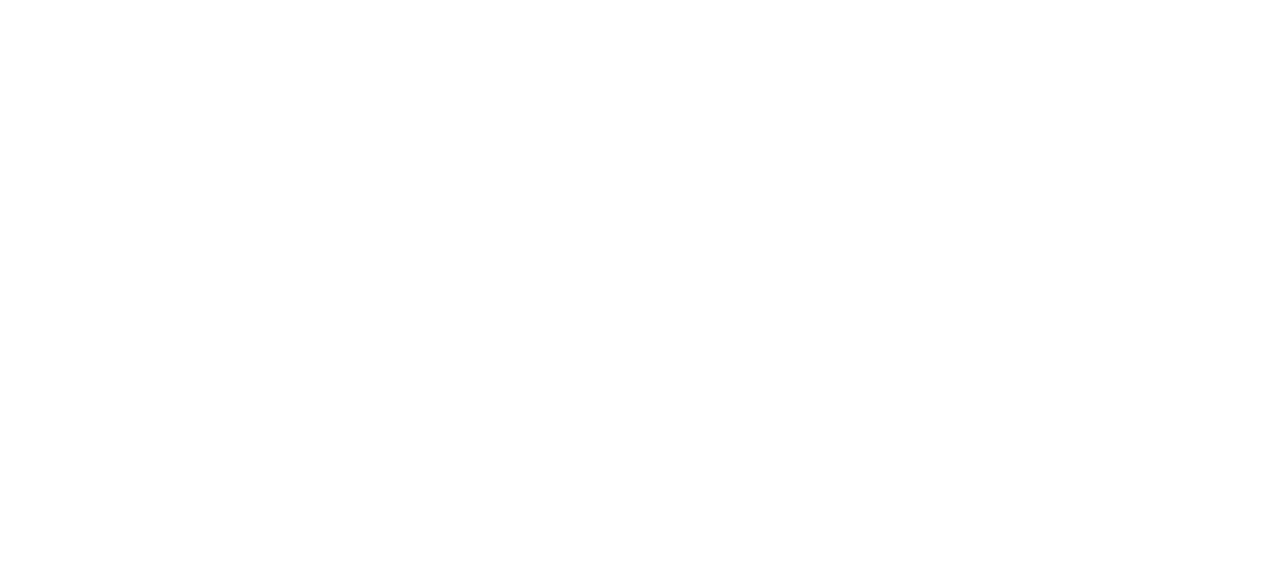 scroll, scrollTop: 0, scrollLeft: 0, axis: both 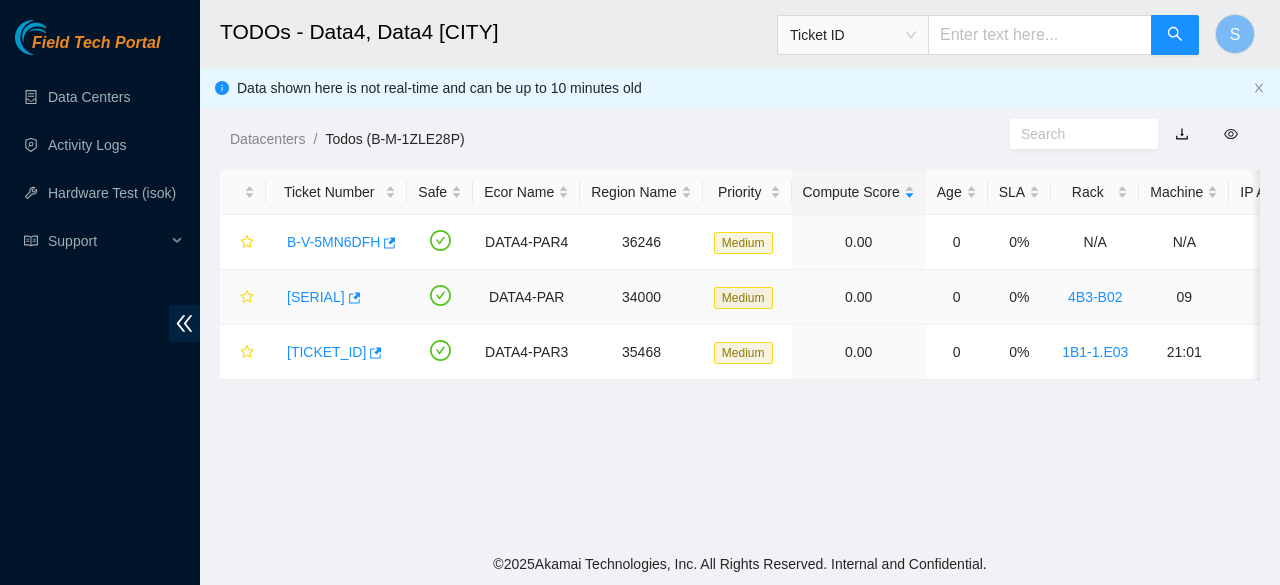 click on "[SERIAL]" at bounding box center (316, 297) 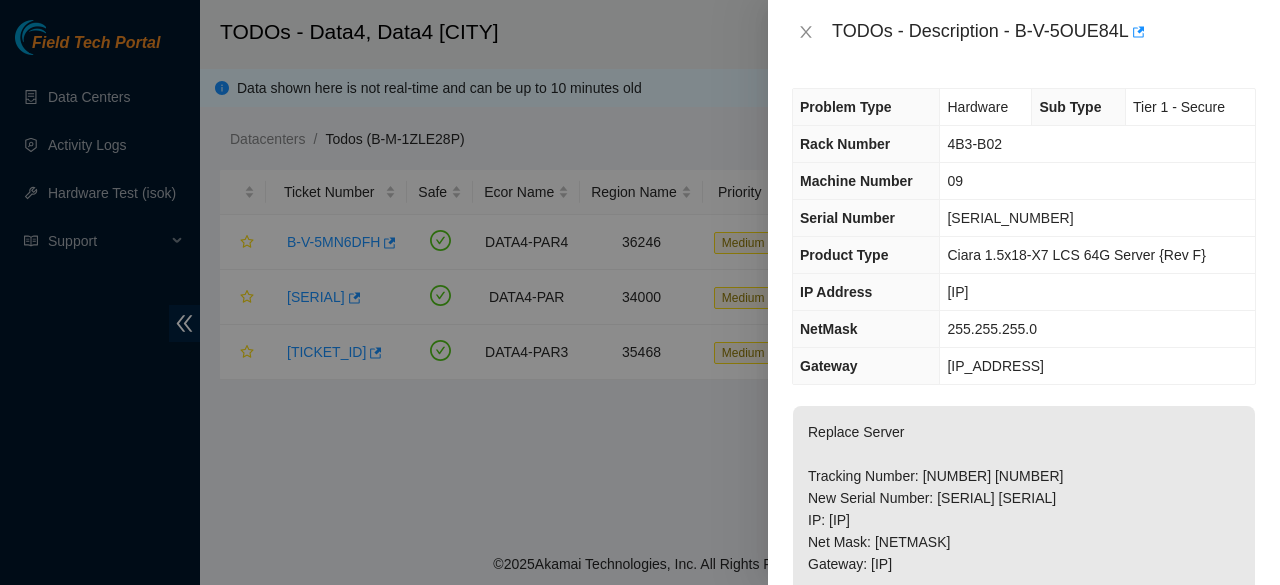 scroll, scrollTop: 60, scrollLeft: 0, axis: vertical 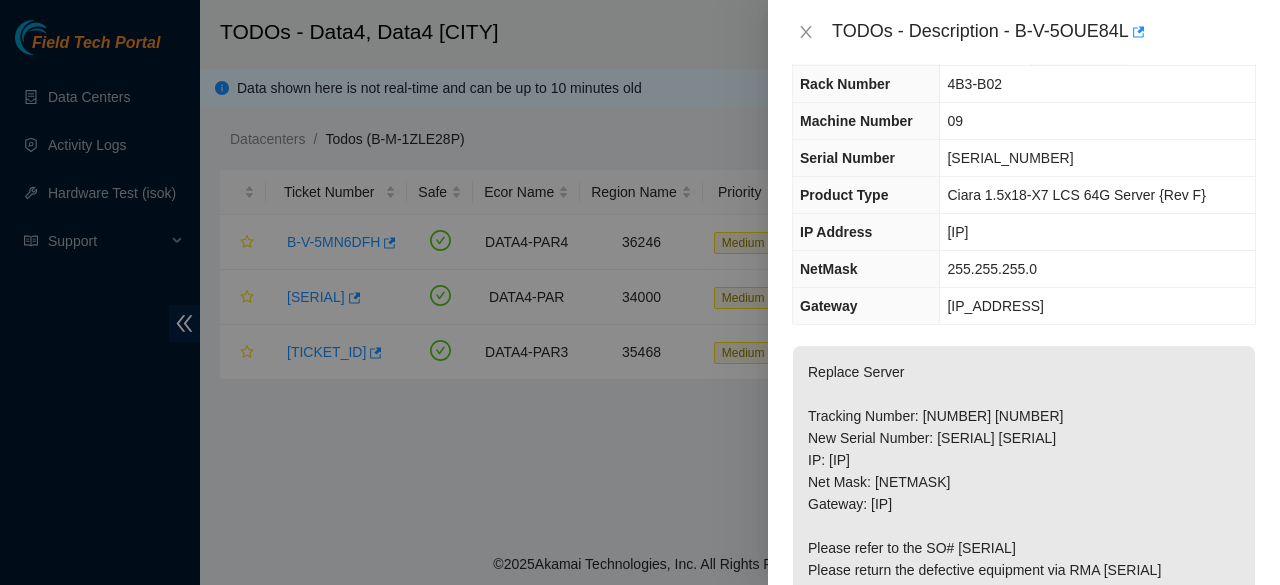 click on "Replace Server
Tracking Number: [NUMBER] [NUMBER]
New Serial Number: [SERIAL] [SERIAL]
IP: [IP]
Net Mask: [NETMASK]
Gateway: [IP]
Please refer to the SO# [SERIAL]
Please return the defective equipment via RMA [SERIAL]
Return tracking number: [NUMBER]
Replacement product type : [PRODUCT] [PRODUCT] [PRODUCT] [PRODUCT] [PRODUCT] {Rev F}
If the part received is different from what is mentioned above,please contact your NIE before replacement" at bounding box center (1024, 537) 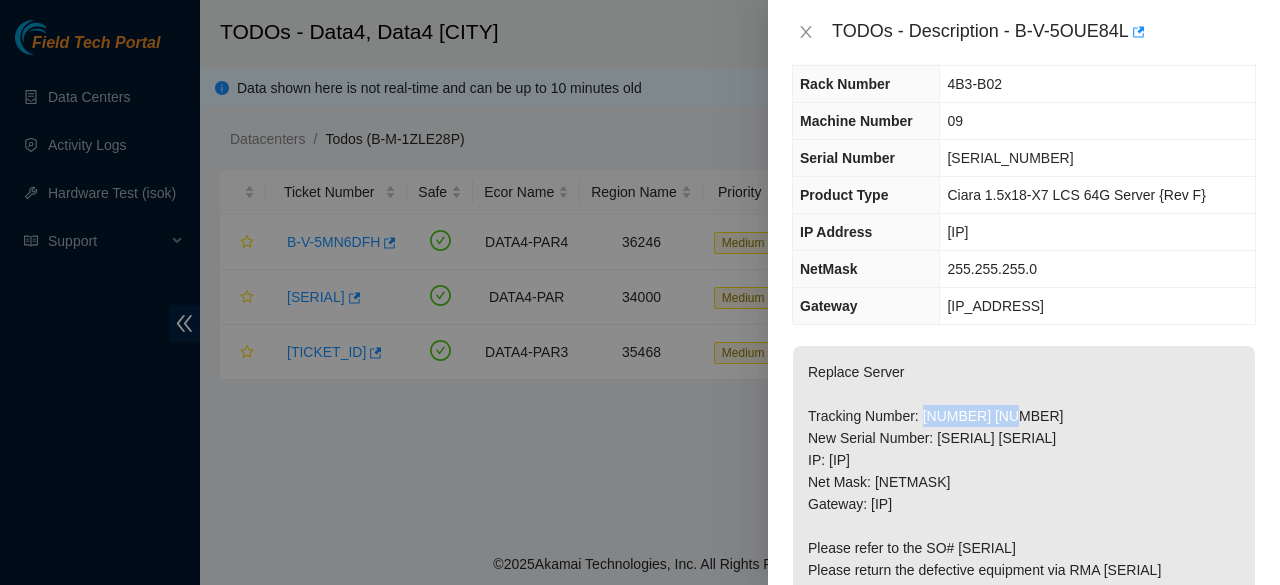 click on "Replace Server
Tracking Number: [NUMBER] [NUMBER]
New Serial Number: [SERIAL] [SERIAL]
IP: [IP]
Net Mask: [NETMASK]
Gateway: [IP]
Please refer to the SO# [SERIAL]
Please return the defective equipment via RMA [SERIAL]
Return tracking number: [NUMBER]
Replacement product type : [PRODUCT] [PRODUCT] [PRODUCT] [PRODUCT] [PRODUCT] {Rev F}
If the part received is different from what is mentioned above,please contact your NIE before replacement" at bounding box center [1024, 537] 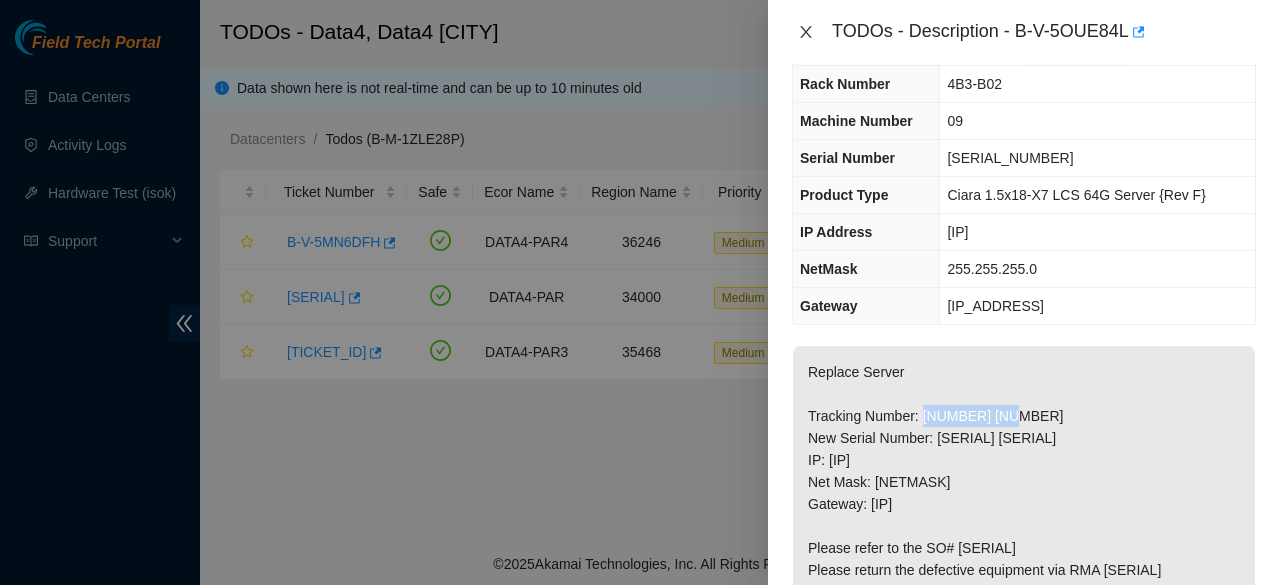 click at bounding box center (806, 32) 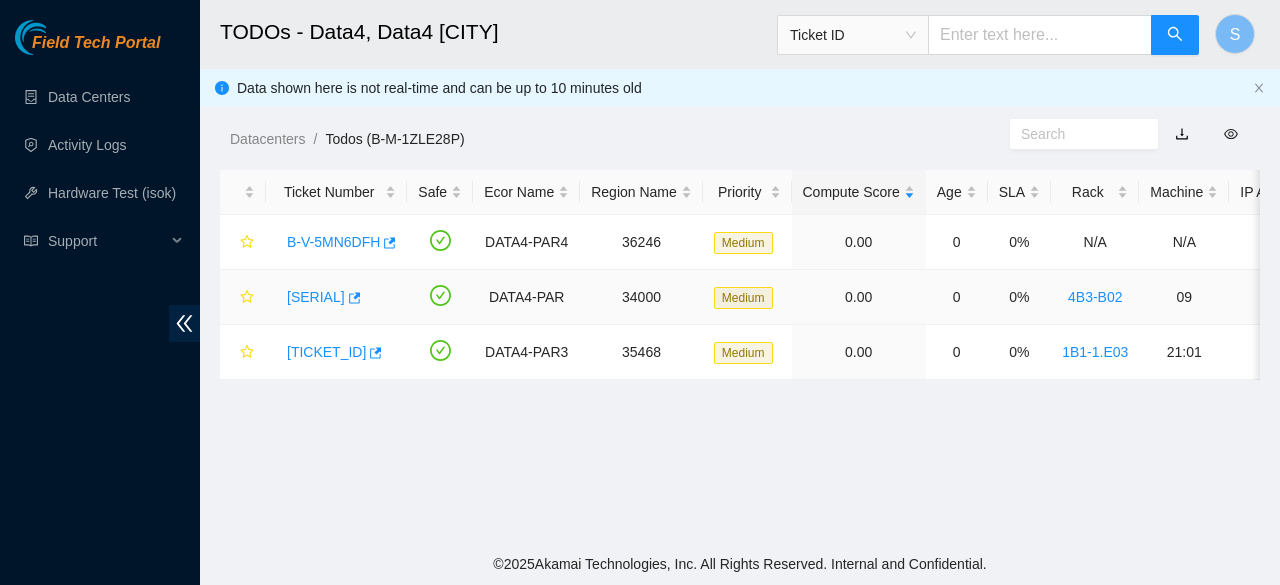 click on "B-V-5OUE84L" at bounding box center (316, 297) 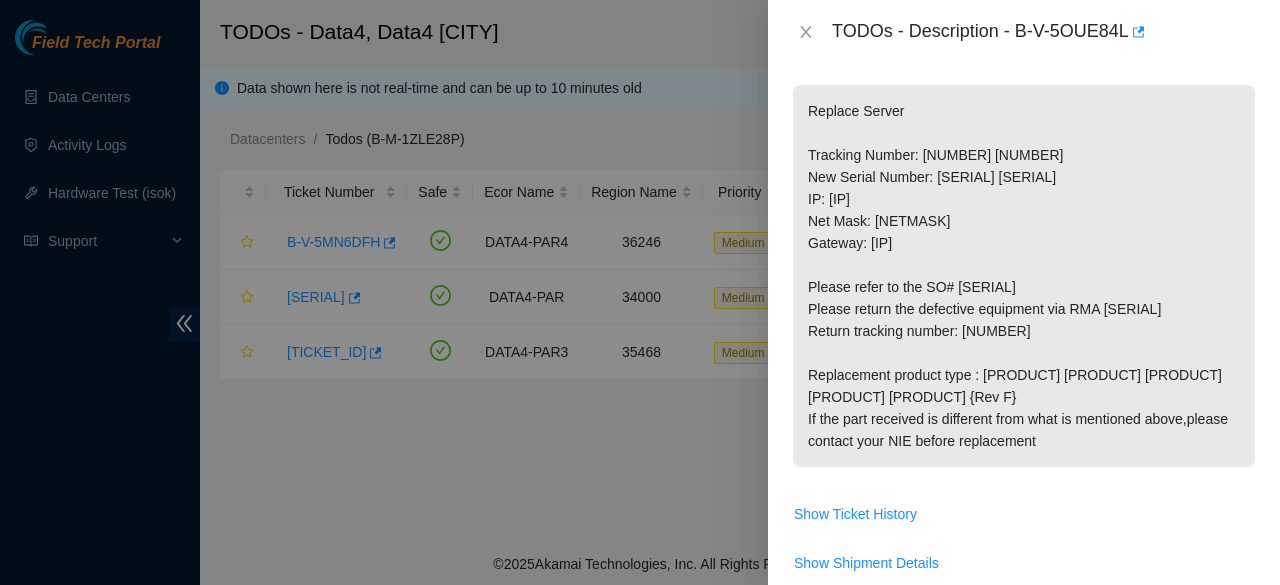 scroll, scrollTop: 324, scrollLeft: 0, axis: vertical 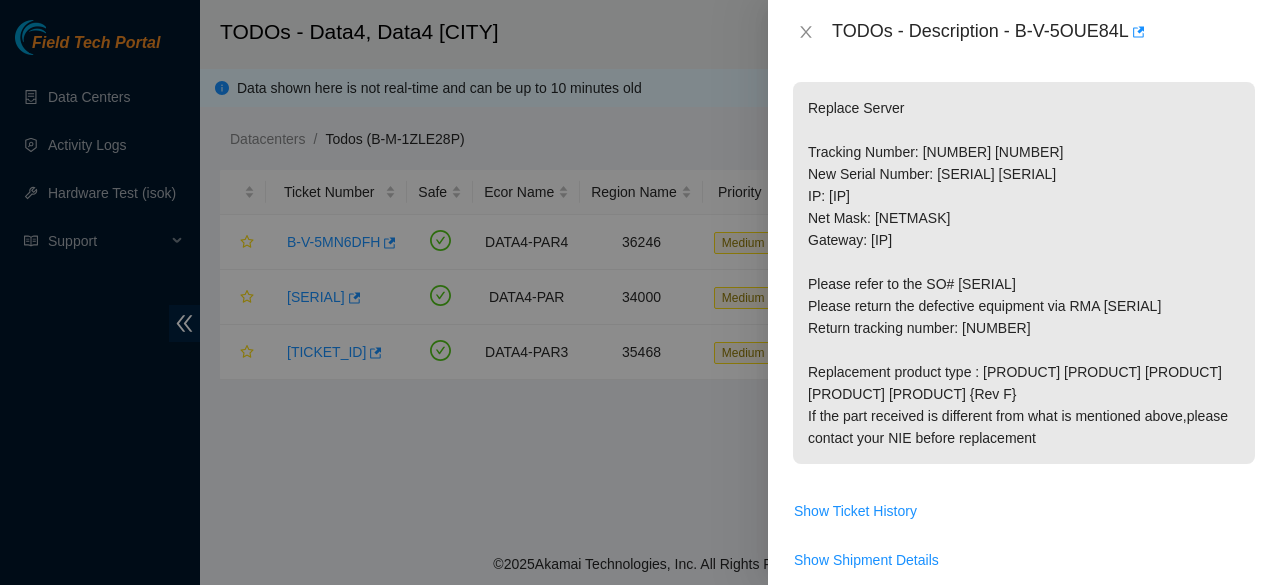 click on "Show Ticket History" at bounding box center [1024, 511] 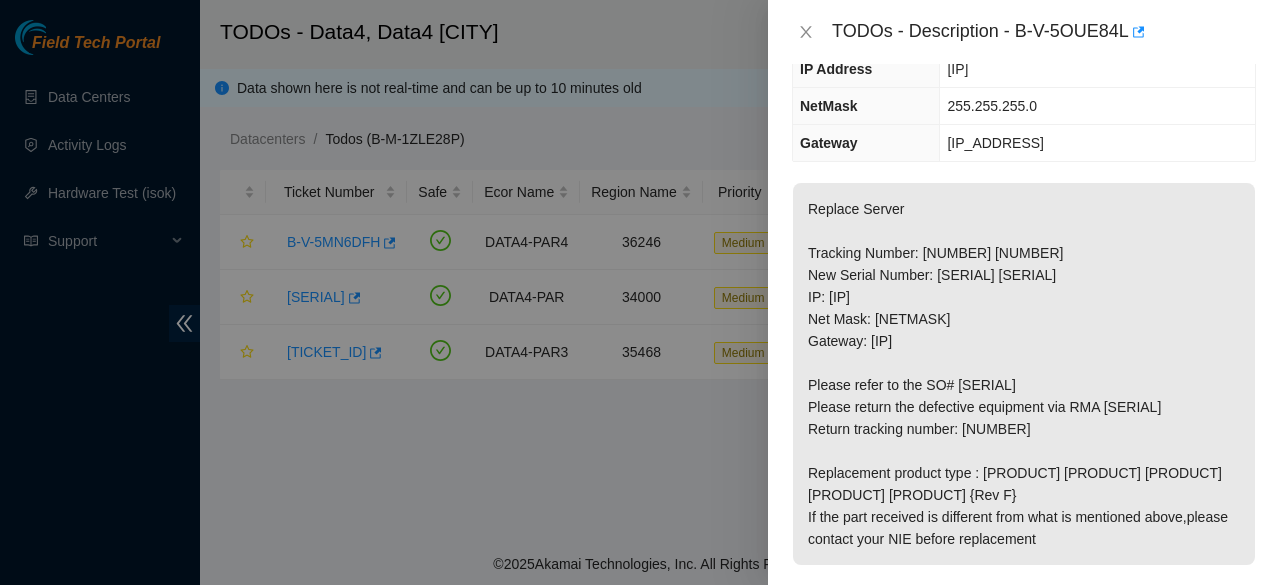 scroll, scrollTop: 227, scrollLeft: 0, axis: vertical 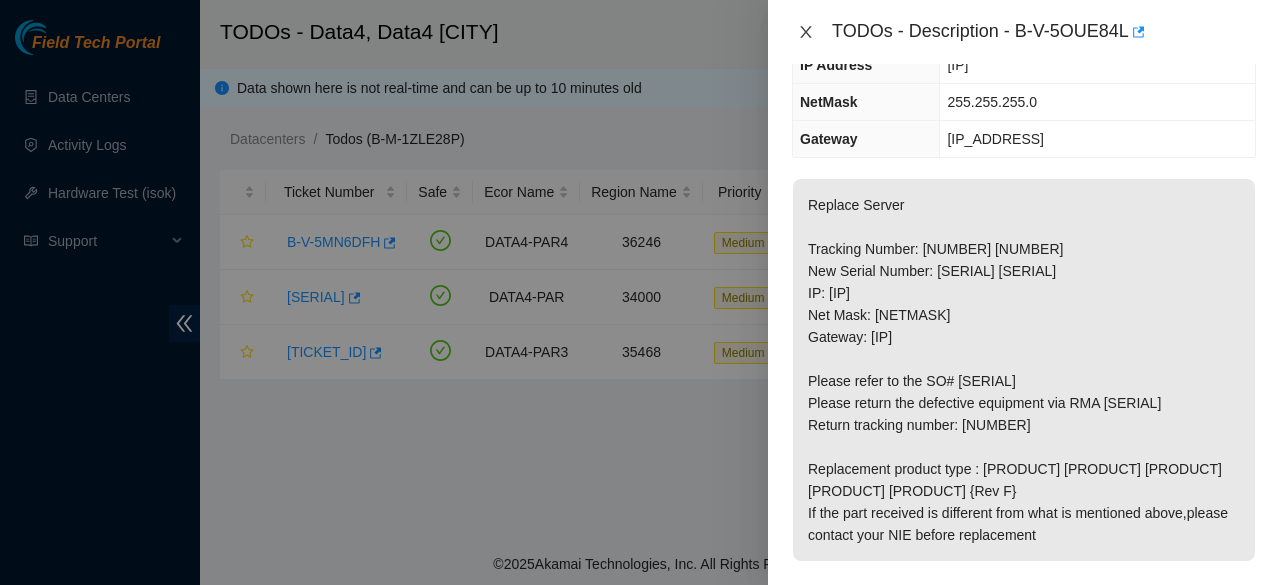 click 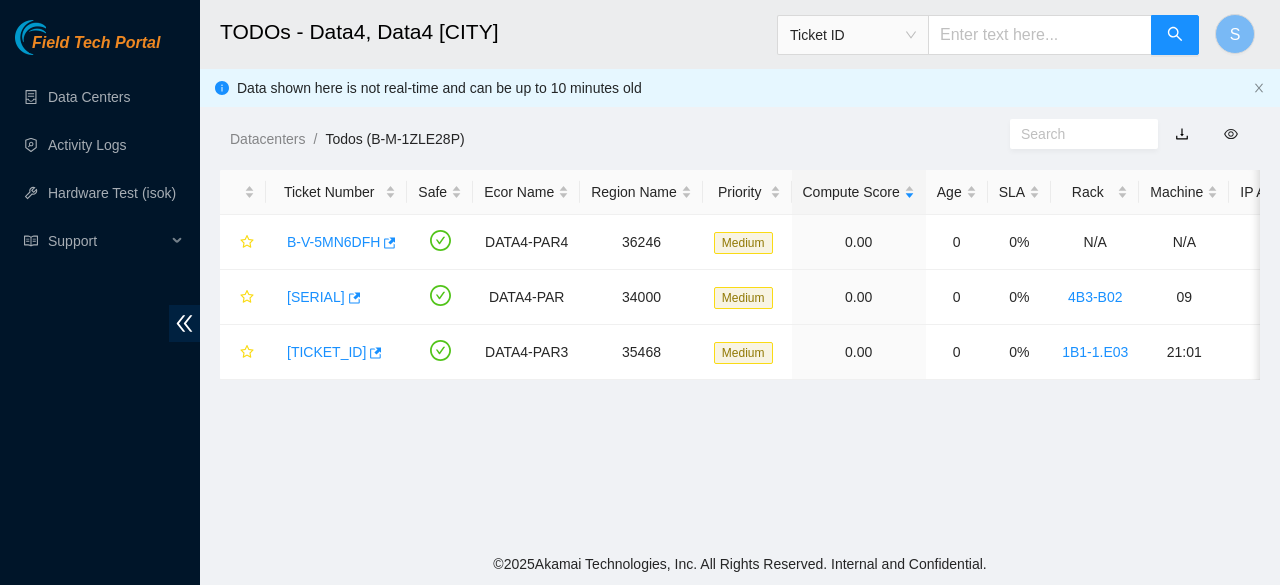 scroll, scrollTop: 293, scrollLeft: 0, axis: vertical 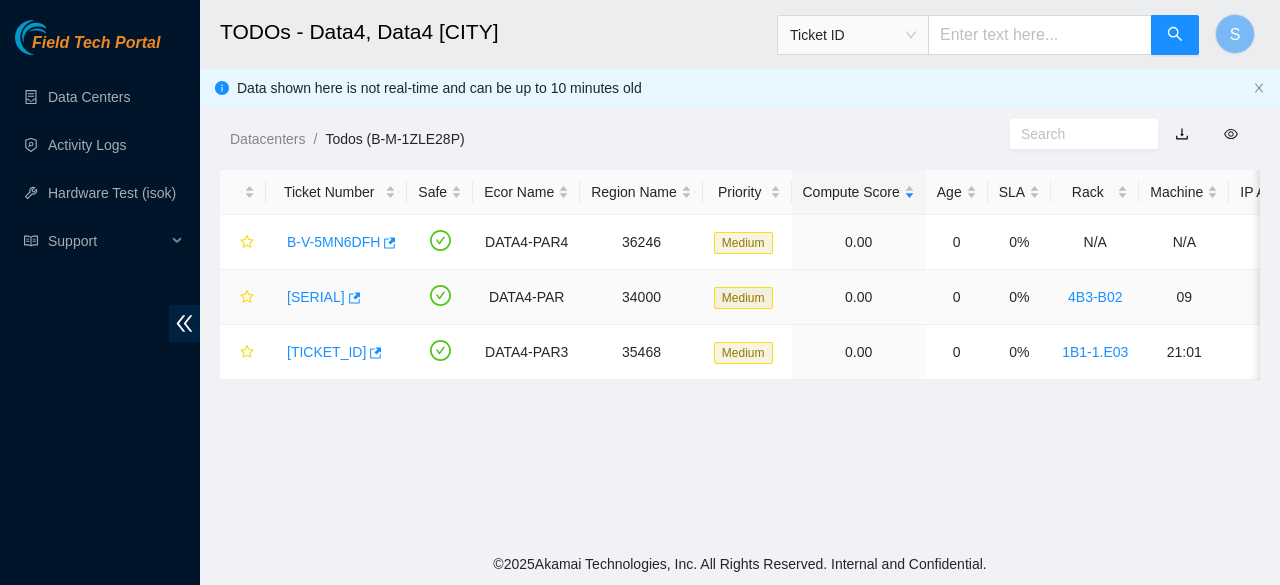 click on "B-V-5OUE84L" at bounding box center (316, 297) 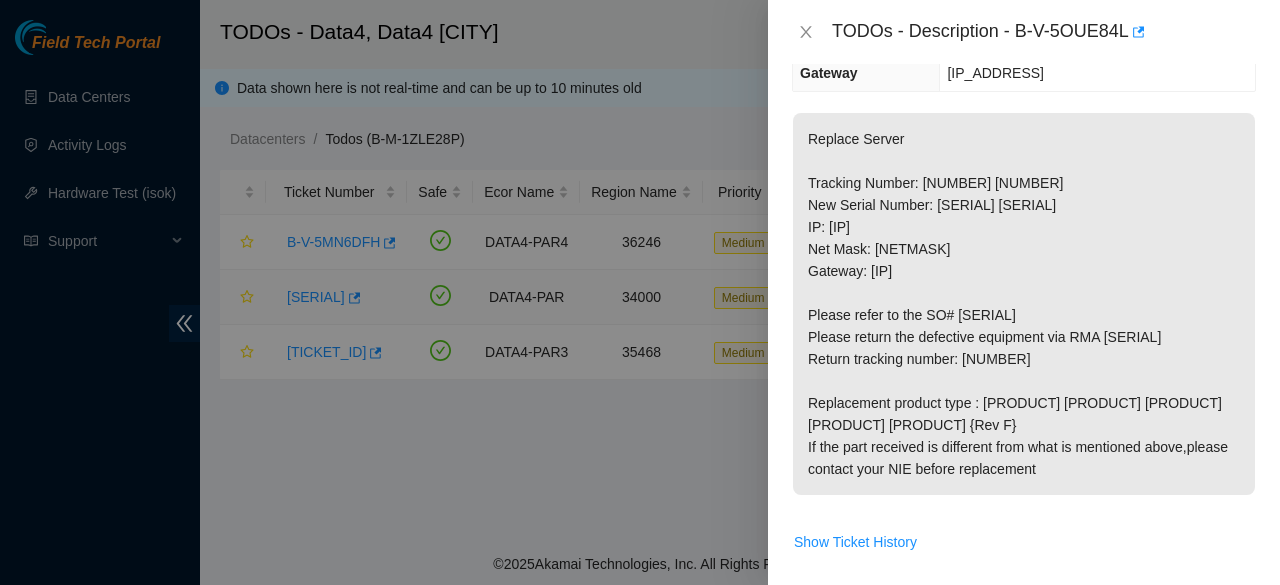 scroll, scrollTop: 227, scrollLeft: 0, axis: vertical 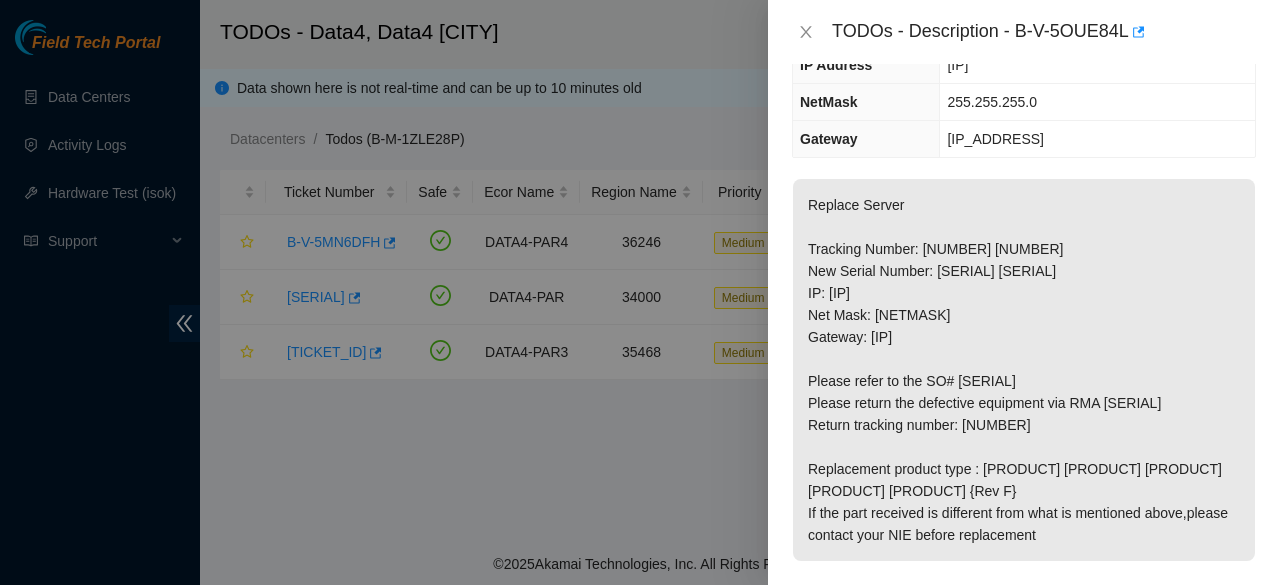 click on "Replace Server
Tracking Number: 882524101789
New Serial Number: CT-4190502-00602
IP: 2.16.89.205
Net Mask: 255.255.255.0
Gateway: 2.16.89.1
Please refer to the SO# B-V-5QJ13X6
Please return the defective equipment via RMA B-V-5QJ13XZ
Return tracking number: 791830970580
Replacement product type : Ciara 1.5x18-X7 LCS 64G Server {Rev F}
If the part received is different from what is mentioned above,please contact your NIE before replacement" at bounding box center (1024, 370) 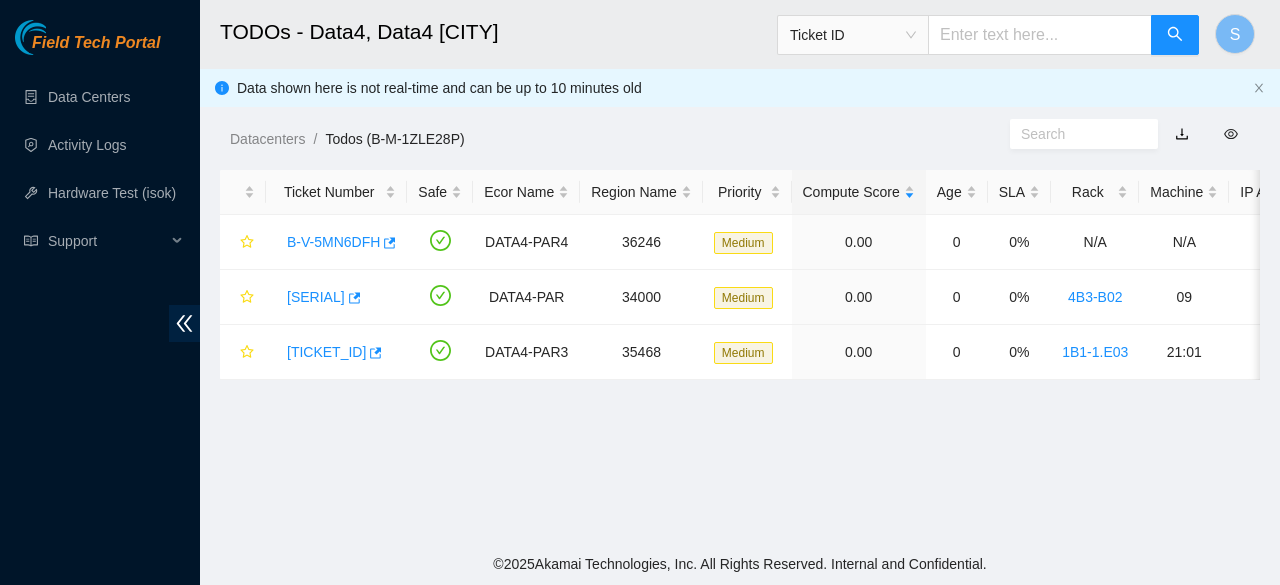 scroll, scrollTop: 293, scrollLeft: 0, axis: vertical 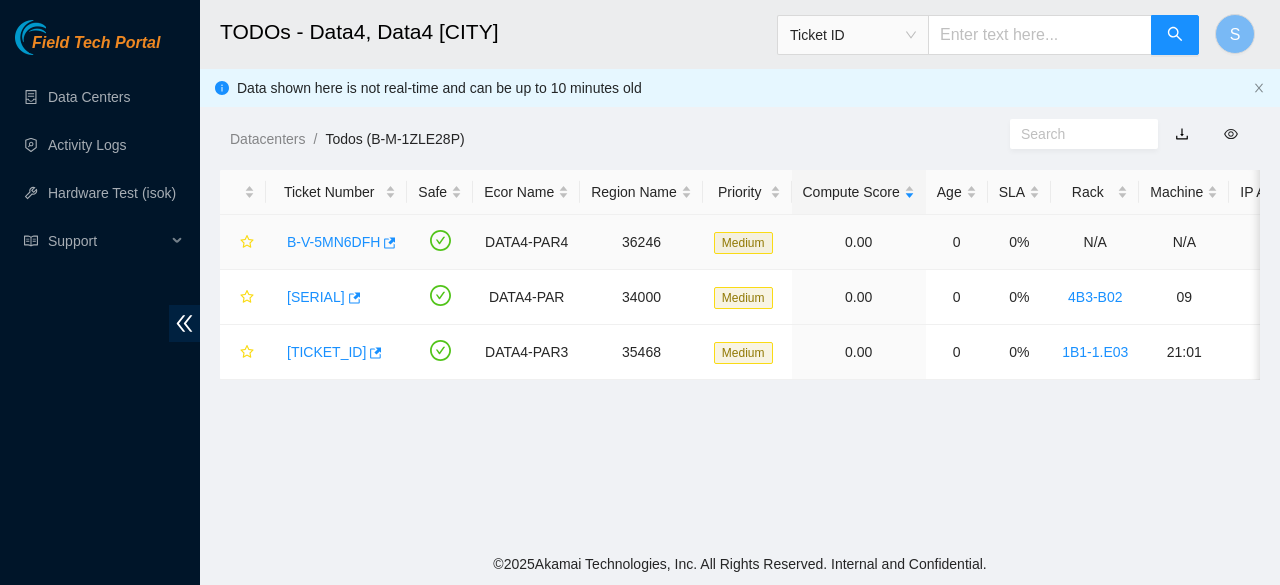 click on "B-V-5MN6DFH" at bounding box center (333, 242) 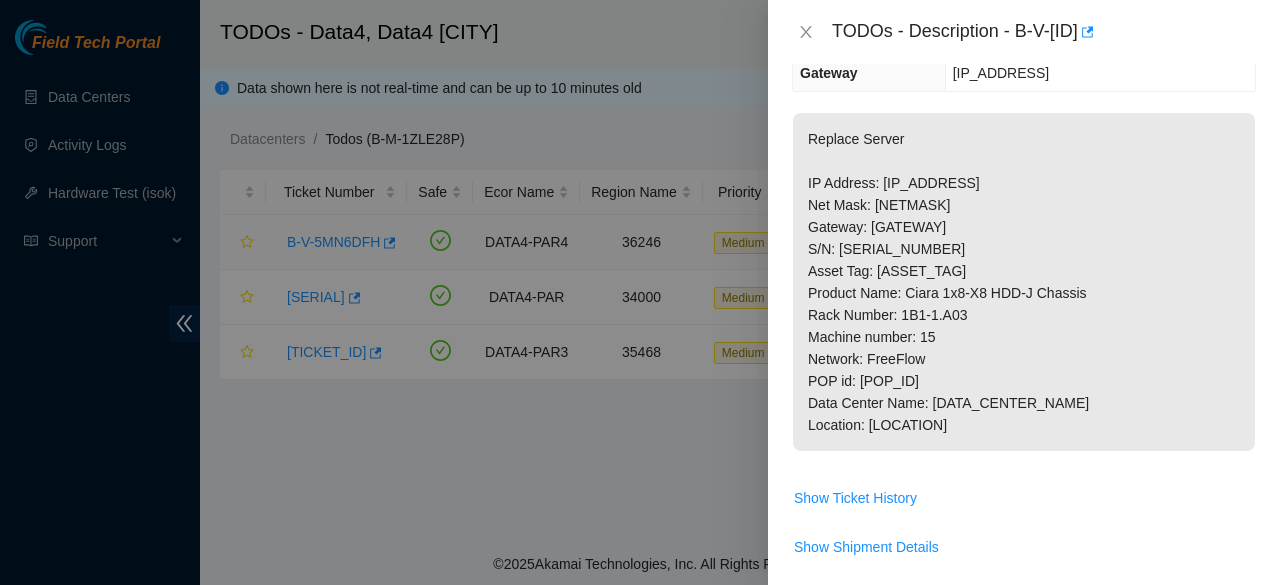 scroll, scrollTop: 227, scrollLeft: 0, axis: vertical 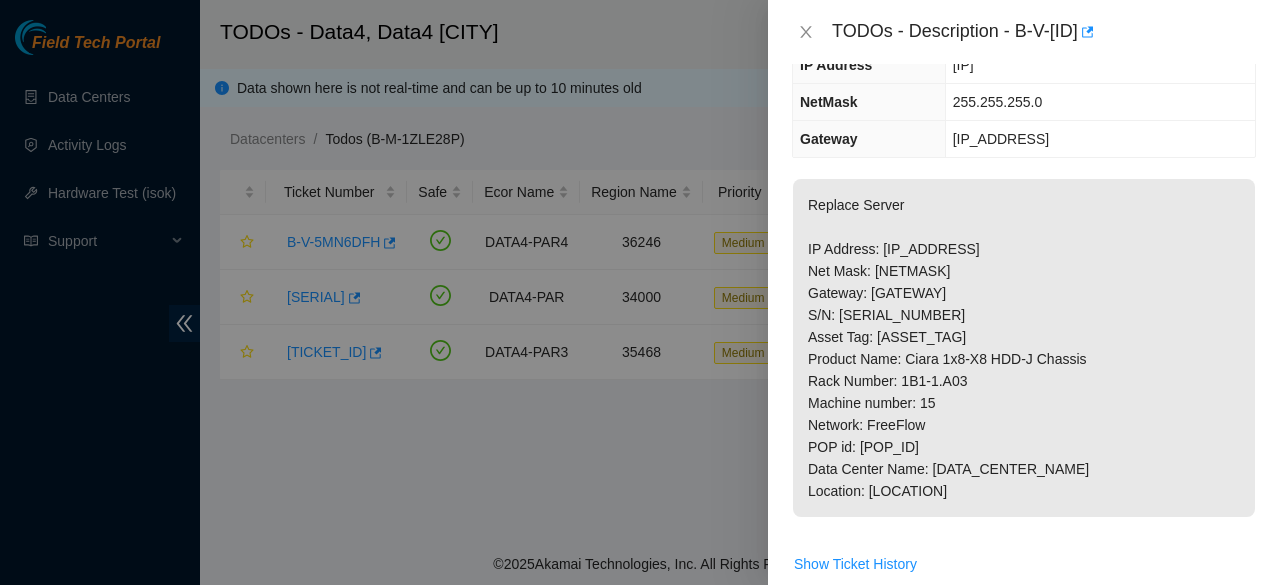 click on "Replace Server
IP Address: [IP_ADDRESS]
Net Mask: [NETMASK]
Gateway: [IP_ADDRESS]
S/N: [SERIAL_NUMBER]
Asset Tag: [ASSET_TAG]
Product Name: Ciara 1x8-X8 HDD-J Chassis
Rack Number:  [RACK_NUMBER]
Machine number: [MACHINE_NUMBER]
Network: FreeFlow
POP id: [POP_ID]
Data Center Name: Data4
Location: [CITY]" at bounding box center [1024, 348] 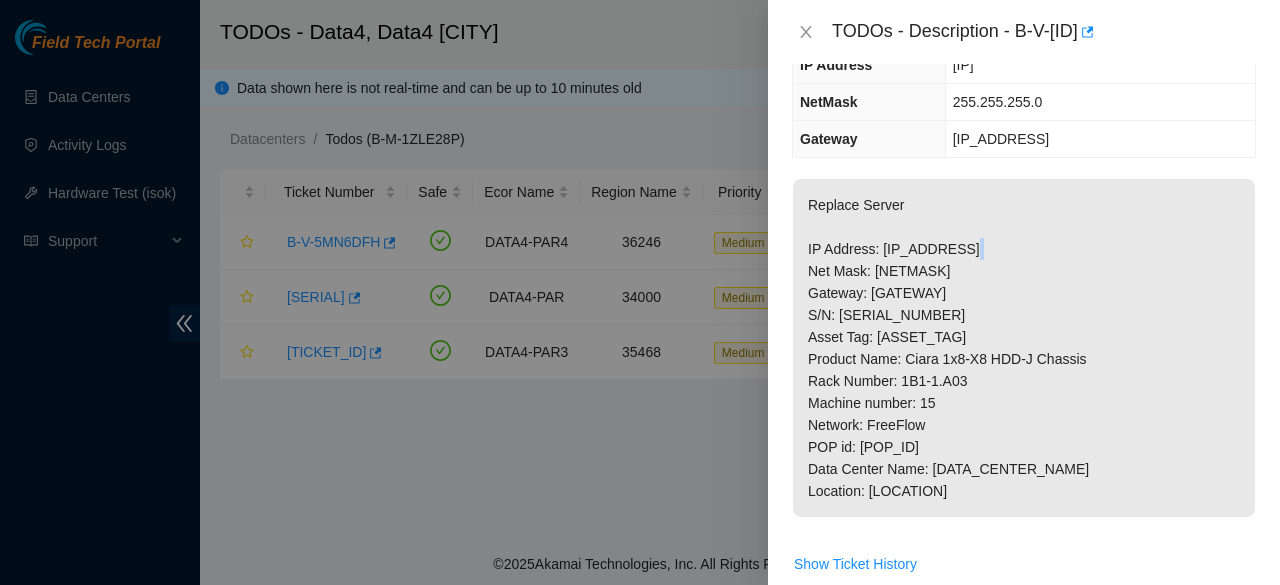 click on "Replace Server
IP Address: [IP_ADDRESS]
Net Mask: [NETMASK]
Gateway: [IP_ADDRESS]
S/N: [SERIAL_NUMBER]
Asset Tag: [ASSET_TAG]
Product Name: Ciara 1x8-X8 HDD-J Chassis
Rack Number:  [RACK_NUMBER]
Machine number: [MACHINE_NUMBER]
Network: FreeFlow
POP id: [POP_ID]
Data Center Name: Data4
Location: [CITY]" at bounding box center [1024, 348] 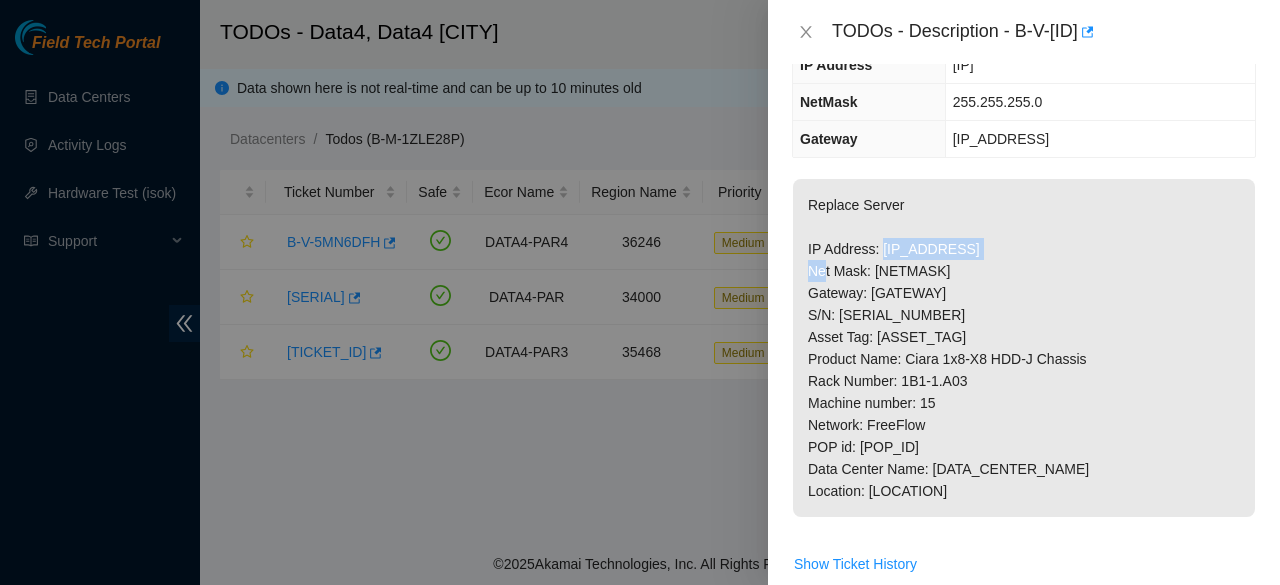 drag, startPoint x: 973, startPoint y: 244, endPoint x: 882, endPoint y: 253, distance: 91.44397 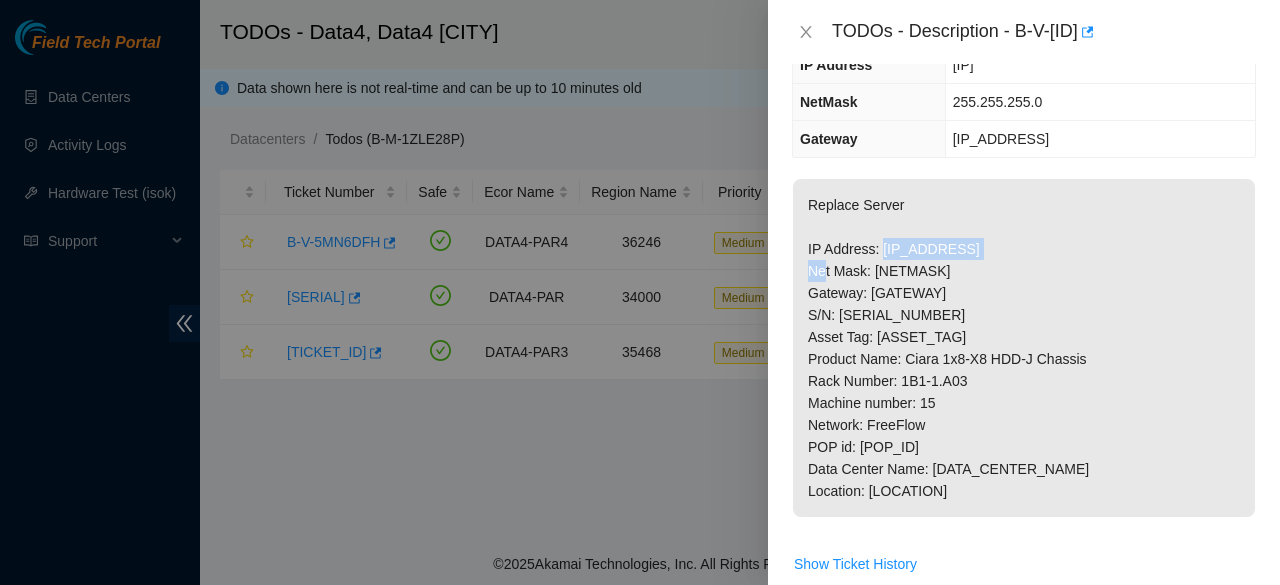 copy on "95.100.202.127" 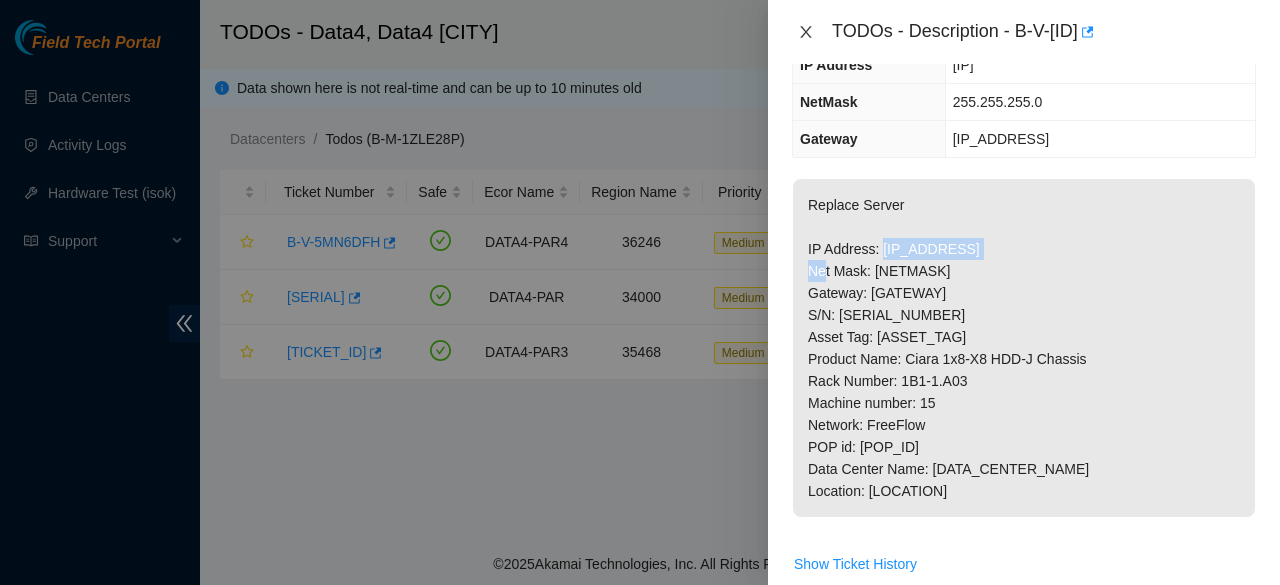 click 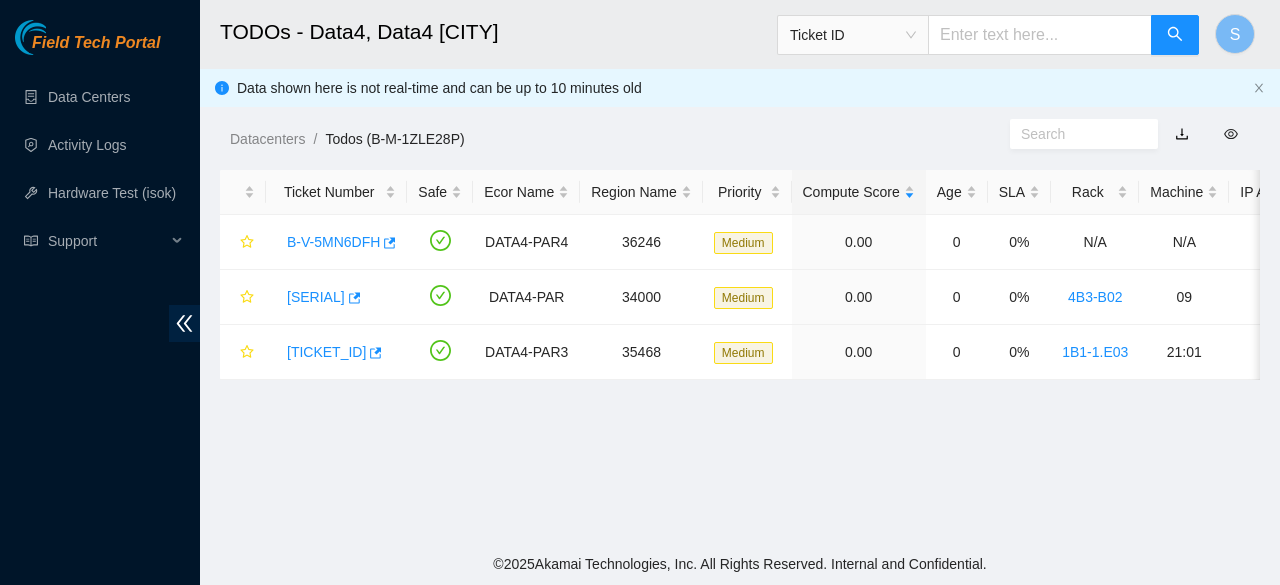 scroll, scrollTop: 293, scrollLeft: 0, axis: vertical 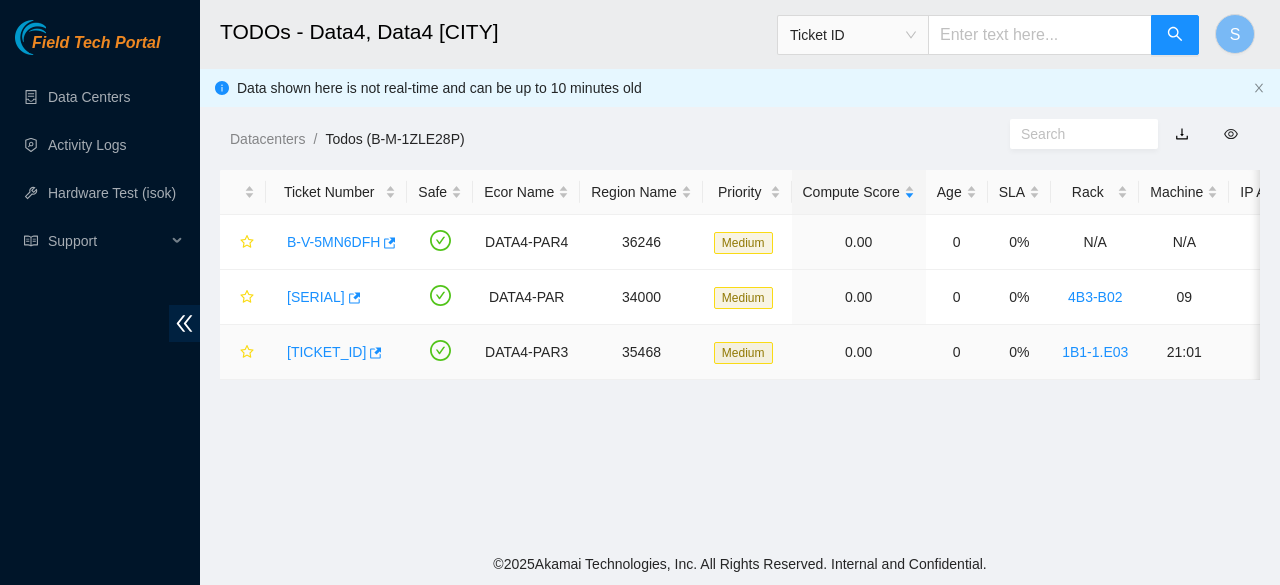 click on "B-V-5P38AJZ" at bounding box center [326, 352] 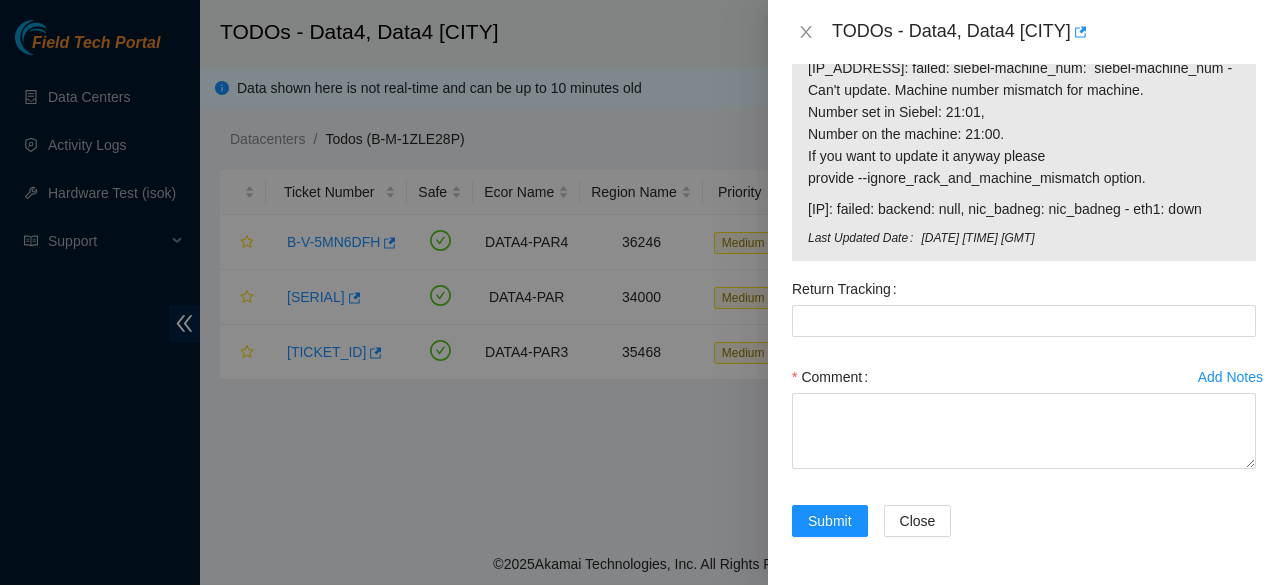scroll, scrollTop: 1624, scrollLeft: 0, axis: vertical 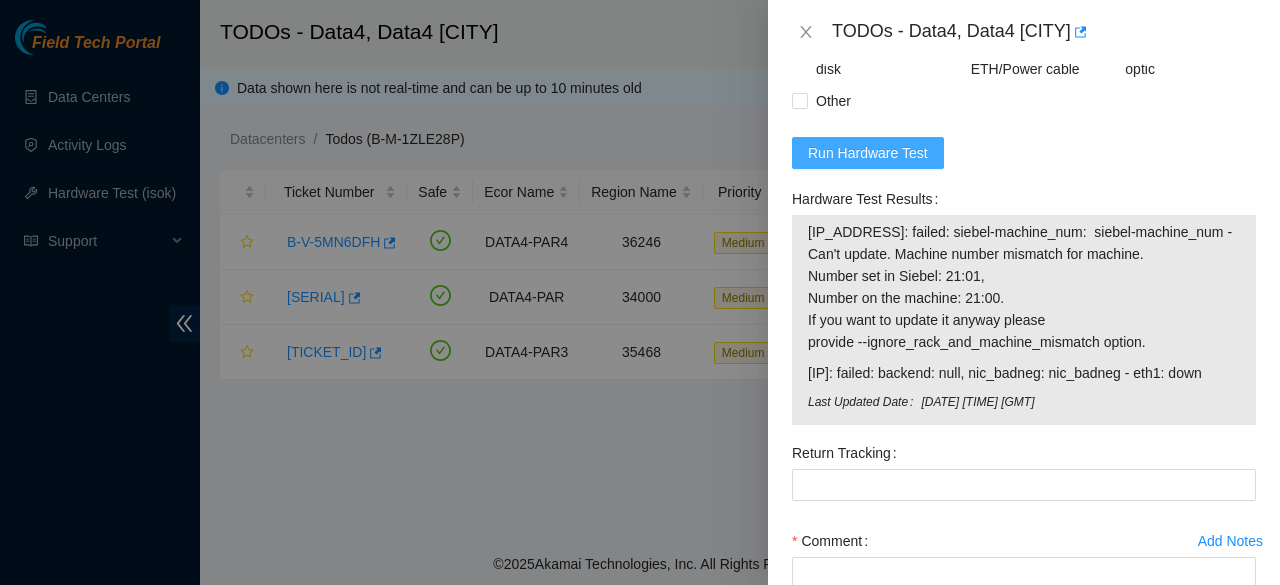 click on "Run Hardware Test" at bounding box center [868, 153] 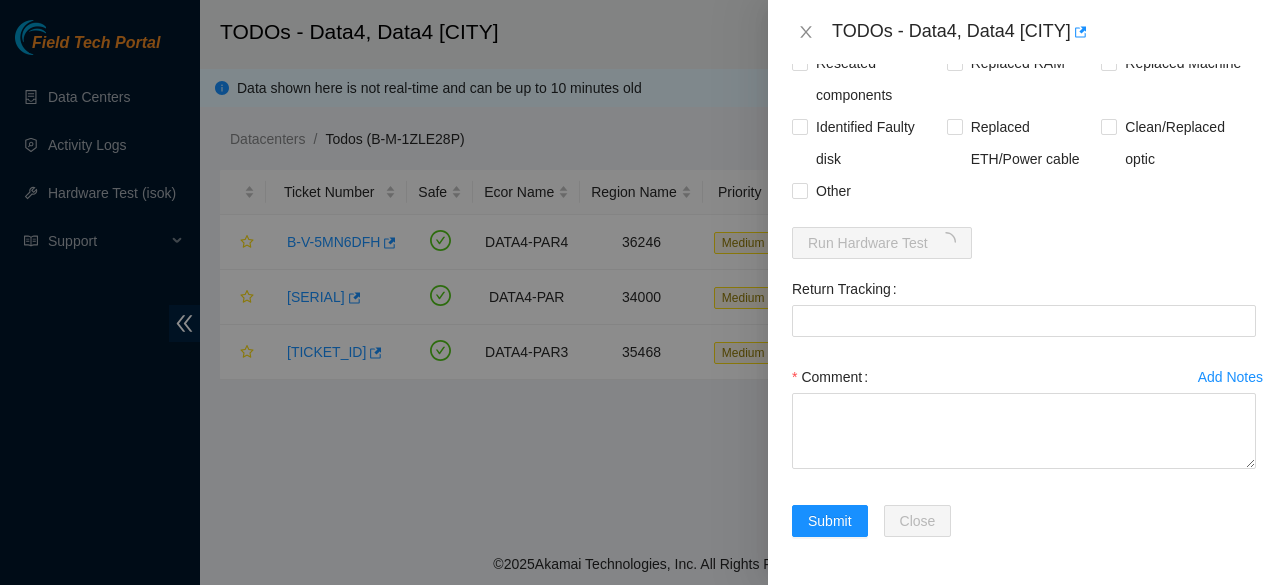 scroll, scrollTop: 1596, scrollLeft: 0, axis: vertical 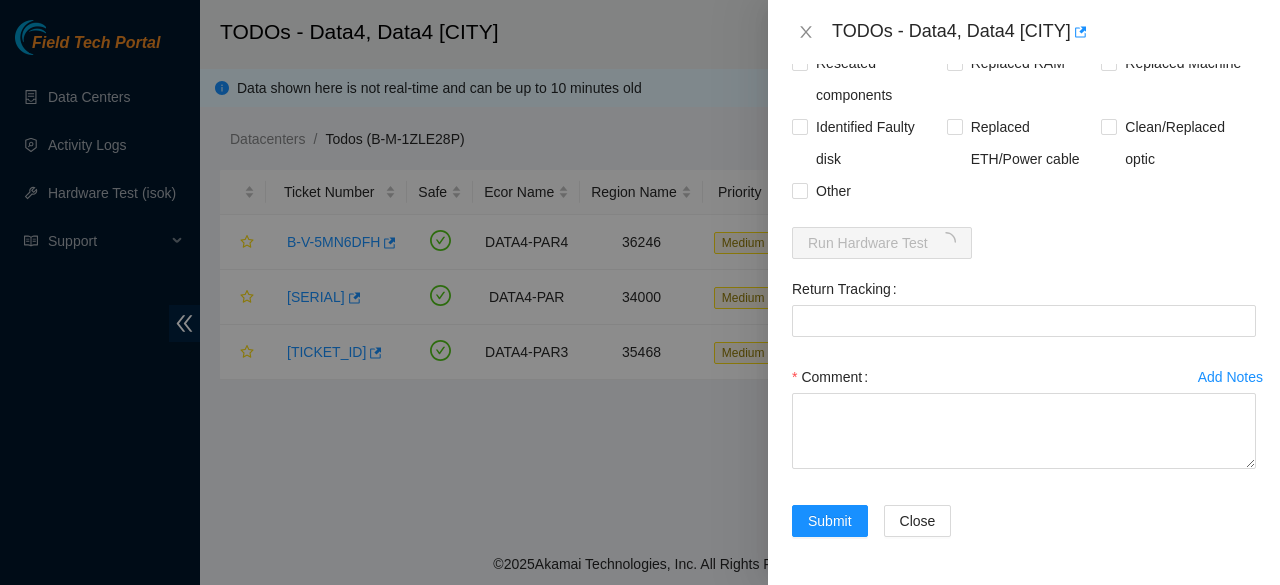 click on "Resolutions Rebooted Rescued Replaced disk Reseated components Replaced RAM Replaced Machine Identified Faulty disk Replaced ETH/Power cable Clean/Replaced optic Other Run Hardware Test Return Tracking Add Notes    Comment Submit Close" at bounding box center [1024, 257] 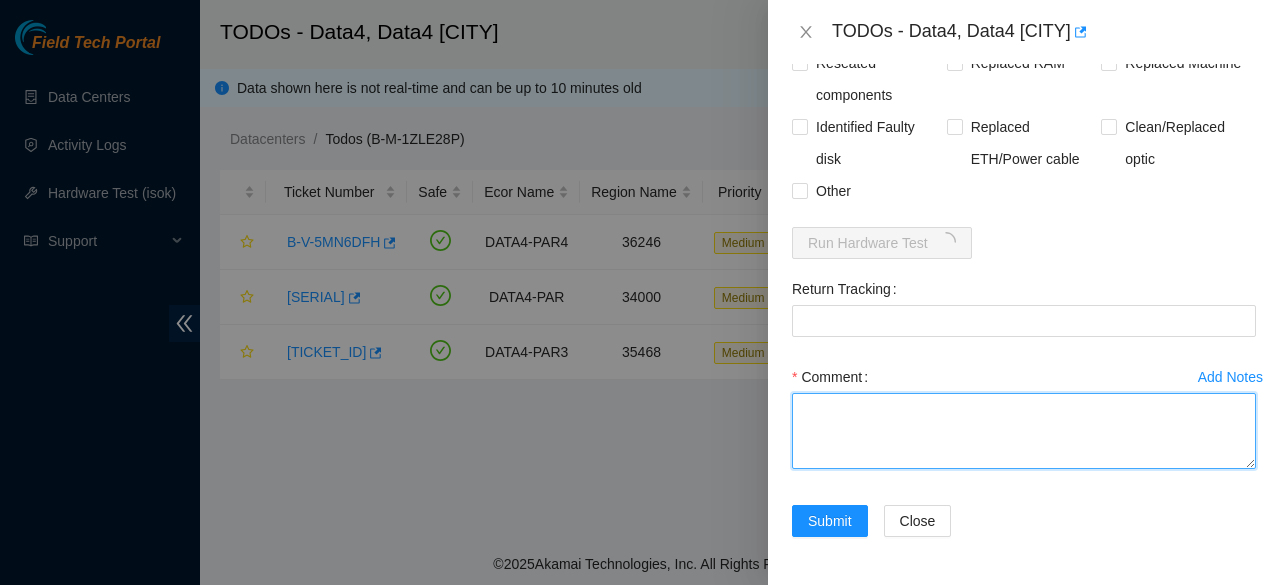click on "Comment" at bounding box center [1024, 431] 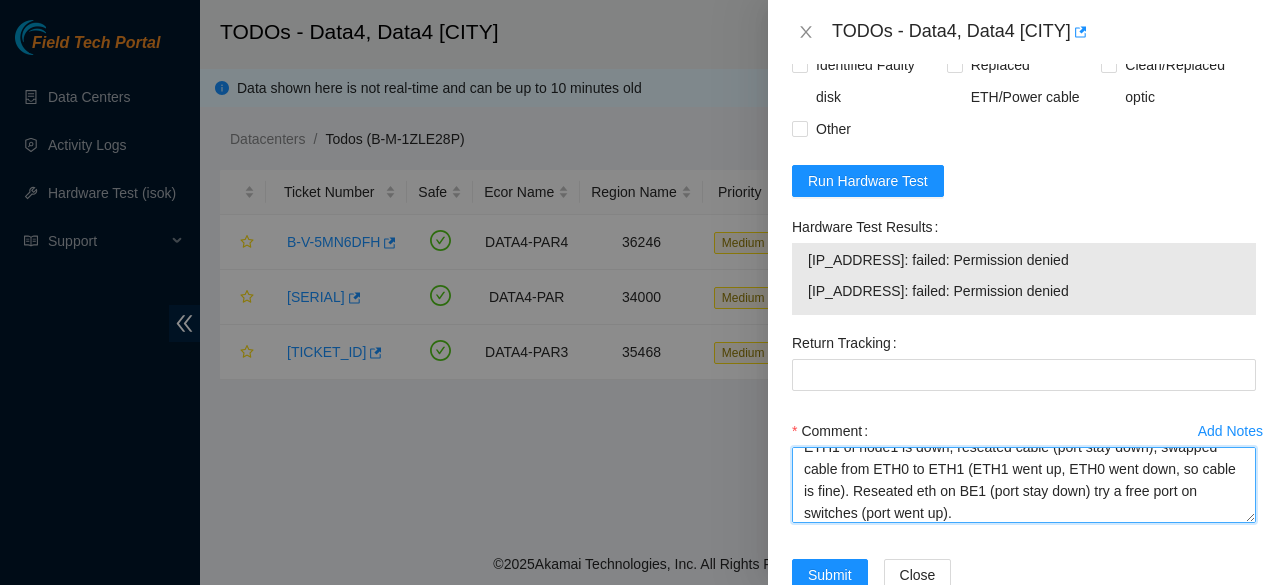 scroll, scrollTop: 60, scrollLeft: 0, axis: vertical 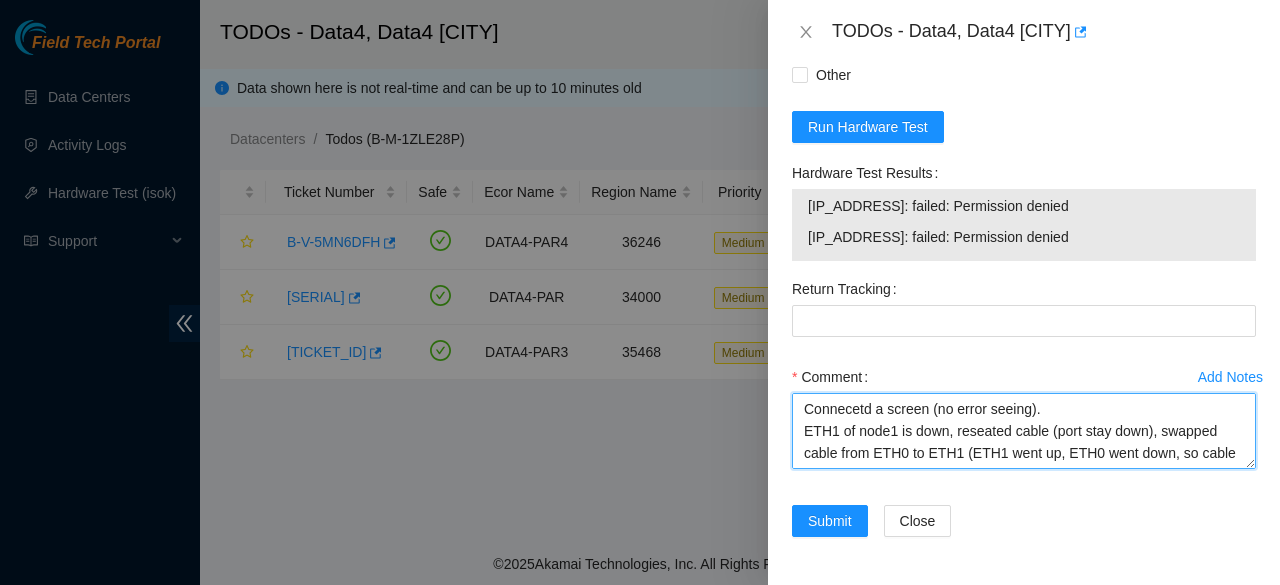 click on "Connecetd a screen (no error seeing).
ETH1 of node1 is down, reseated cable (port stay down), swapped cable from ETH0 to ETH1 (ETH1 went up, ETH0 went down, so cable is fine). Reseated eth on BE1 (port stay down) try a free port on switches (port went up).
Port 36 of BE1 is down. cable are fine and port on server are fine too." at bounding box center [1024, 431] 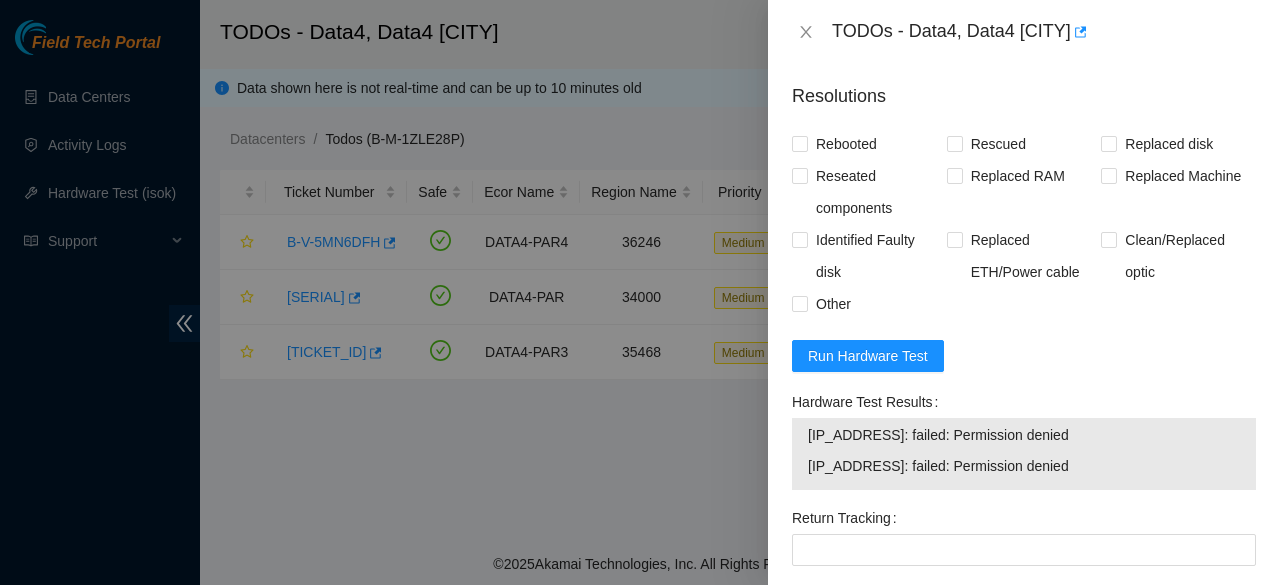 scroll, scrollTop: 1419, scrollLeft: 0, axis: vertical 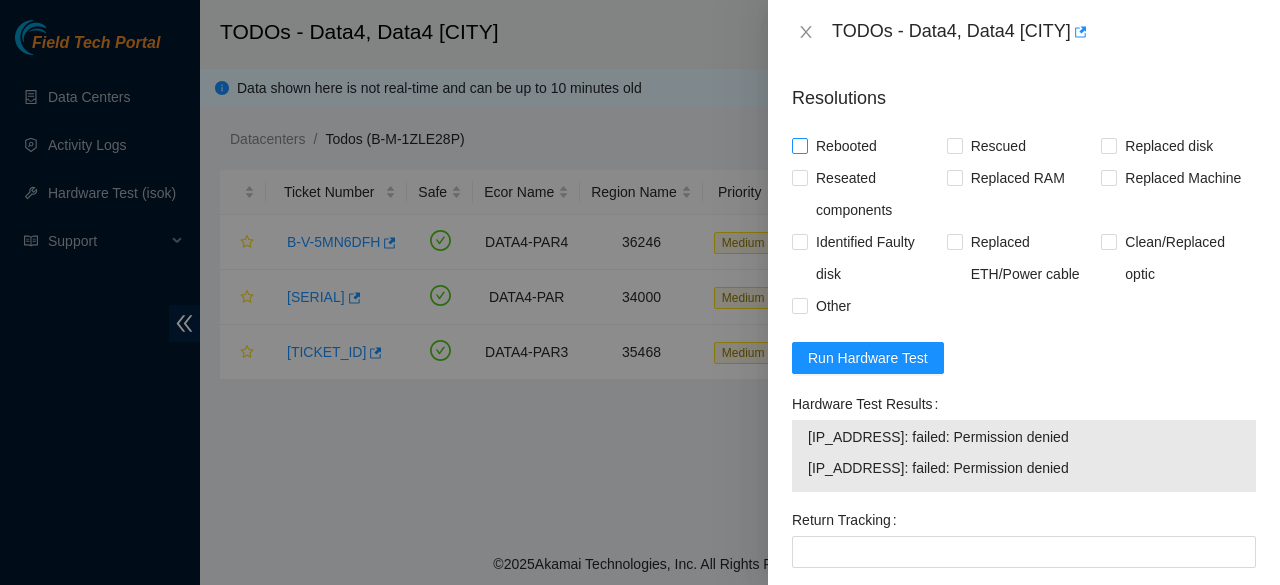 type on "Connecetd a screen (no error seeing). ran isok test permission denied, rescue with last version node 1.
ETH1 of node1 is down, reseated cable (port stay down), swapped cable from ETH0 to ETH1 (ETH1 went up, ETH0 went down, so cable is fine). Reseated eth on BE1 (port stay down) try a free port on switches (port went up).
Port 36 of BE1 is down. cable are fine and port on server are fine too." 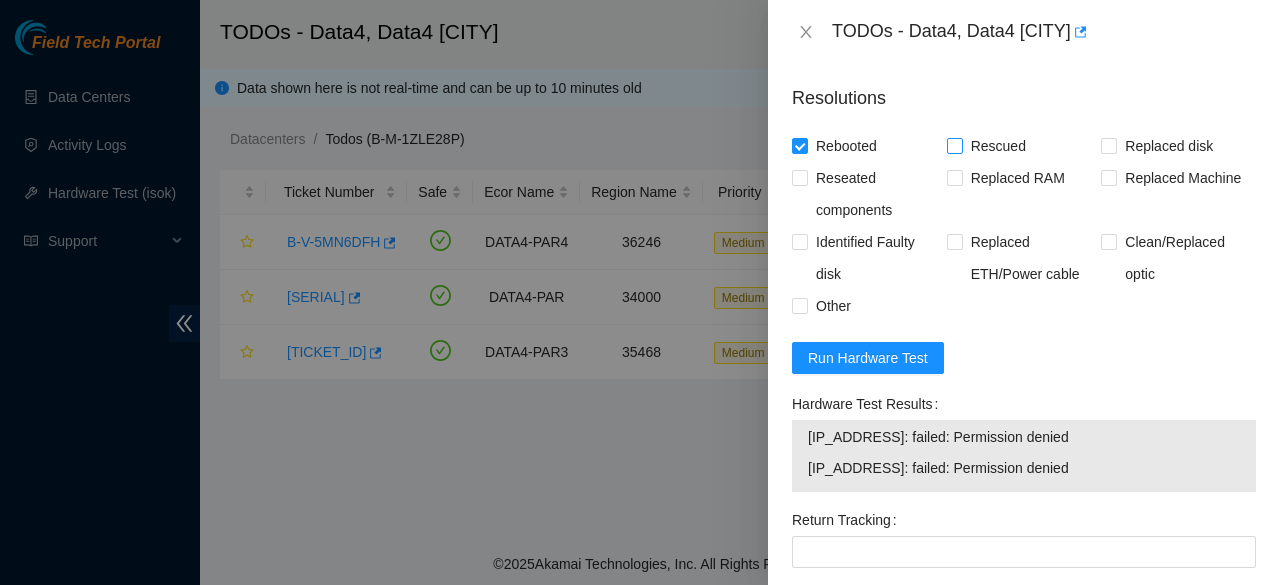 click on "Rescued" at bounding box center [998, 146] 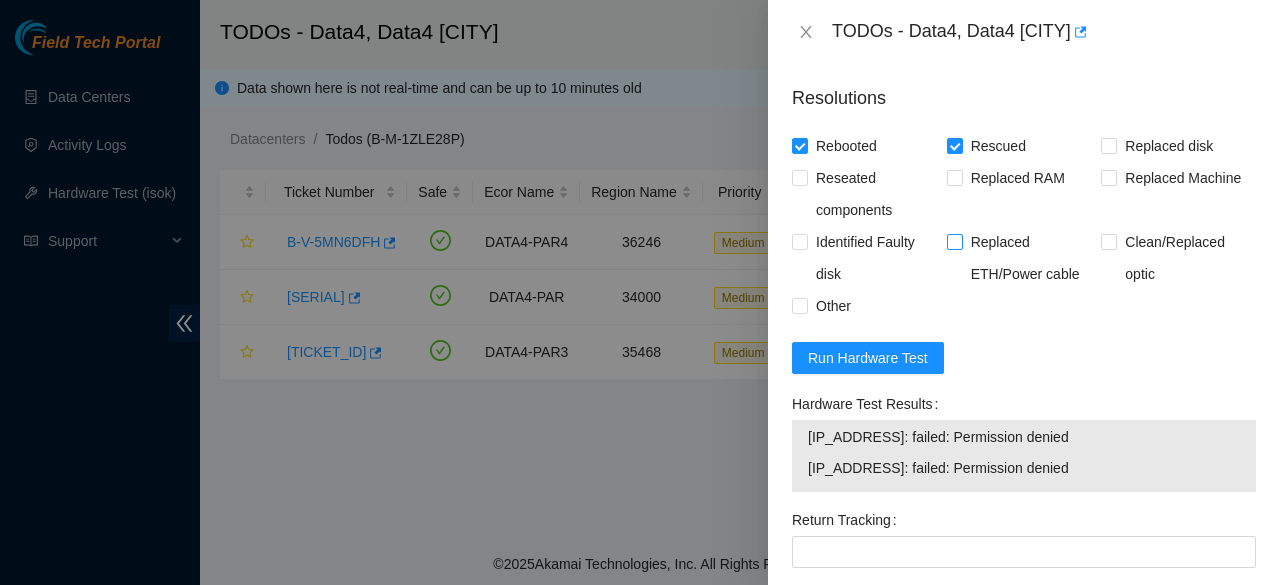 click at bounding box center (955, 242) 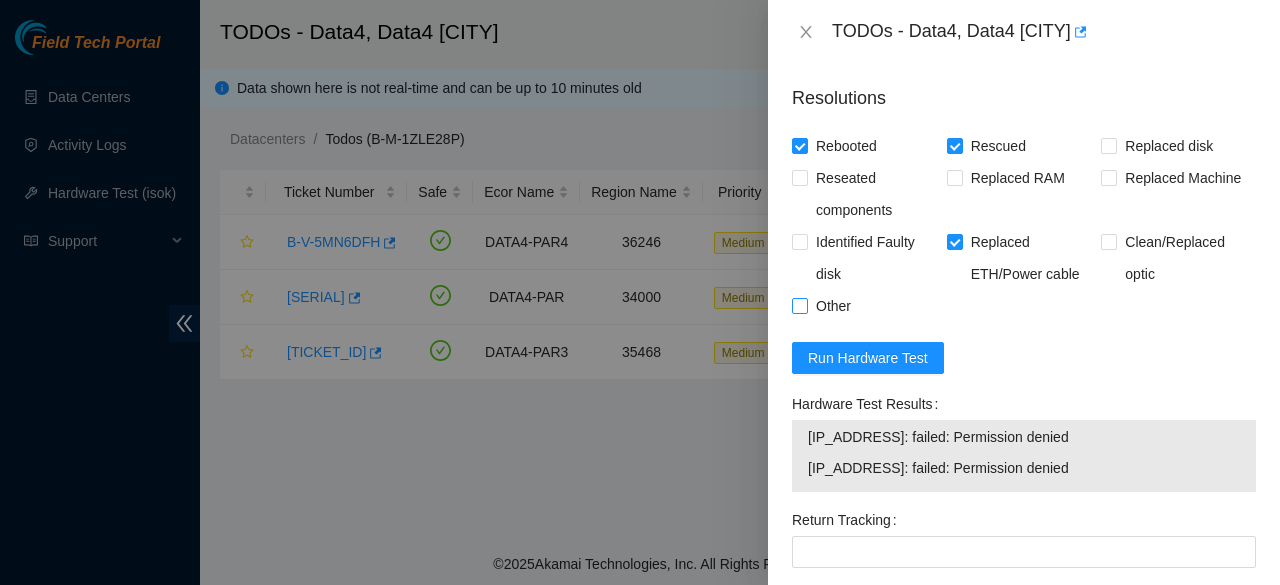 click on "Other" at bounding box center (833, 306) 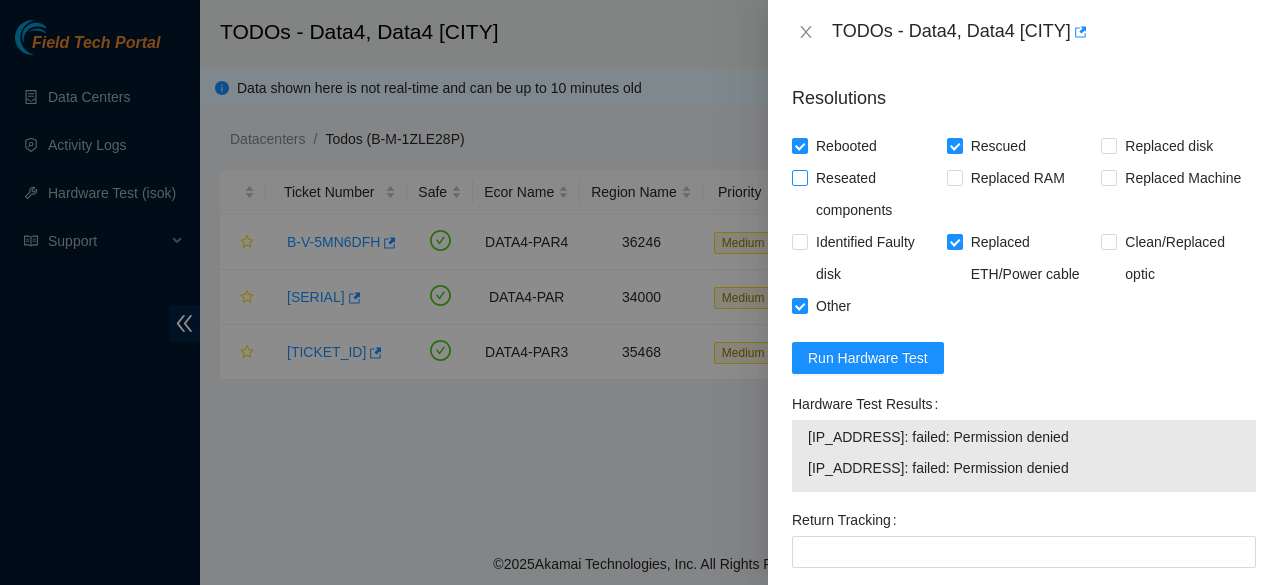 scroll, scrollTop: 1712, scrollLeft: 0, axis: vertical 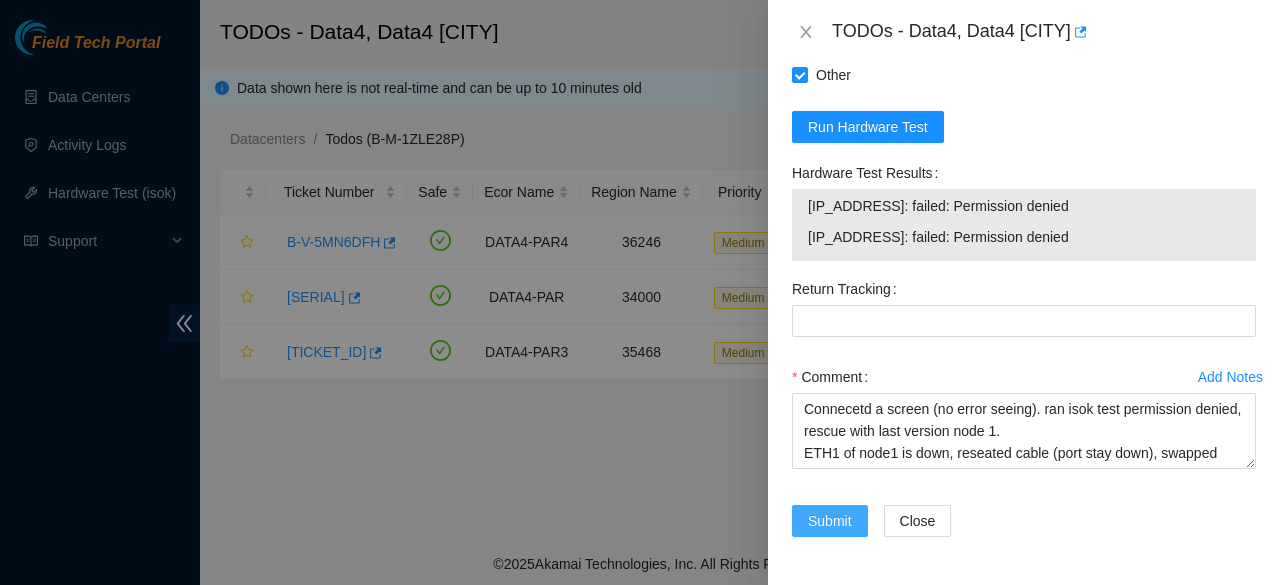 click on "Submit" at bounding box center [830, 521] 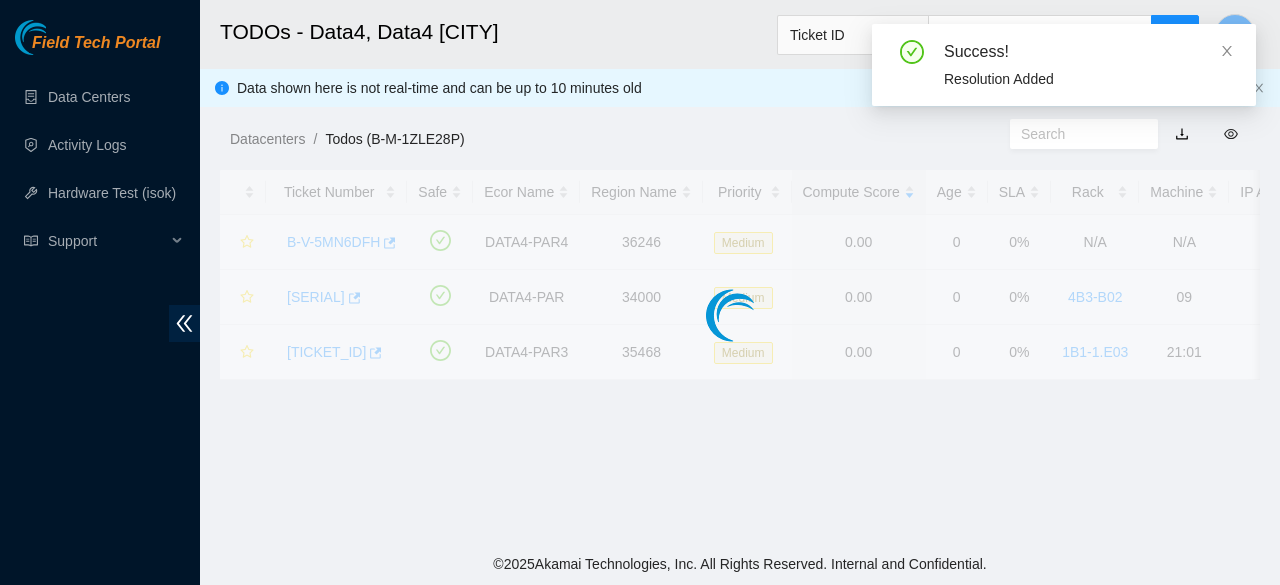 scroll, scrollTop: 657, scrollLeft: 0, axis: vertical 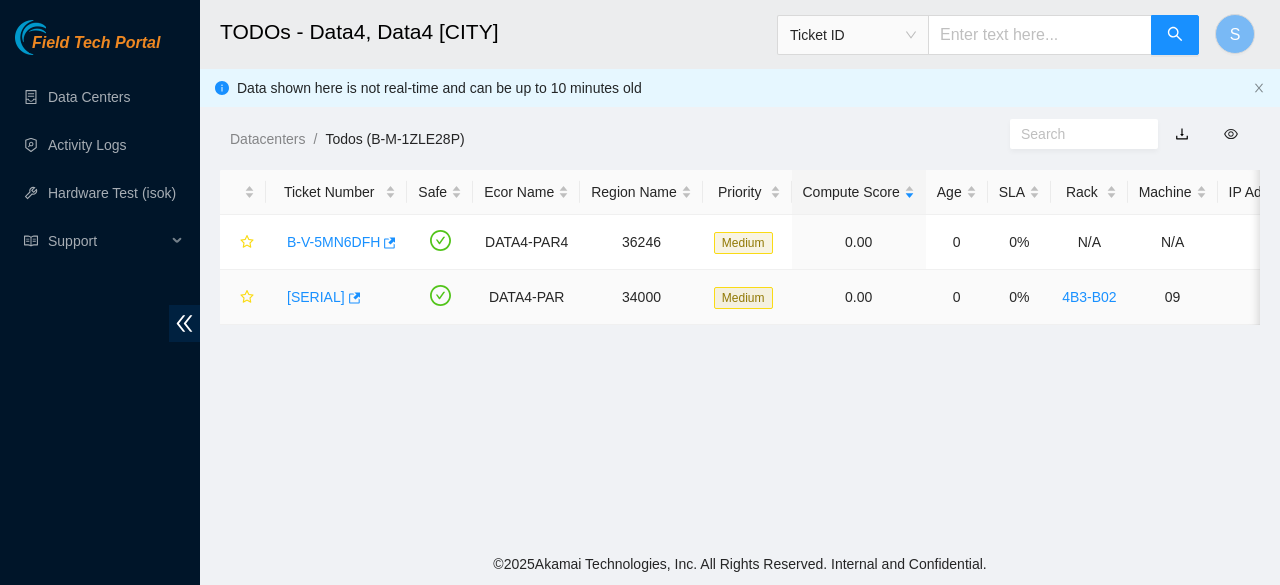 click on "B-V-5OUE84L" at bounding box center [316, 297] 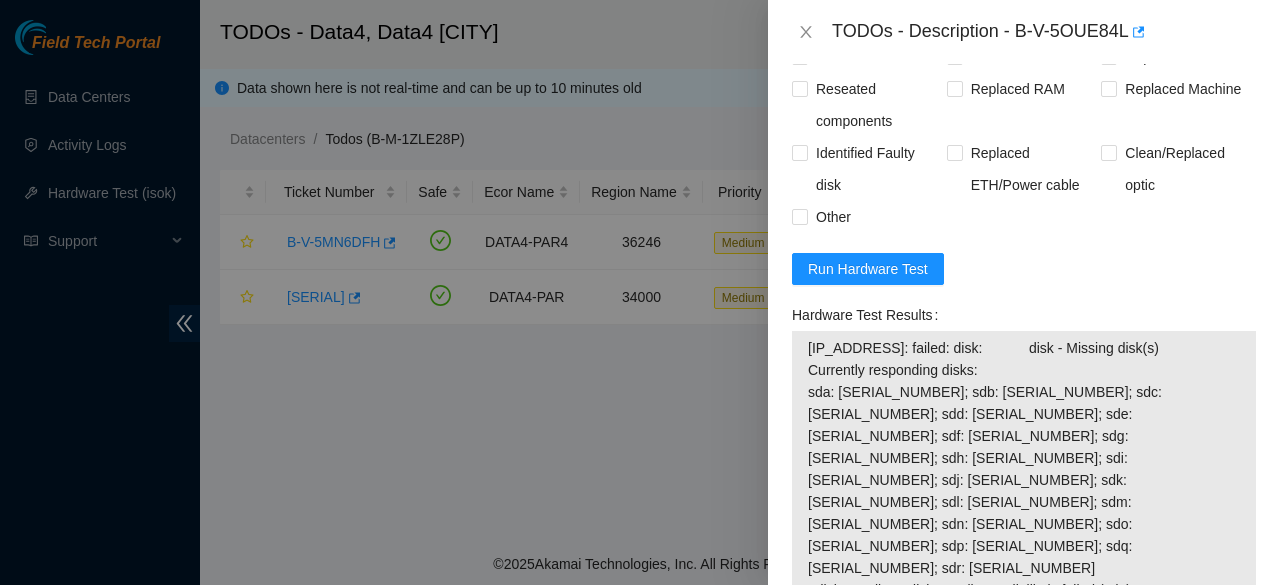 scroll, scrollTop: 1599, scrollLeft: 0, axis: vertical 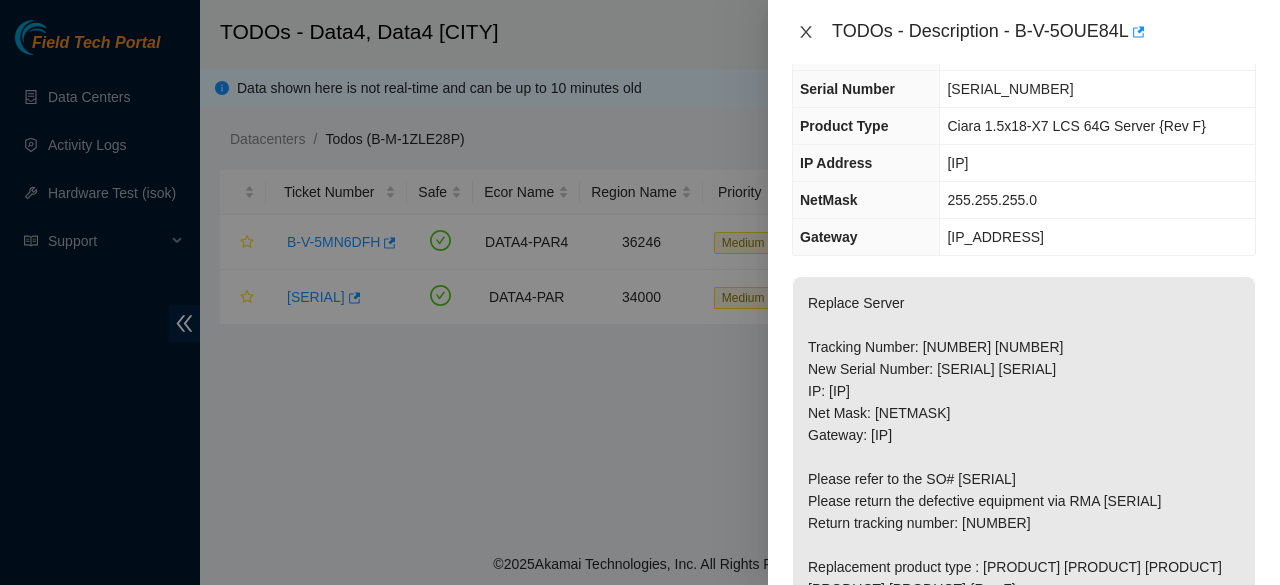 click 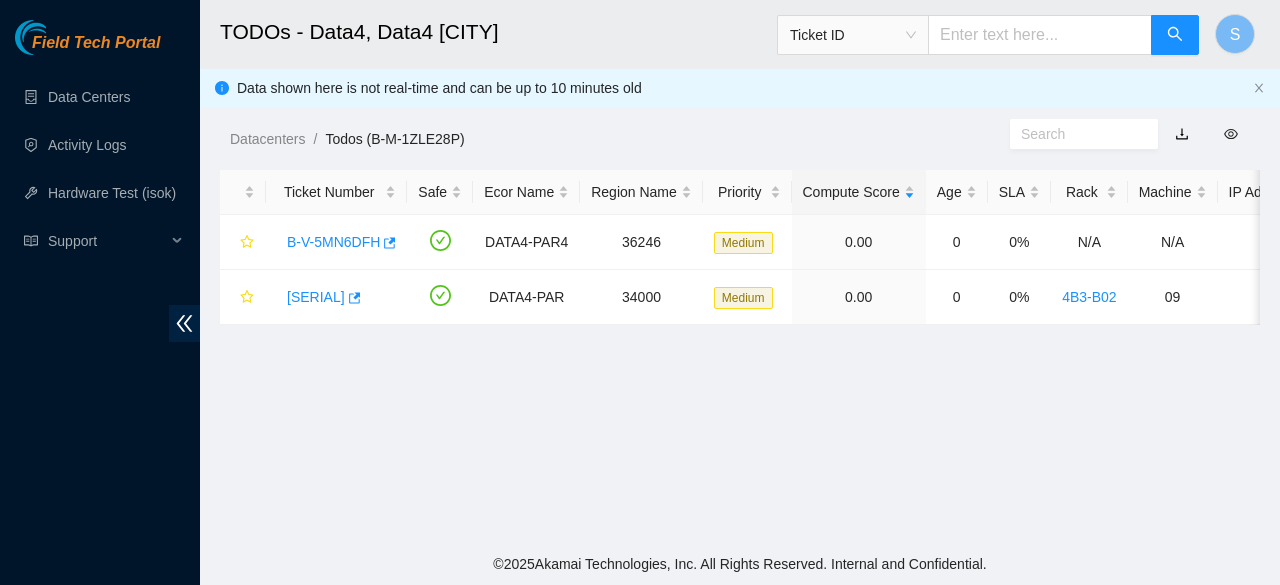 scroll, scrollTop: 173, scrollLeft: 0, axis: vertical 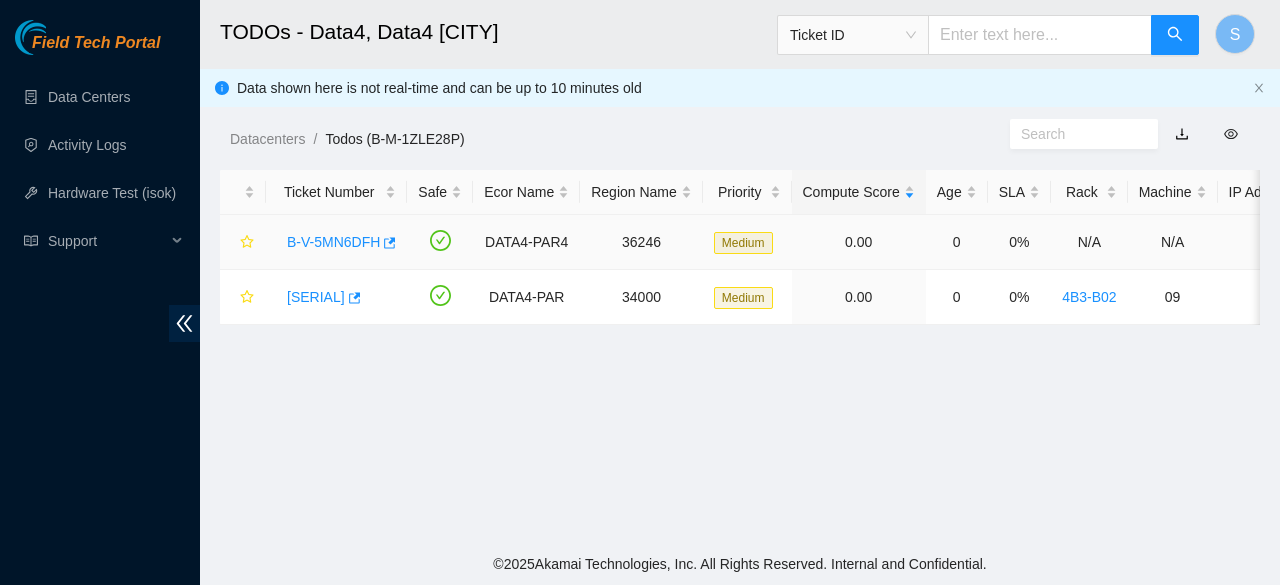 type 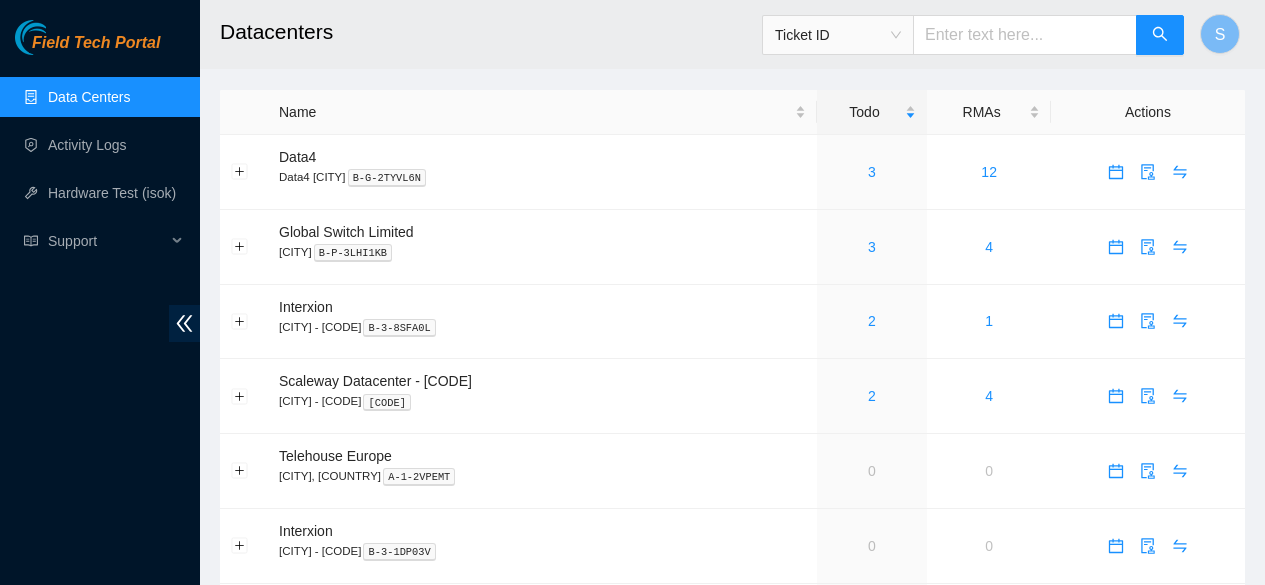 scroll, scrollTop: 0, scrollLeft: 0, axis: both 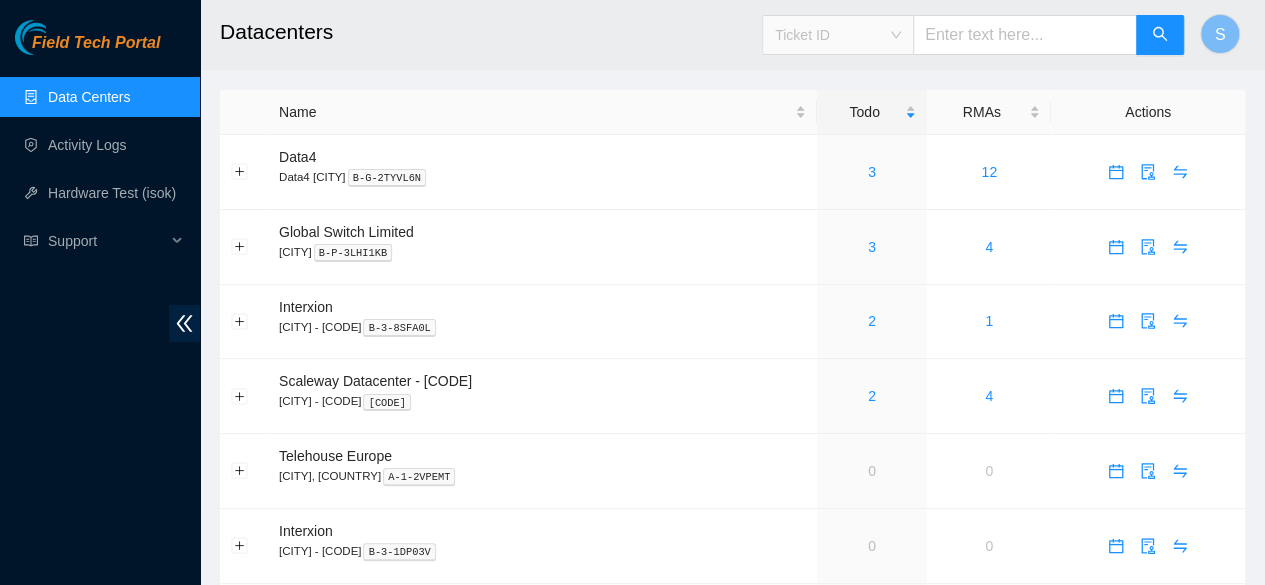 click on "Ticket ID" at bounding box center (838, 35) 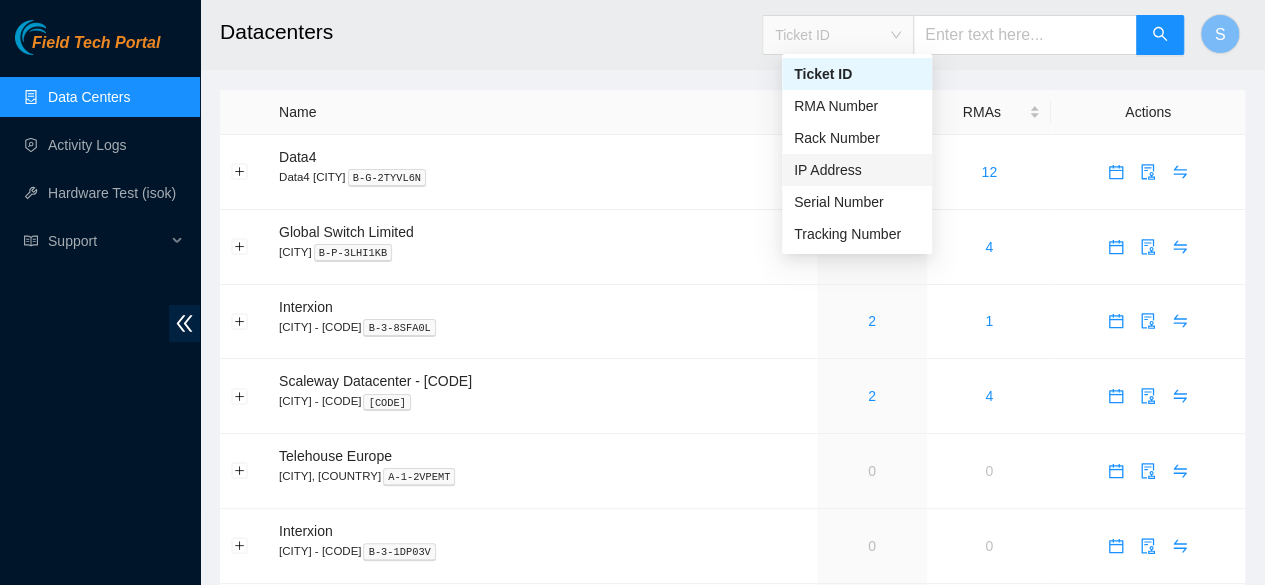 click on "IP Address" at bounding box center [857, 170] 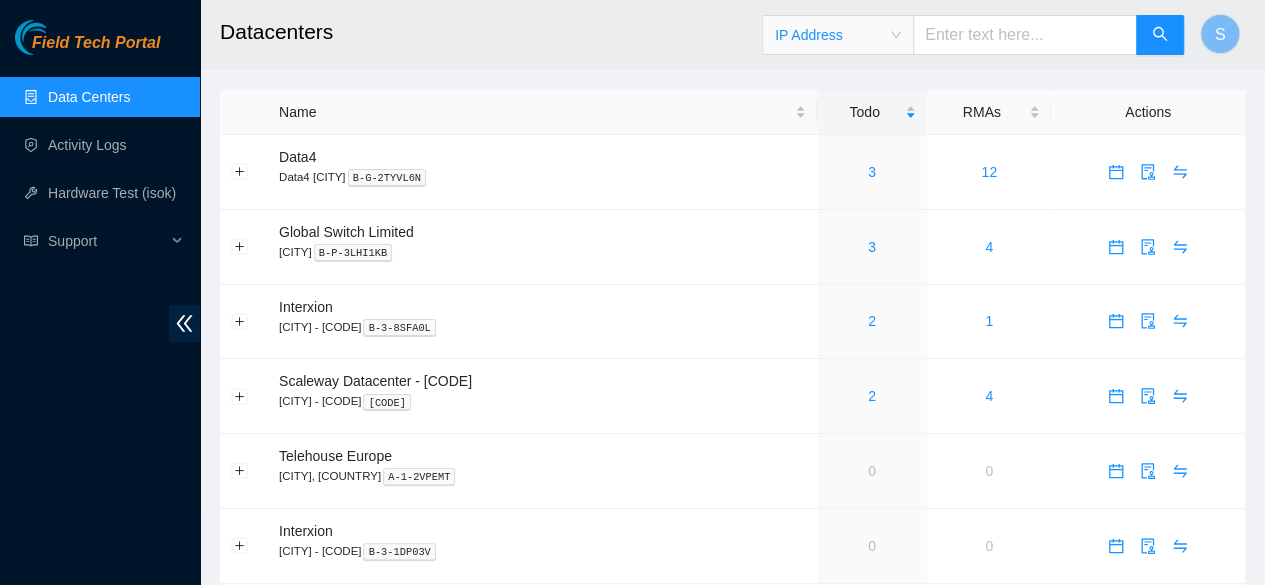 click at bounding box center [1025, 35] 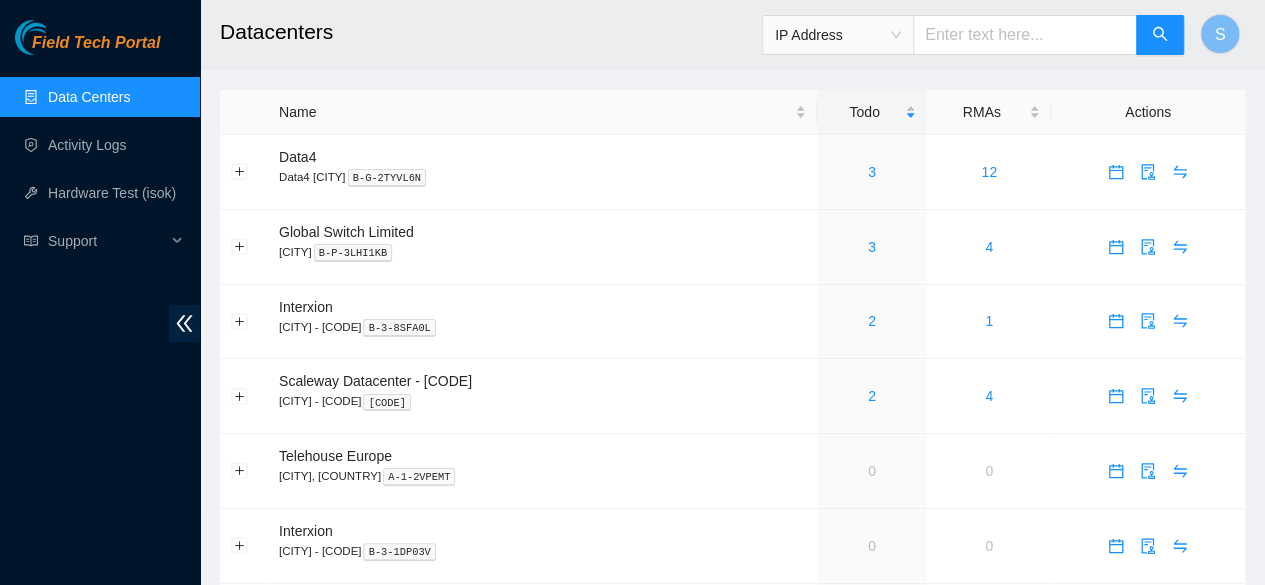 paste on "[IP_ADDRESS]" 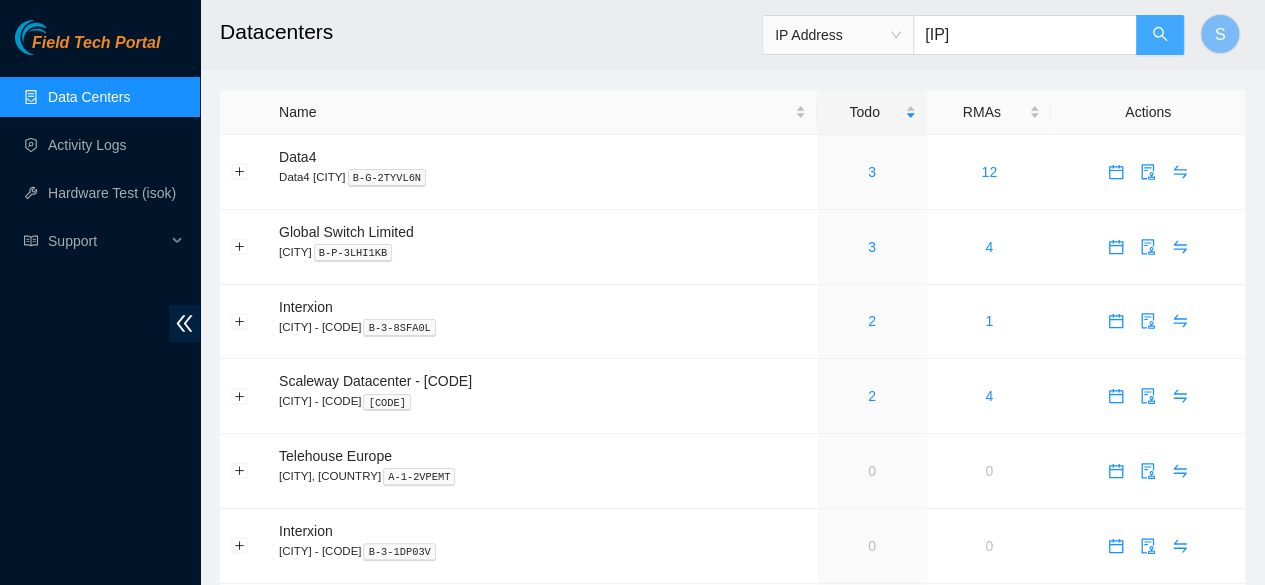 click at bounding box center [1160, 35] 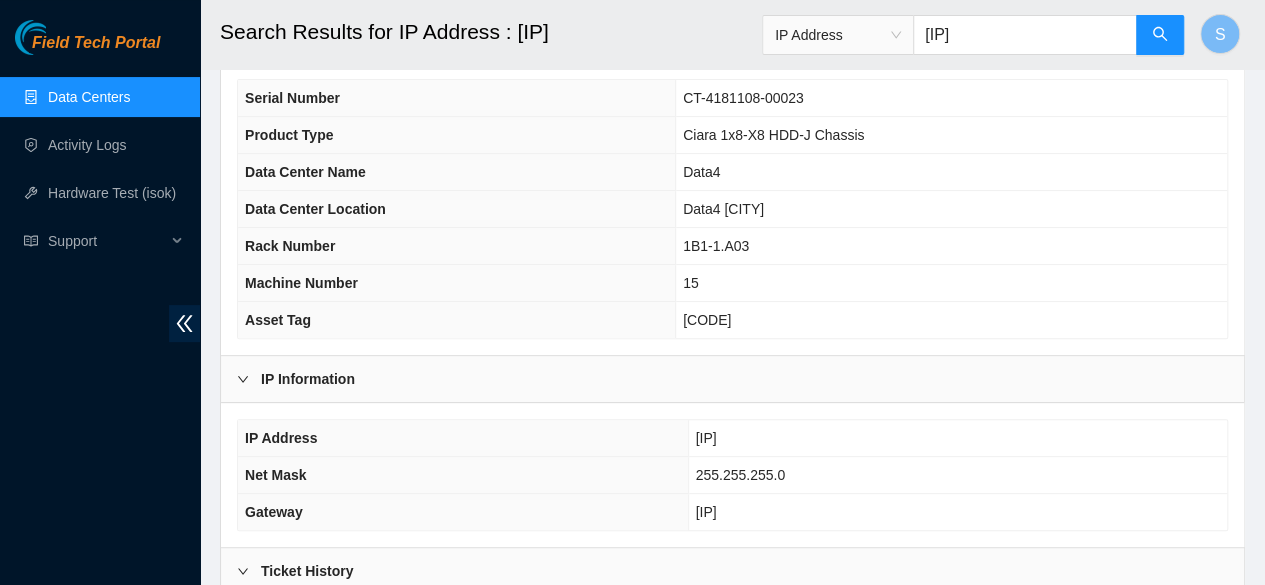scroll, scrollTop: 145, scrollLeft: 0, axis: vertical 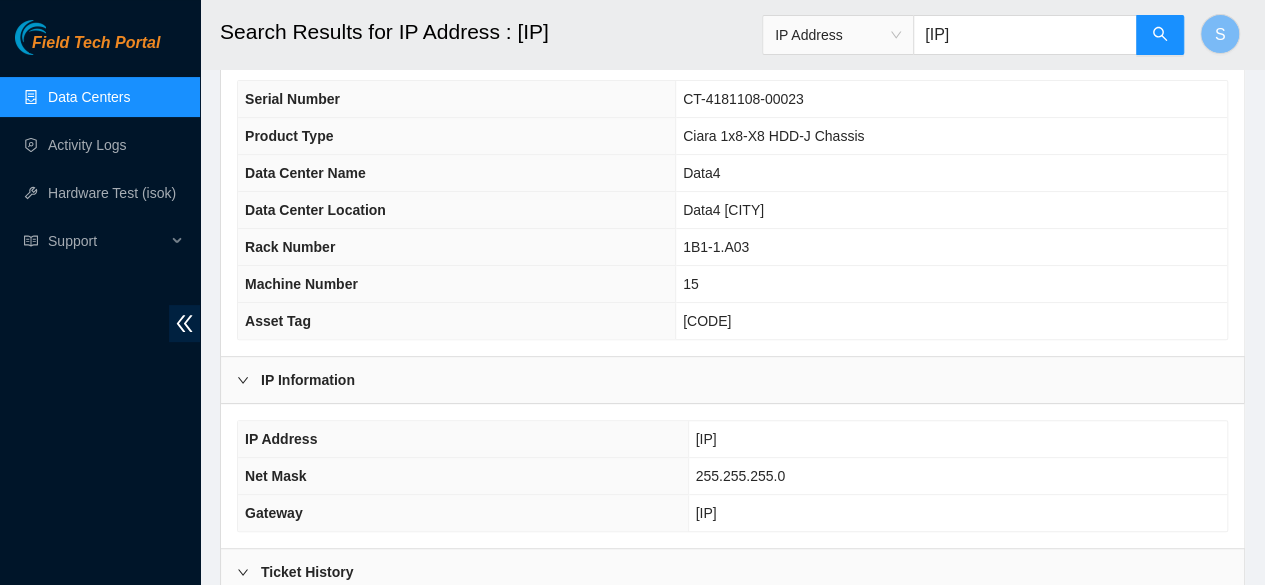click on "Data Centers" at bounding box center (89, 97) 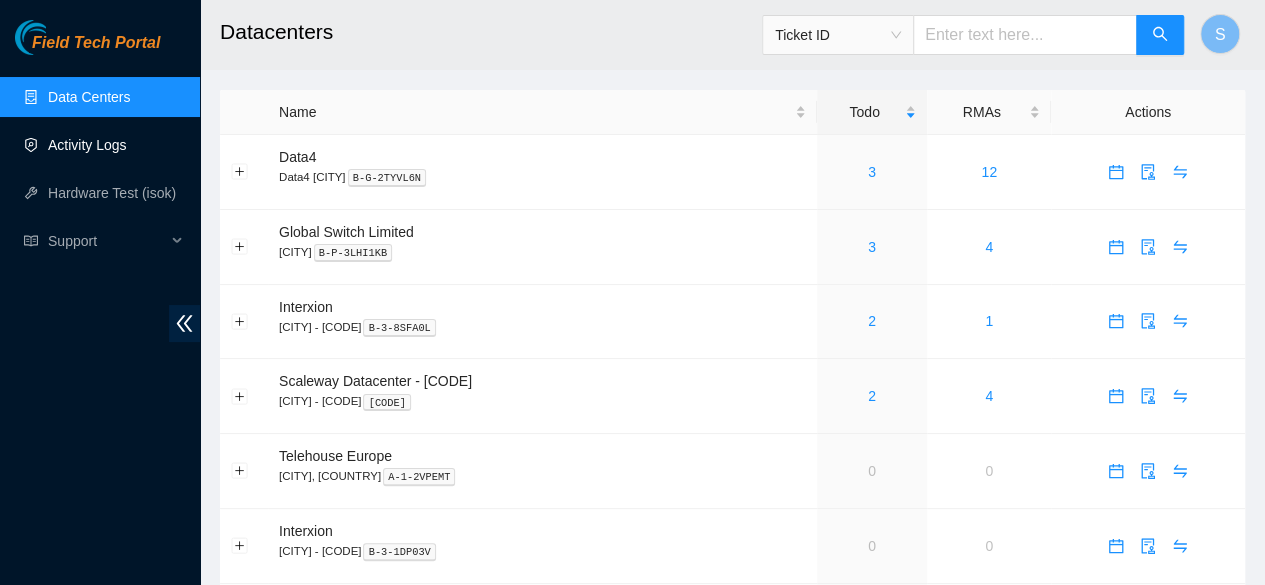 click on "Activity Logs" at bounding box center [87, 145] 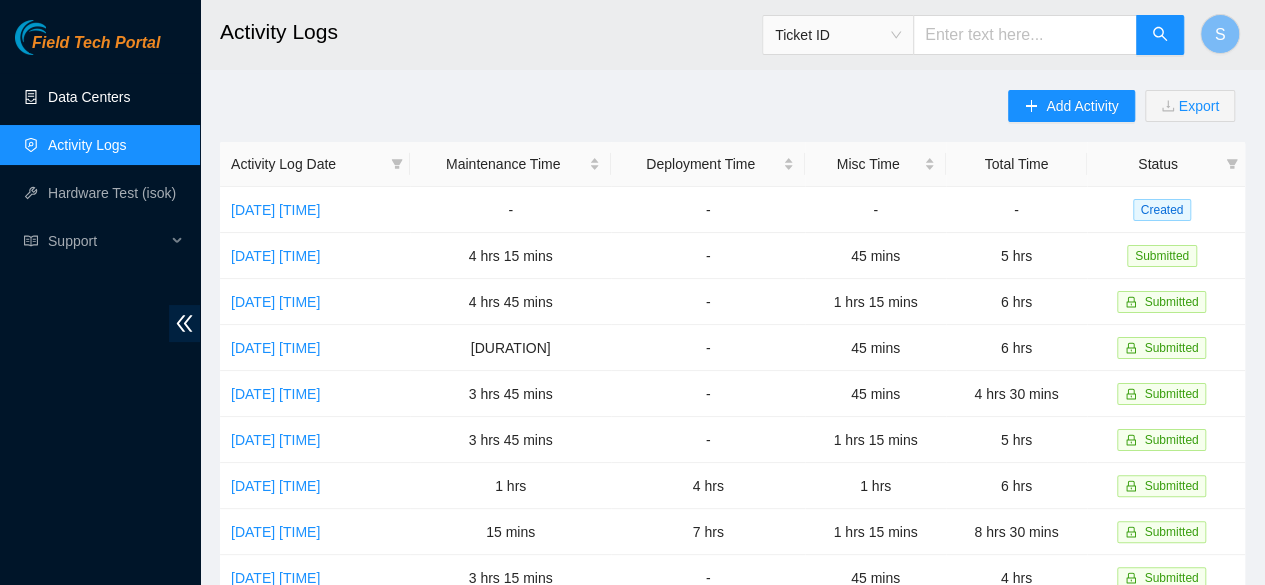 click on "Data Centers" at bounding box center [89, 97] 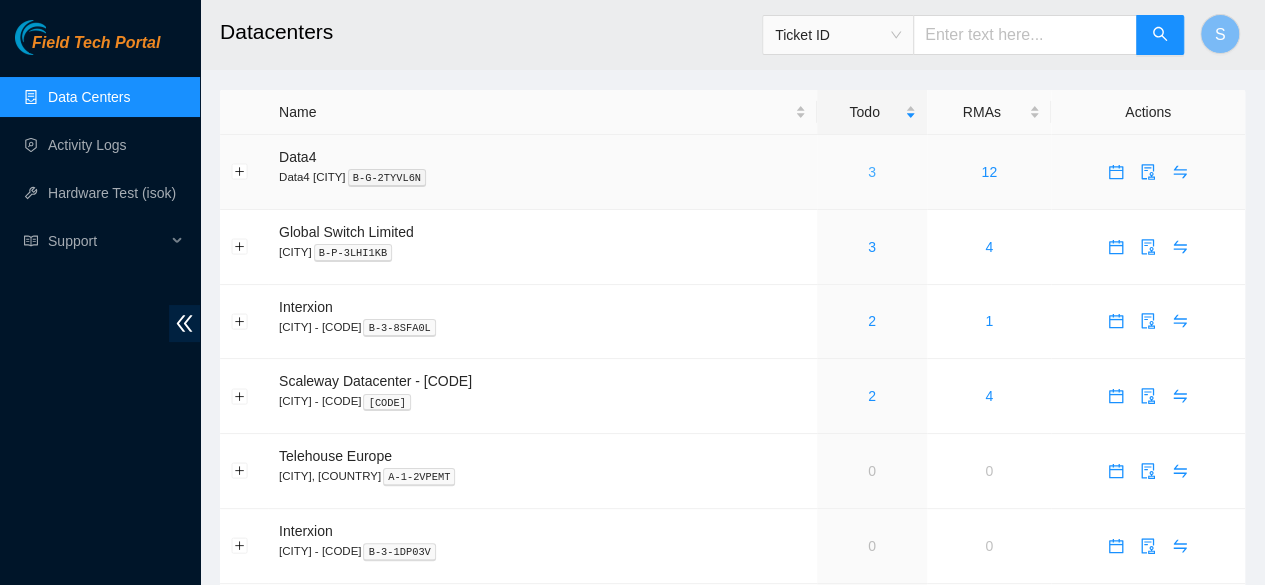 click on "3" at bounding box center [872, 172] 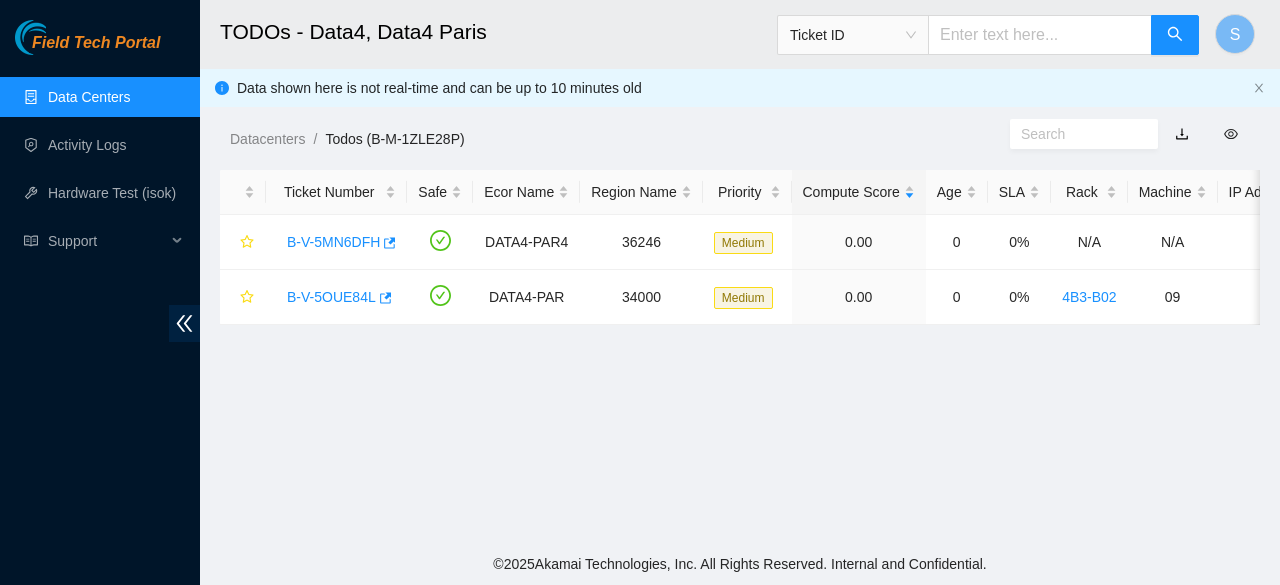 click on "Data Centers" at bounding box center [89, 97] 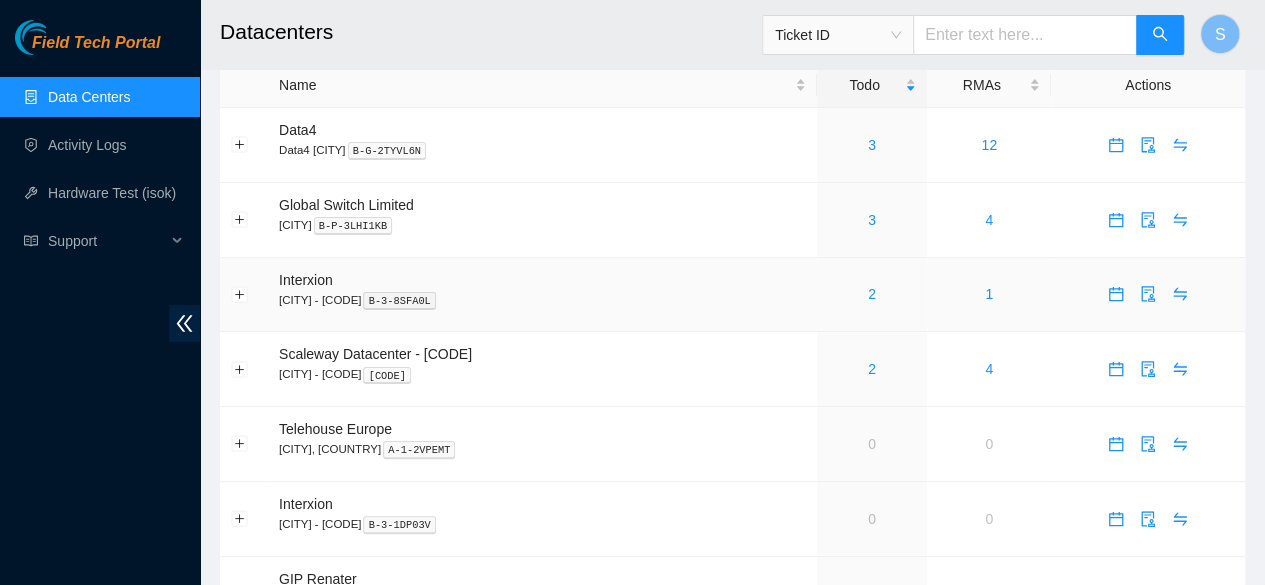 scroll, scrollTop: 25, scrollLeft: 0, axis: vertical 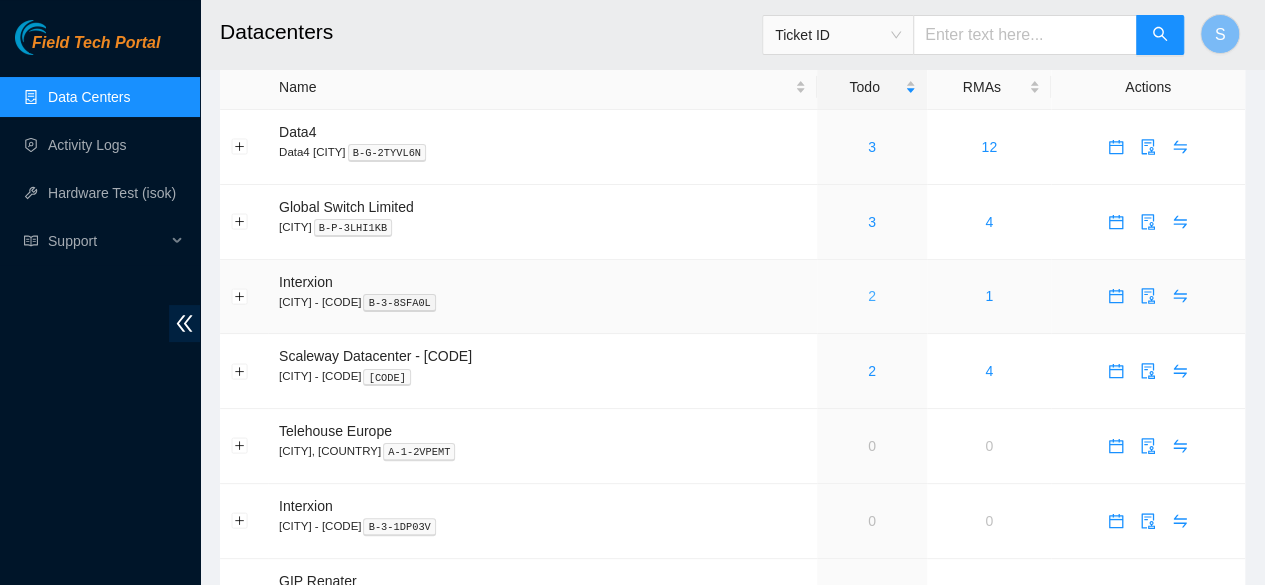 click on "2" at bounding box center (872, 296) 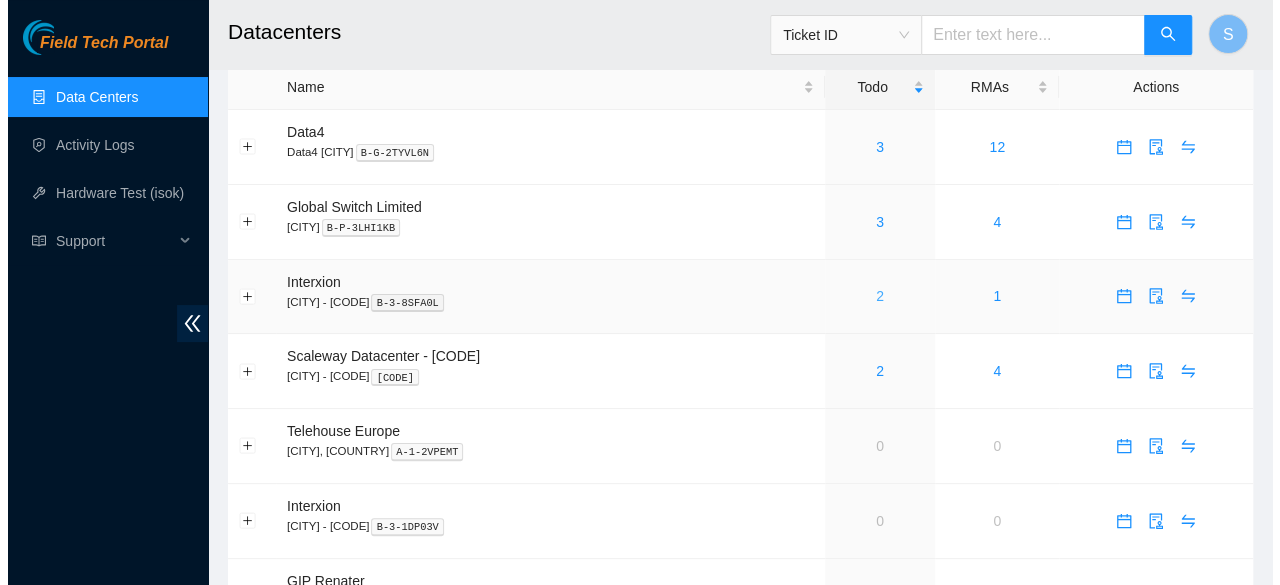 scroll, scrollTop: 0, scrollLeft: 0, axis: both 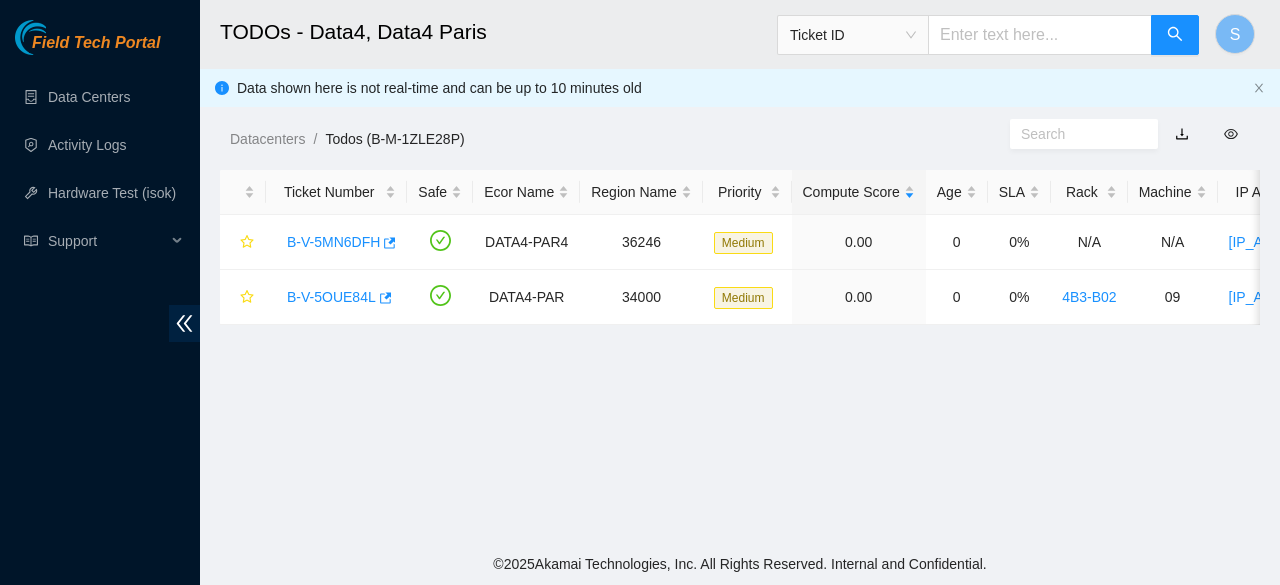 click on "TODOs - Data4, Data4 [CITY]    Ticket ID S Data shown here is not real-time and can be up to 10 minutes old Datacenters / Todos (B-M-1ZLE28P) / Ticket Number Safe Ecor Name Region Name Priority Compute Score Age SLA Rack Machine IP Address Serial Number Server Type                               B-V-5MN6DFH DATA4-PAR4 36246 Medium 0.00 0 0% N/A N/A [IP_ADDRESS] [SERIAL_NUMBER] Ciara 1x8-X8 HDD-J Server   B-V-5OUE84L DATA4-PAR 34000 Medium 0.00 0 0%  4B3-B02    09 [IP_ADDRESS] [SERIAL_NUMBER] Ciara 1.5x18-X7 LCS 64G Server {Rev F}" at bounding box center [740, 271] 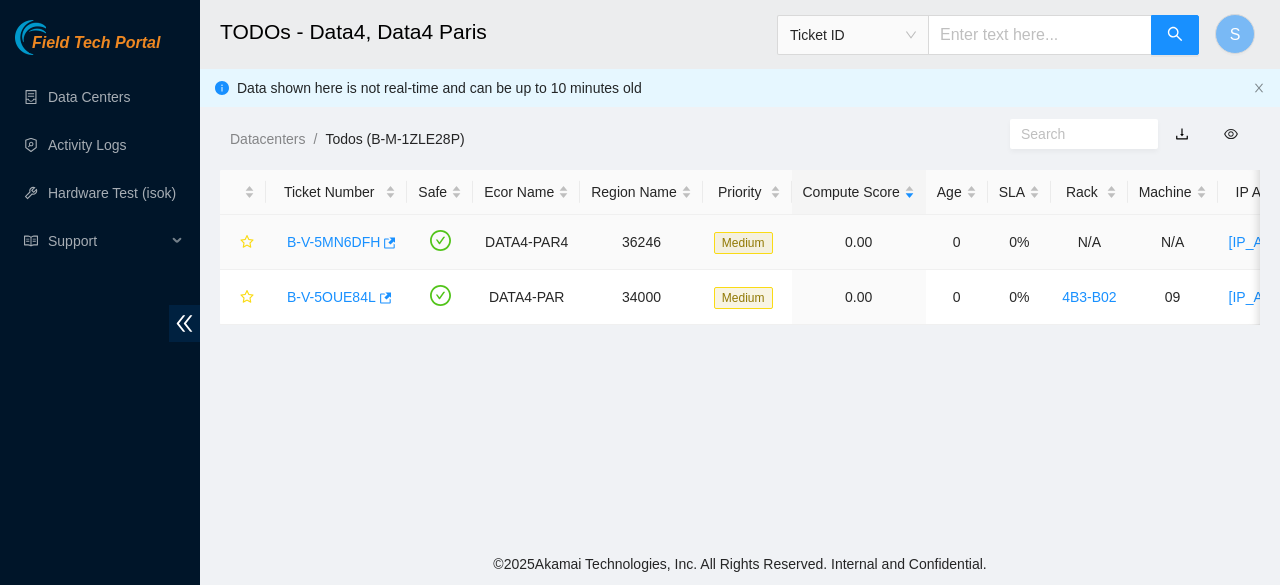 click on "B-V-5MN6DFH" at bounding box center (333, 242) 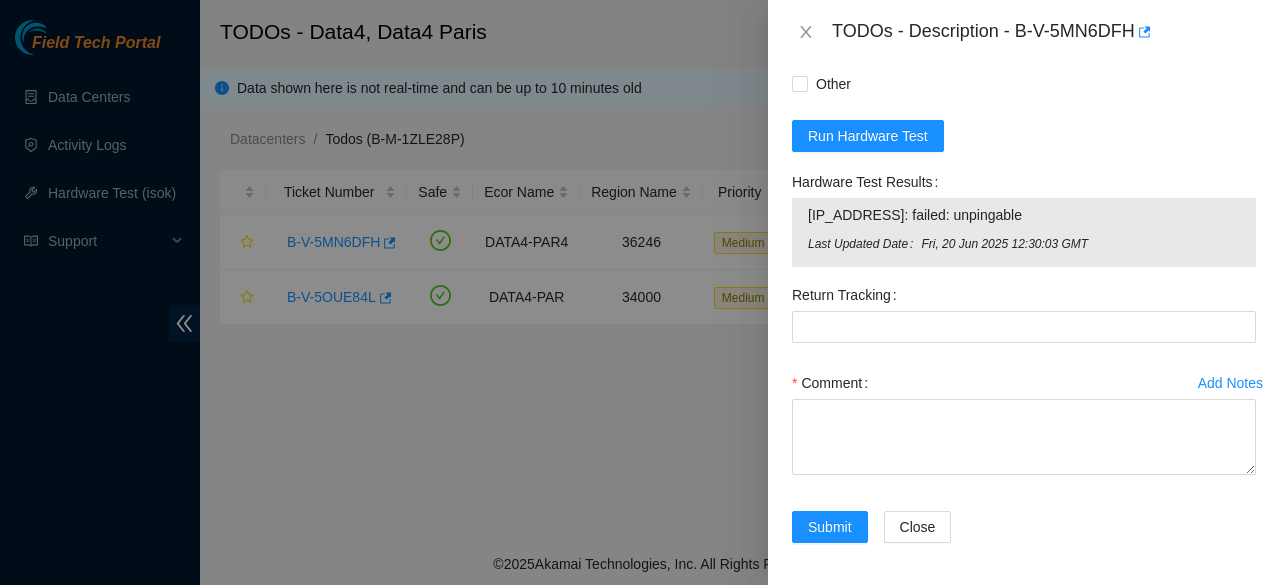 scroll, scrollTop: 1027, scrollLeft: 0, axis: vertical 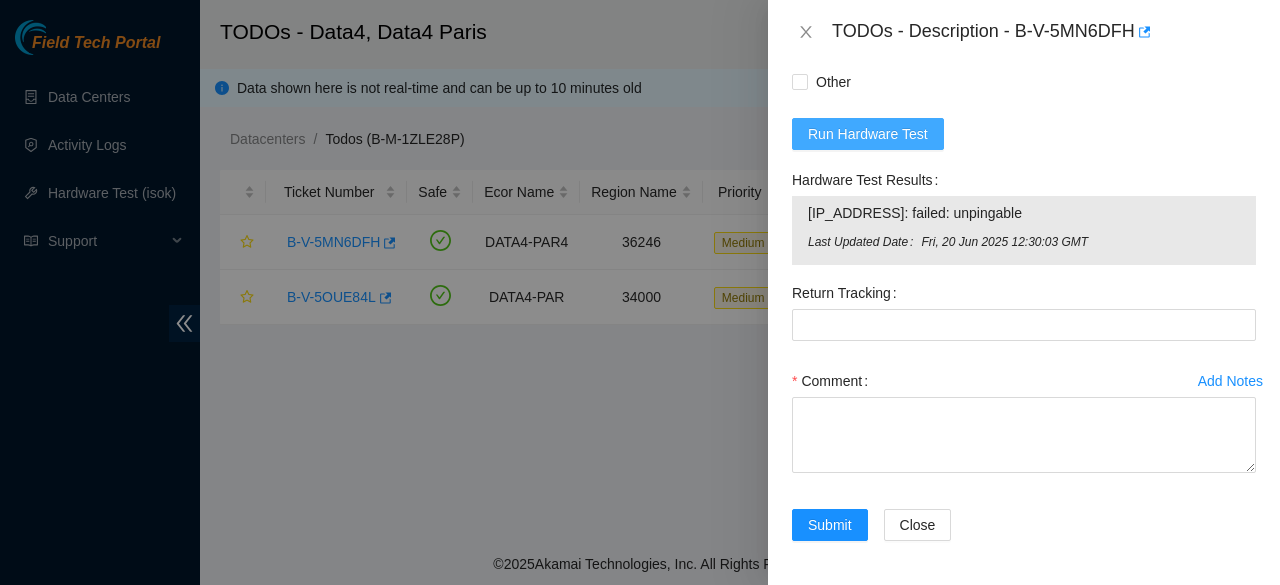 click on "Run Hardware Test" at bounding box center (868, 134) 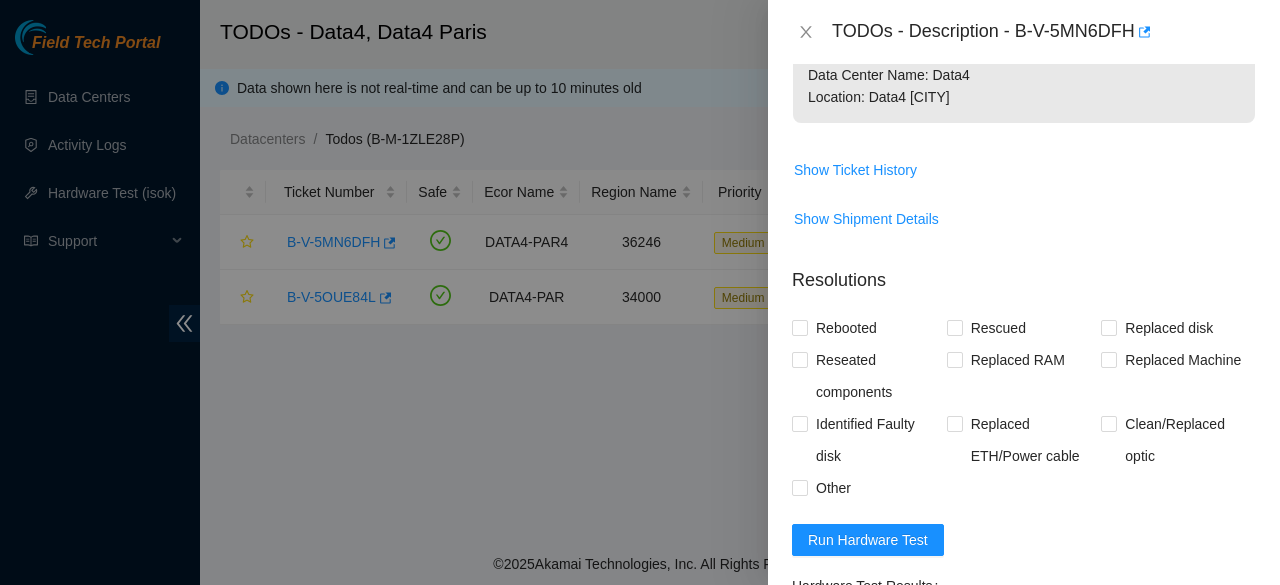 scroll, scrollTop: 999, scrollLeft: 0, axis: vertical 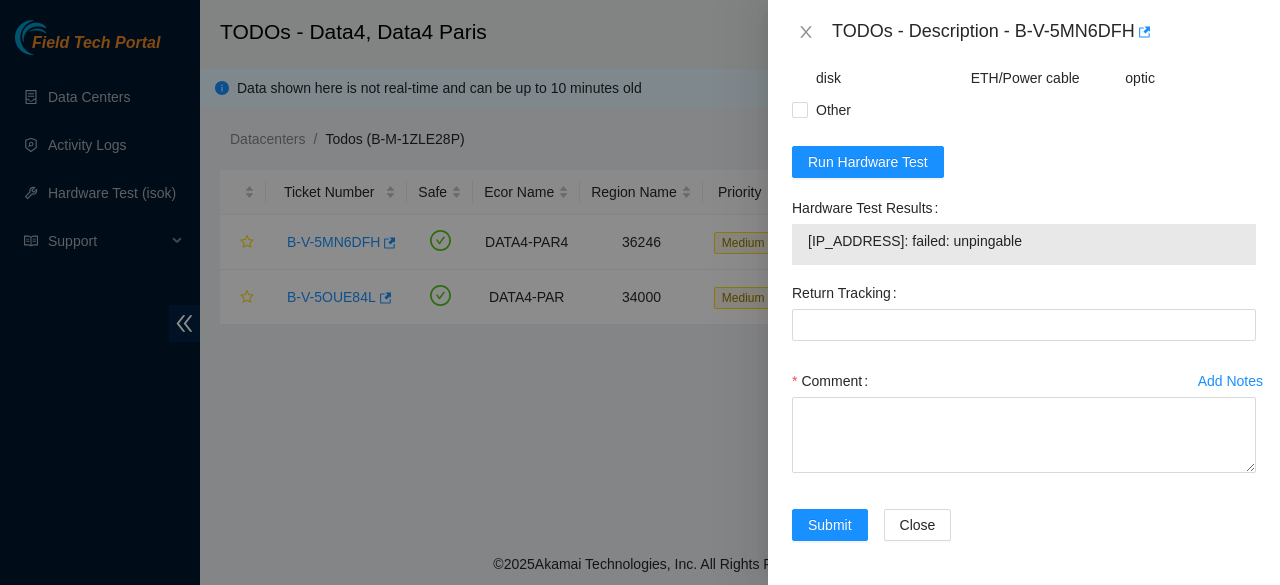 click on "Hardware Test Results 95.100.202.127: failed: unpingable" at bounding box center (1024, 234) 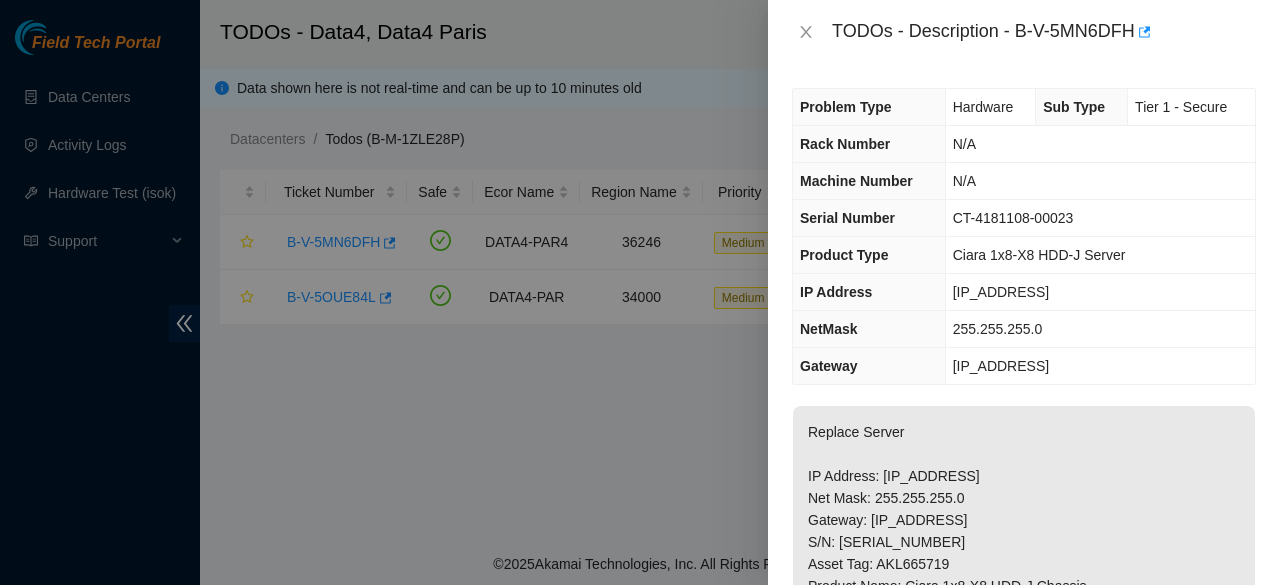 scroll, scrollTop: 29, scrollLeft: 0, axis: vertical 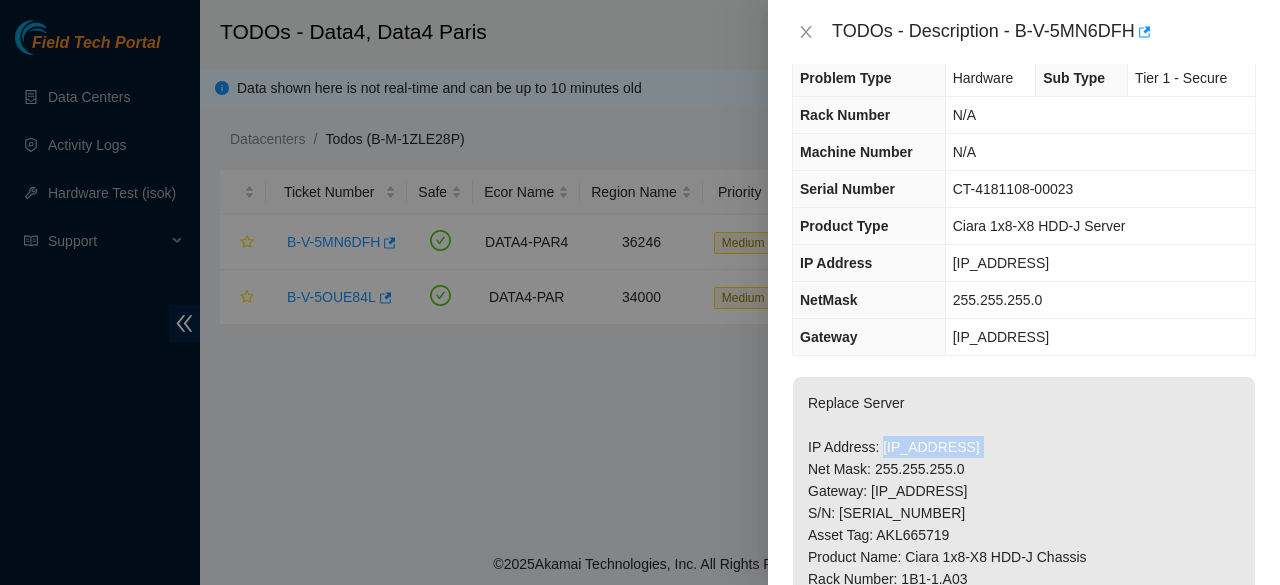 drag, startPoint x: 986, startPoint y: 434, endPoint x: 881, endPoint y: 445, distance: 105.574615 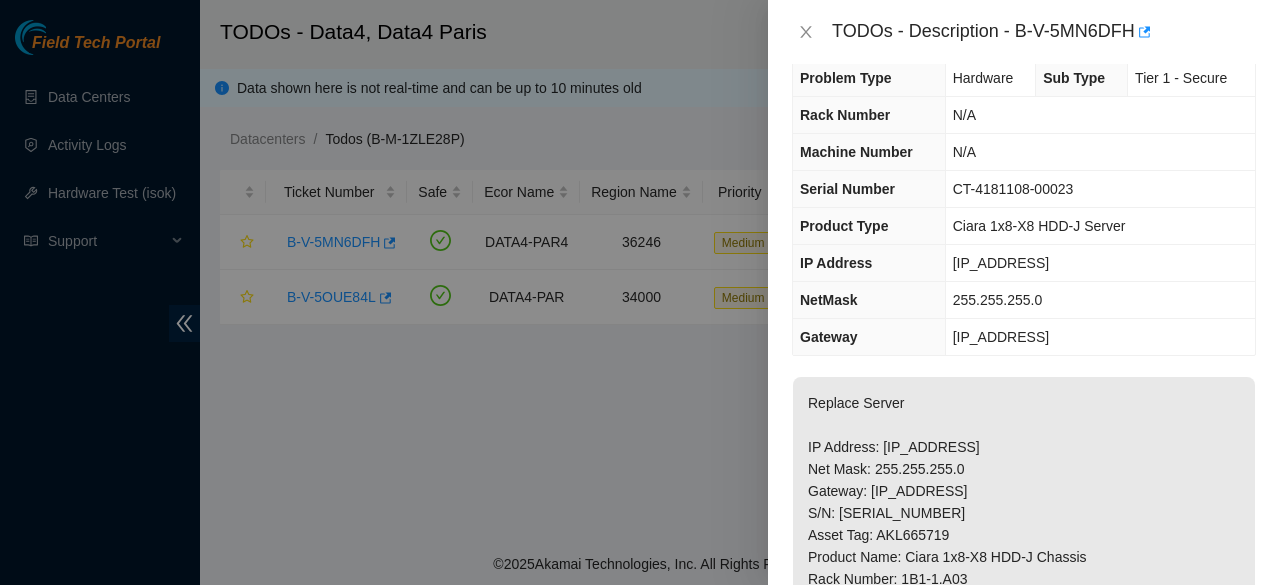 click on "Problem Type Hardware Sub Type Tier 1 - Secure Rack Number N/A Machine Number N/A Serial Number CT-4181108-00023 Product Type Ciara 1x8-X8 HDD-J Server IP Address 95.100.202.127 NetMask 255.255.255.0 Gateway 95.100.202.1 Replace Server
IP Address: 95.100.202.127
Net Mask: 255.255.255.0
Gateway: 95.100.202.1
S/N: CT-4181108-00023
Asset Tag: AKL665719
Product Name: Ciara 1x8-X8 HDD-J Chassis
Rack Number:  1B1-1.A03
Machine number: 15
Network: FreeFlow
POP id: B-M-1ZLE28P
Data Center Name: Data4
Location: Data4 Paris Show Ticket History Show Shipment Details Resolutions Rebooted Rescued Replaced disk Reseated components Replaced RAM Replaced Machine Identified Faulty disk Replaced ETH/Power cable Clean/Replaced optic Other Run Hardware Test Hardware Test Results 95.100.202.127: failed: unpingable Return Tracking Add Notes    Comment Submit Close" at bounding box center (1024, 324) 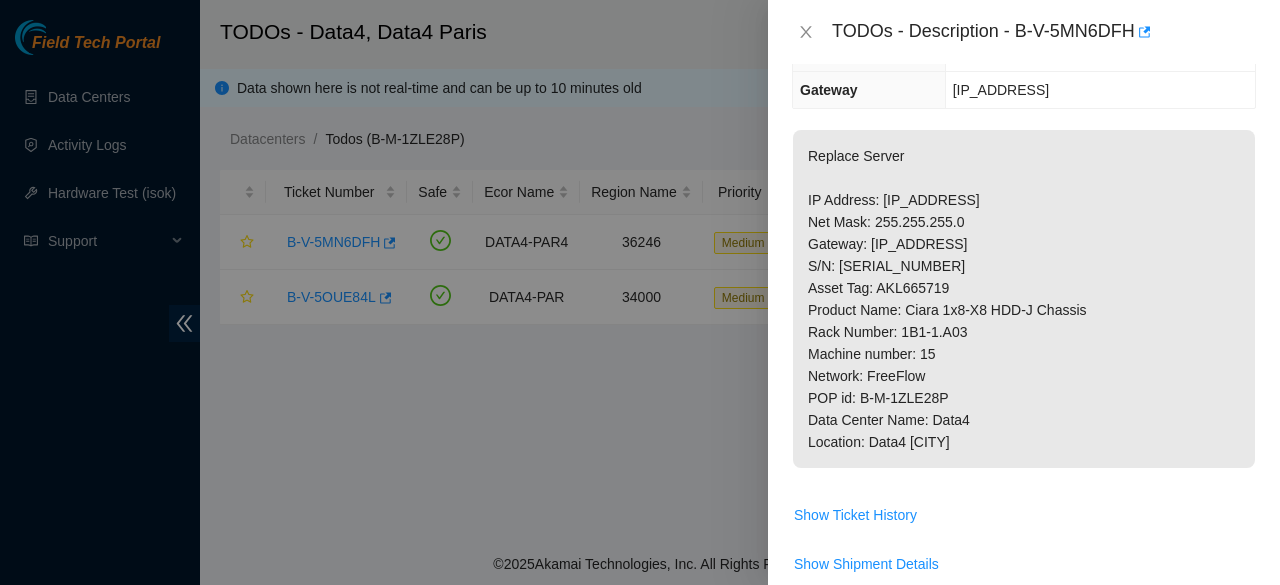 scroll, scrollTop: 273, scrollLeft: 0, axis: vertical 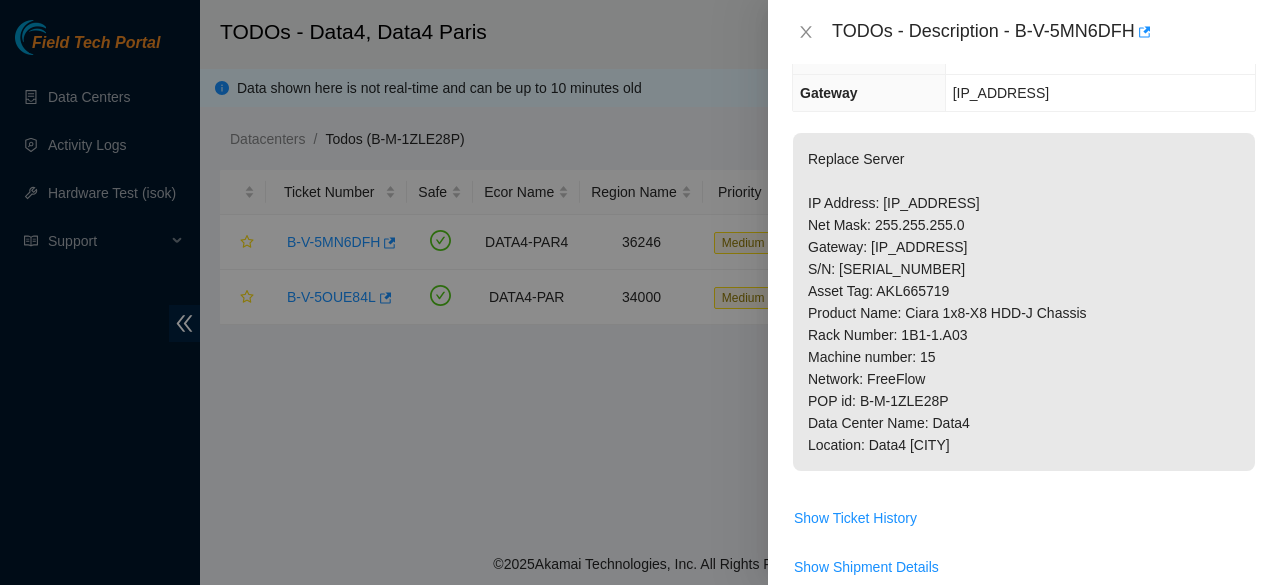 click on "Problem Type Hardware Sub Type Tier 1 - Secure Rack Number N/A Machine Number N/A Serial Number CT-4181108-00023 Product Type Ciara 1x8-X8 HDD-J Server IP Address 95.100.202.127 NetMask 255.255.255.0 Gateway 95.100.202.1 Replace Server
IP Address: 95.100.202.127
Net Mask: 255.255.255.0
Gateway: 95.100.202.1
S/N: CT-4181108-00023
Asset Tag: AKL665719
Product Name: Ciara 1x8-X8 HDD-J Chassis
Rack Number:  1B1-1.A03
Machine number: 15
Network: FreeFlow
POP id: B-M-1ZLE28P
Data Center Name: Data4
Location: Data4 Paris Show Ticket History Show Shipment Details Resolutions Rebooted Rescued Replaced disk Reseated components Replaced RAM Replaced Machine Identified Faulty disk Replaced ETH/Power cable Clean/Replaced optic Other Run Hardware Test Hardware Test Results 95.100.202.127: failed: unpingable Return Tracking Add Notes    Comment Submit Close" at bounding box center (1024, 324) 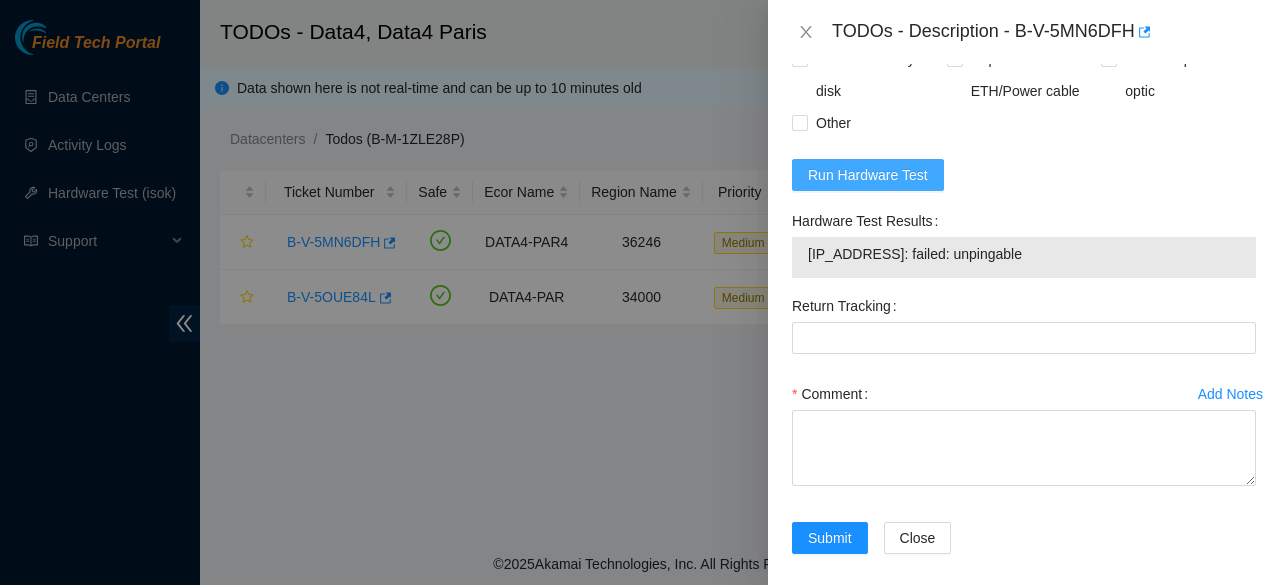 click on "Run Hardware Test" at bounding box center [868, 175] 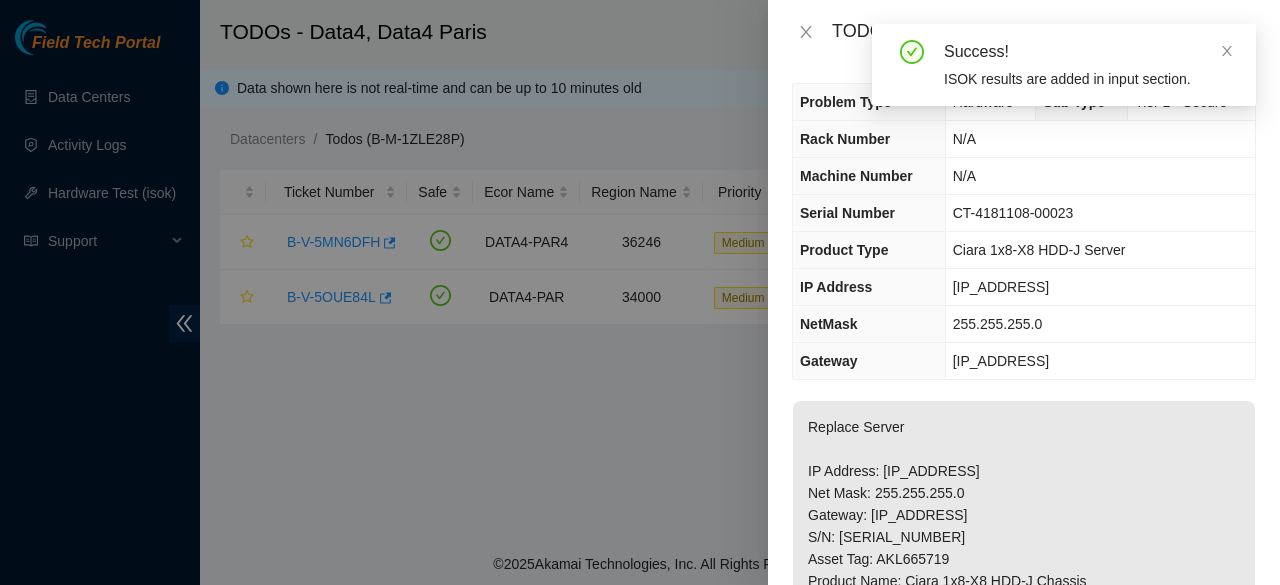 scroll, scrollTop: 0, scrollLeft: 0, axis: both 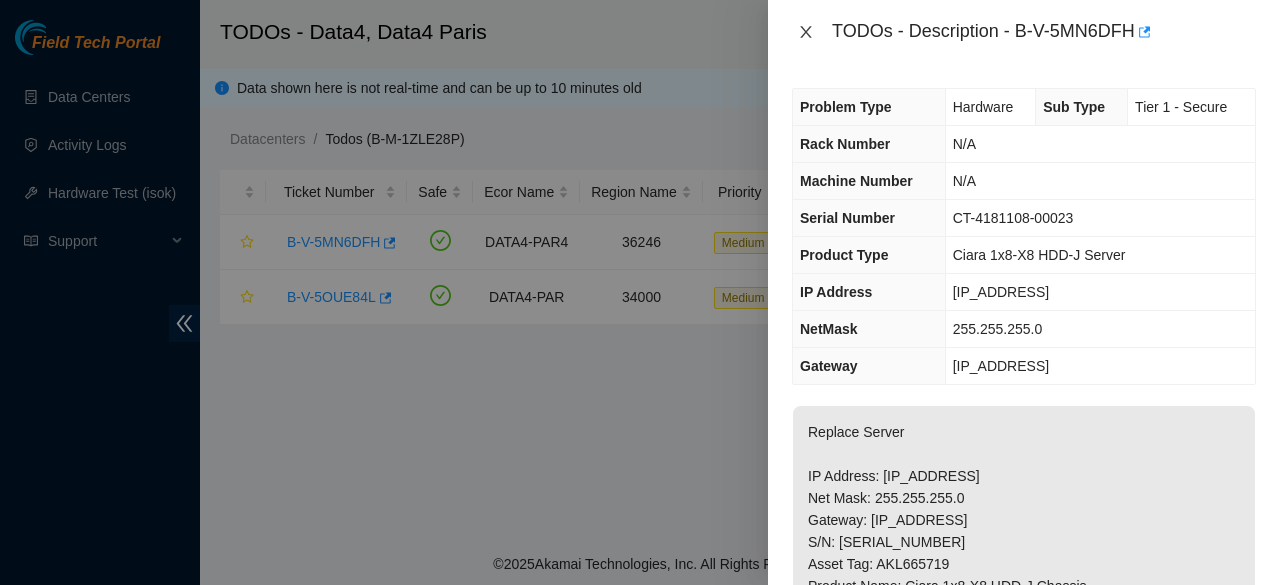 click 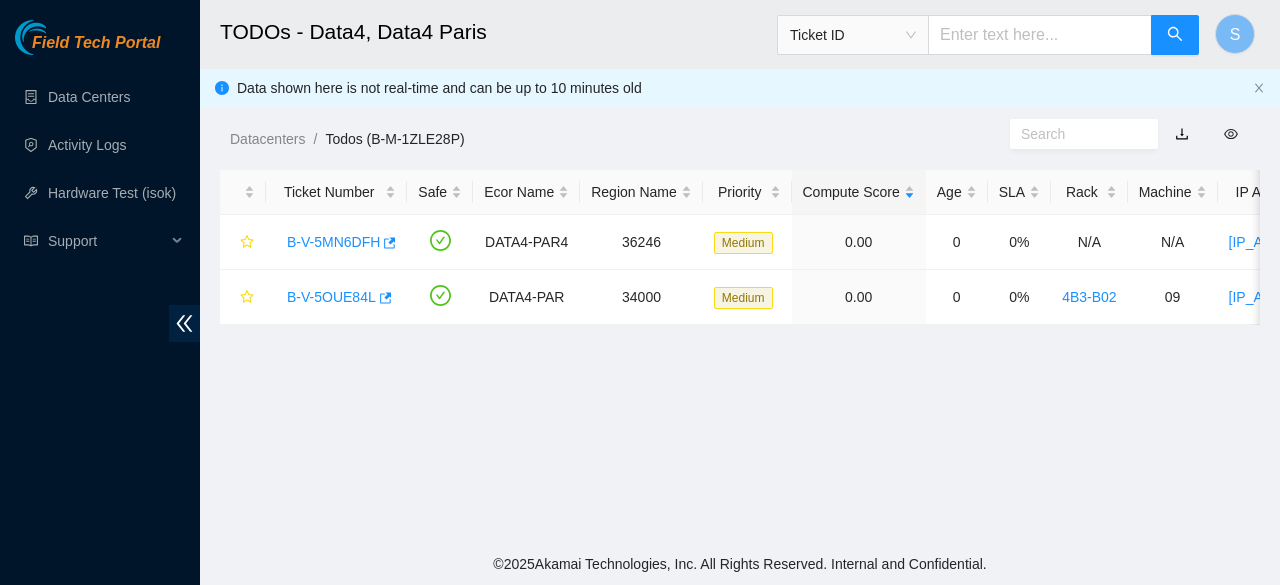 type 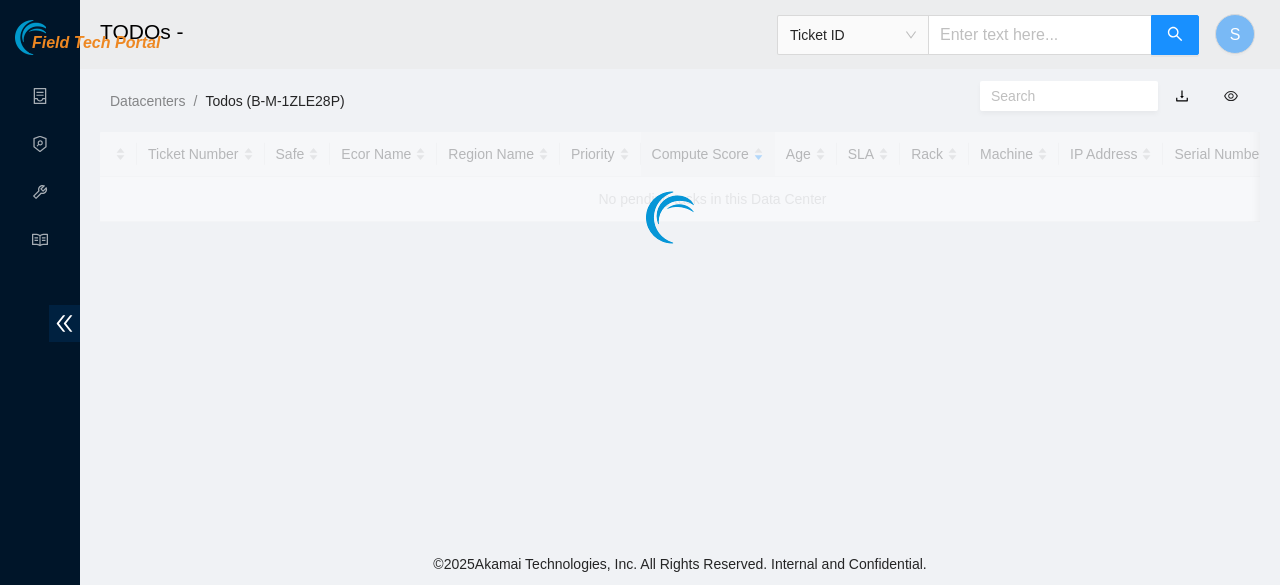scroll, scrollTop: 0, scrollLeft: 0, axis: both 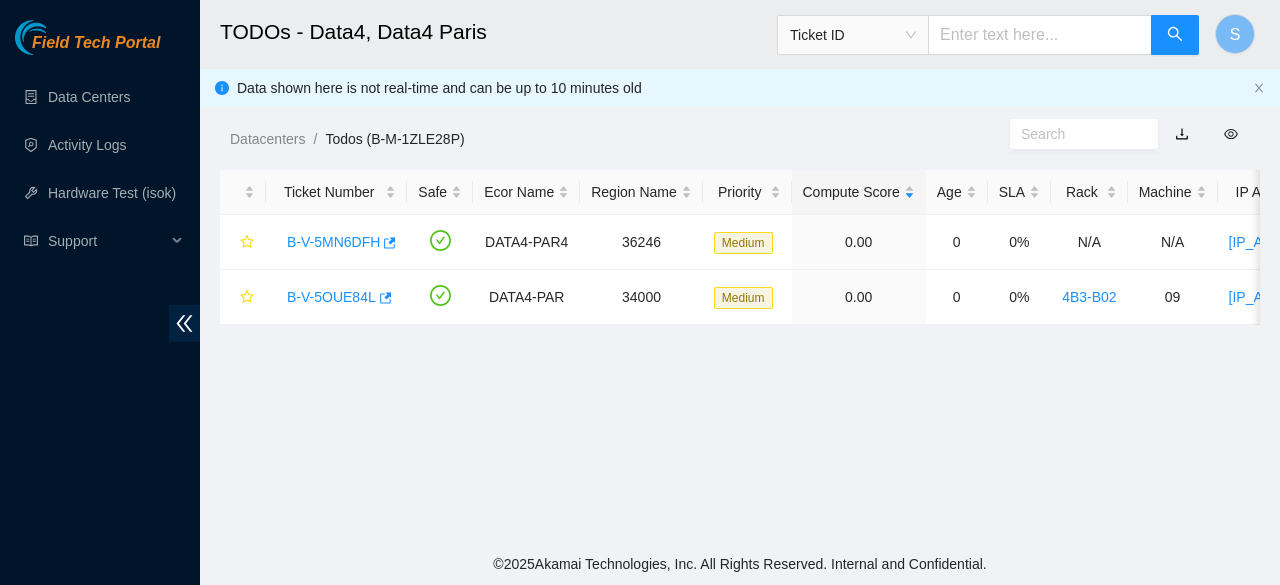 click on "TODOs - Data4, [CITY]     Ticket ID S Data shown here is not real-time and can be up to 10 minutes old Datacenters / Todos ([POP_ID]) / Ticket Number Safe Ecor Name Region Name Priority Compute Score Age SLA Rack Machine IP Address Serial Number Server Type                               B-V-5MN6DFH DATA4-PAR4 36246 Medium 0.00 0 0% N/A N/A [IP_ADDRESS] [SERIAL_NUMBER] Ciara 1x8-X8 HDD-J Server   B-V-5OUE84L DATA4-PAR 34000 Medium 0.00 0 0%  4B3-B02    09 [IP_ADDRESS] [SERIAL_NUMBER] Ciara 1.5x18-X7 LCS 64G Server {Rev F}" at bounding box center [740, 271] 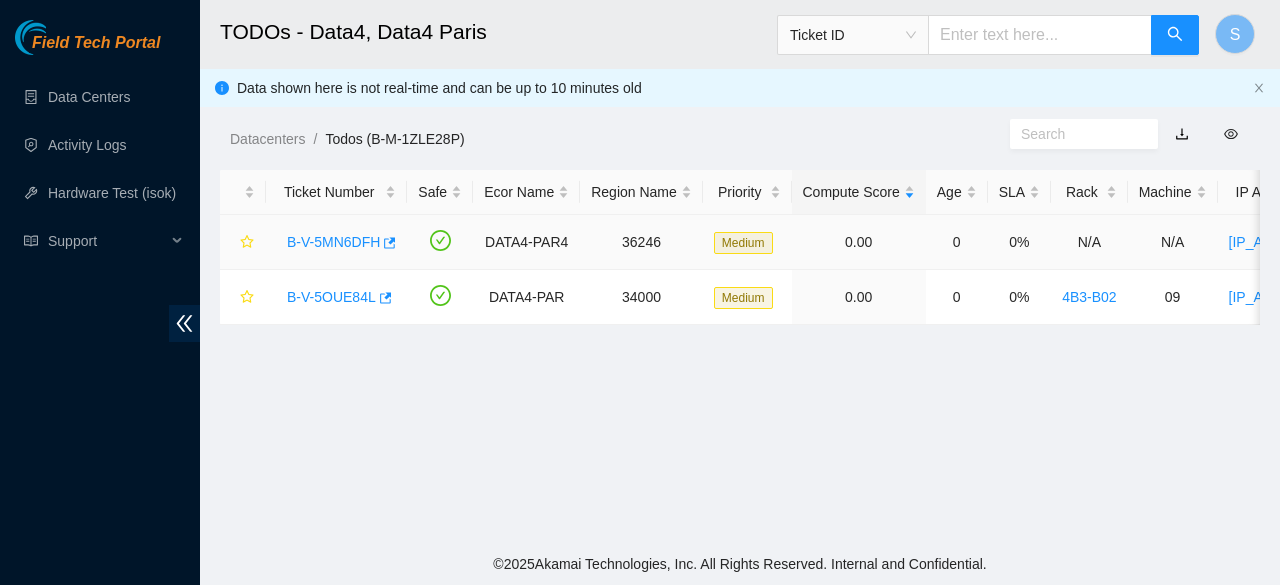 click on "B-V-5MN6DFH" at bounding box center [333, 242] 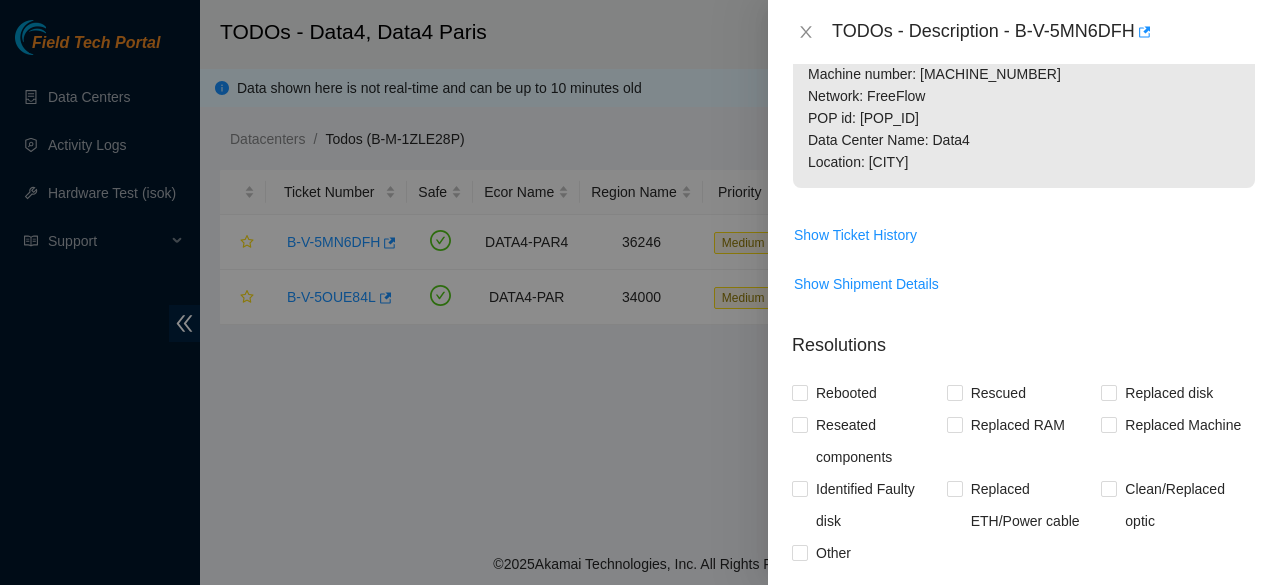 scroll, scrollTop: 558, scrollLeft: 0, axis: vertical 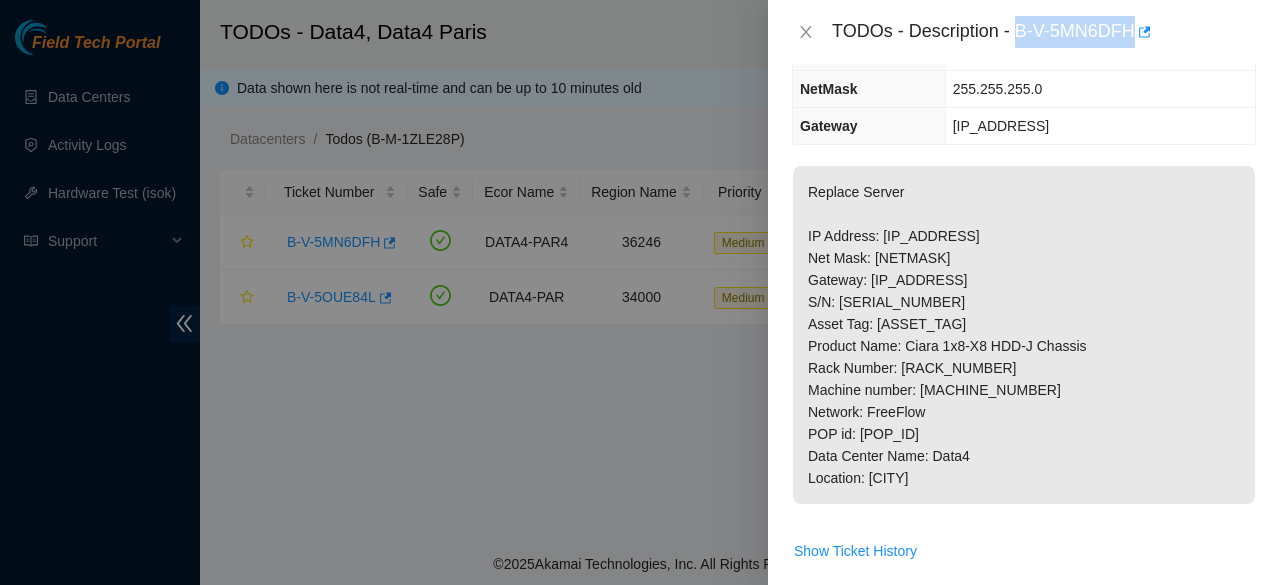 drag, startPoint x: 1135, startPoint y: 31, endPoint x: 1016, endPoint y: 28, distance: 119.03781 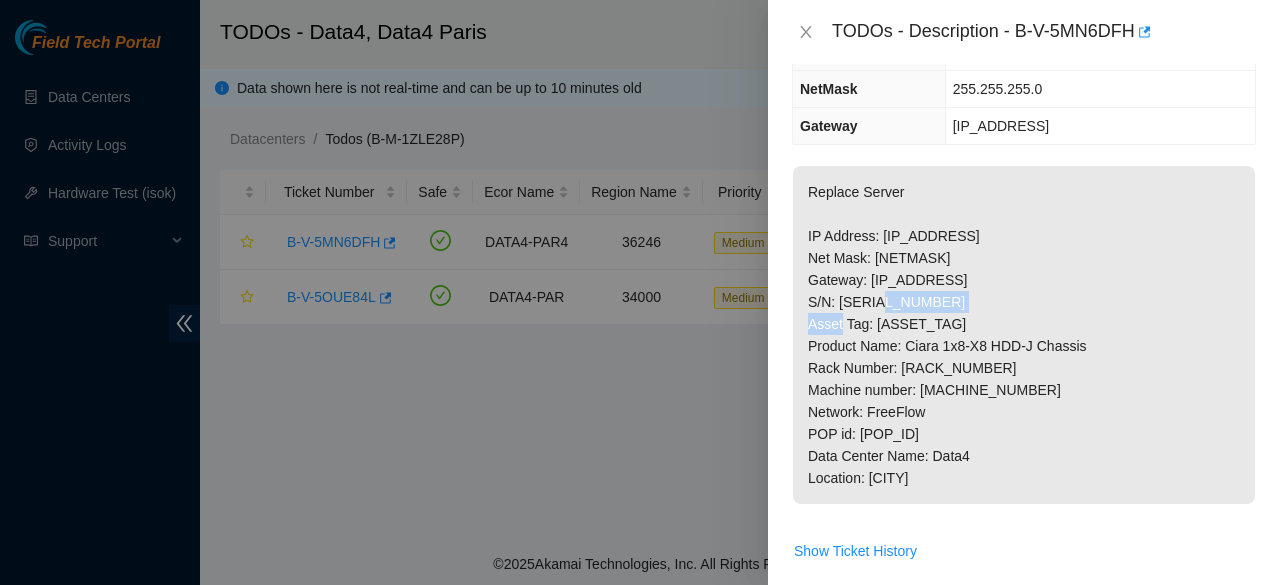 drag, startPoint x: 966, startPoint y: 298, endPoint x: 838, endPoint y: 295, distance: 128.03516 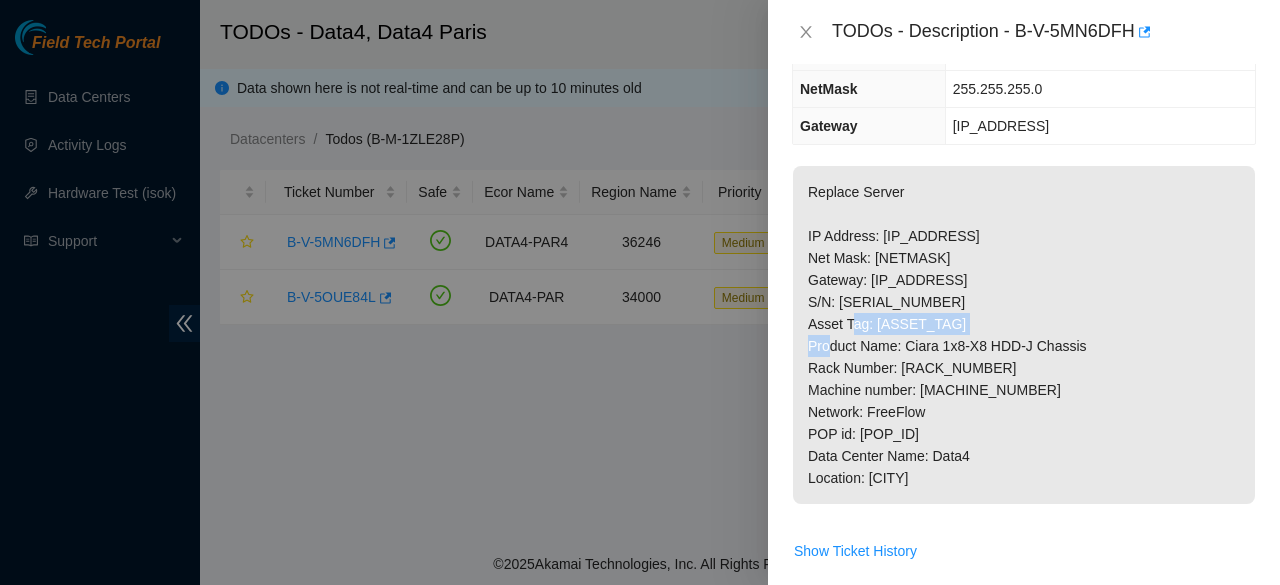 drag, startPoint x: 953, startPoint y: 321, endPoint x: 800, endPoint y: 322, distance: 153.00327 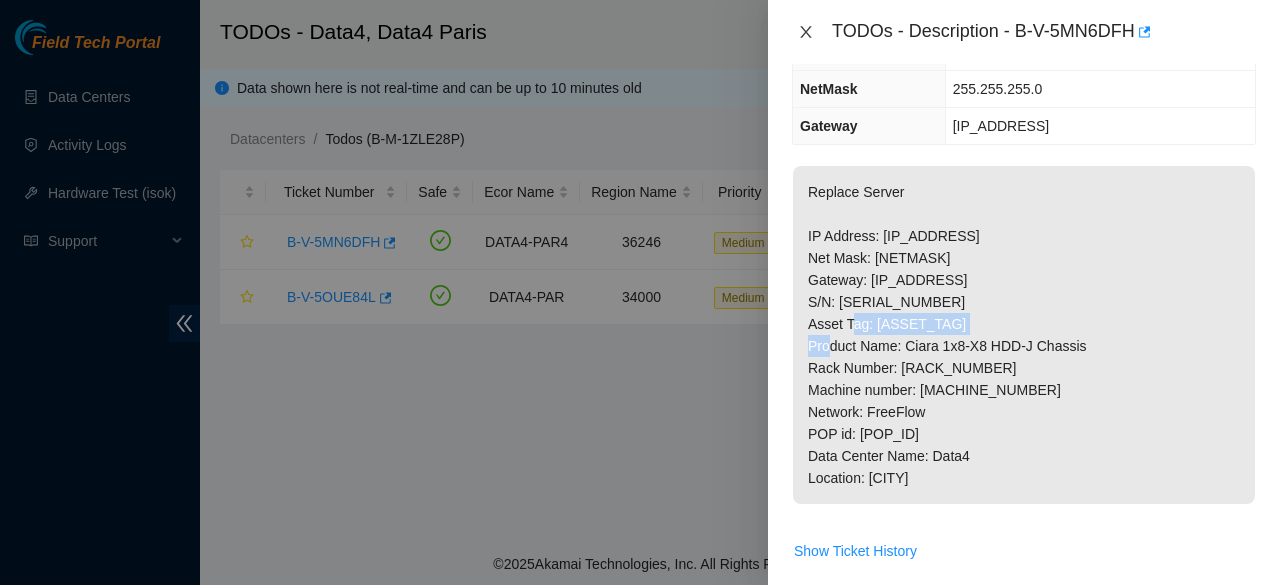 click at bounding box center [806, 32] 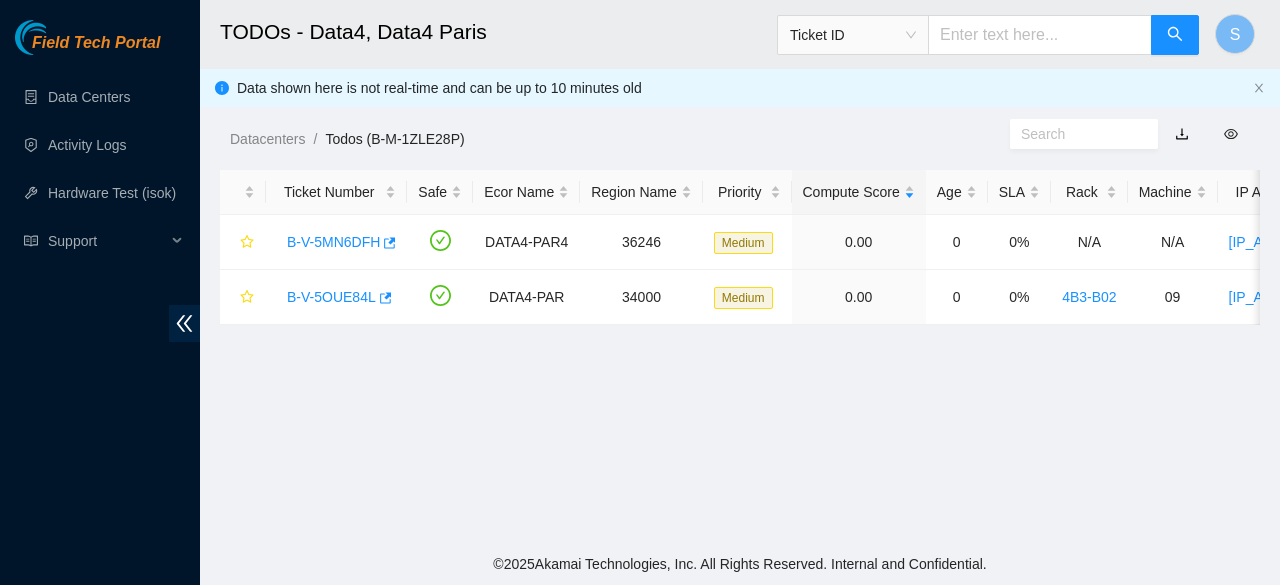 scroll, scrollTop: 306, scrollLeft: 0, axis: vertical 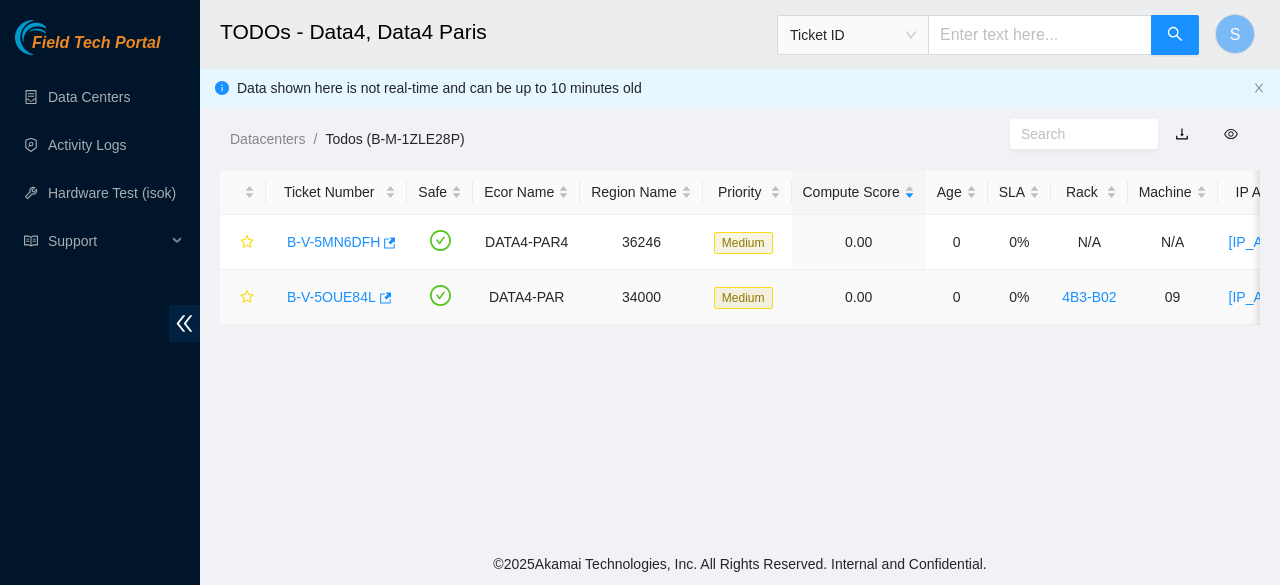 click on "B-V-5OUE84L" at bounding box center [331, 297] 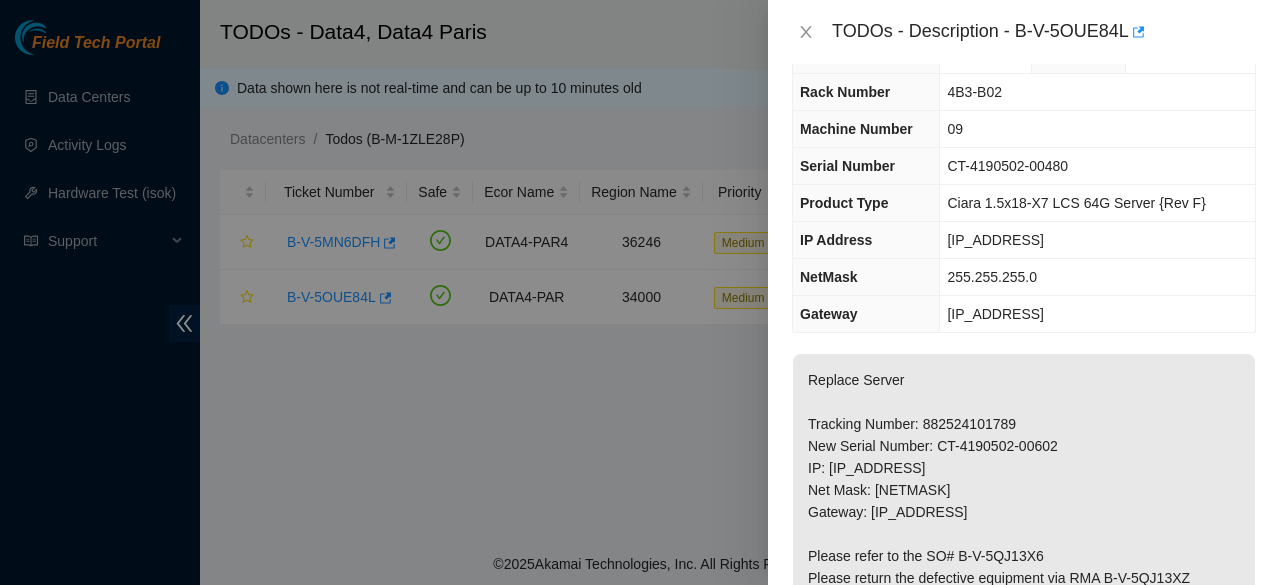 scroll, scrollTop: 151, scrollLeft: 0, axis: vertical 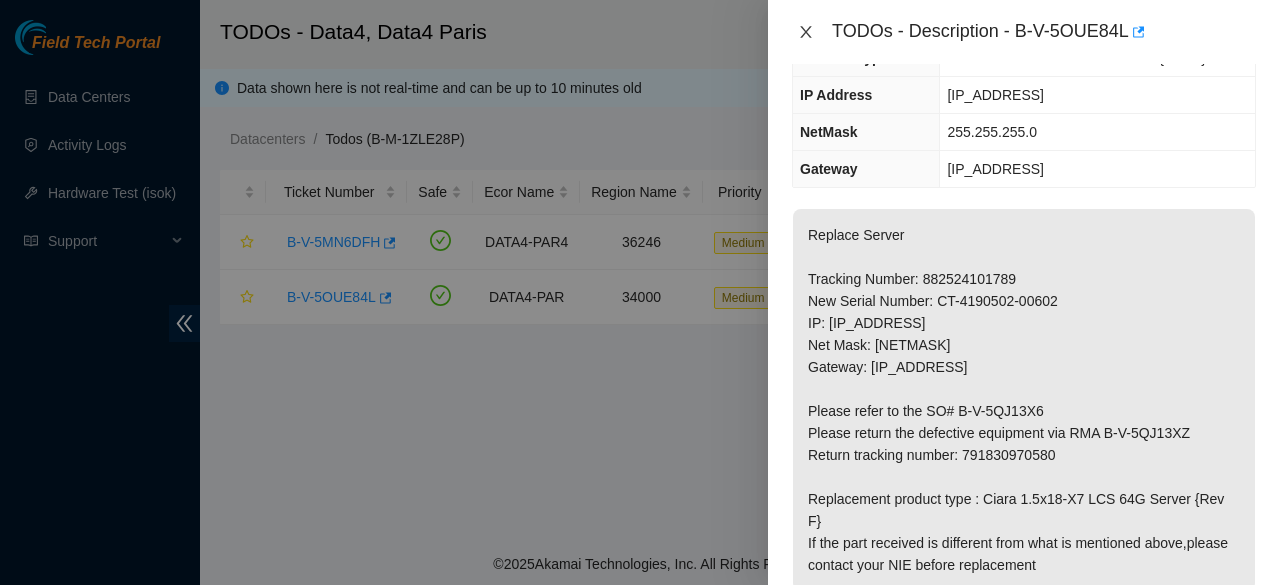 click 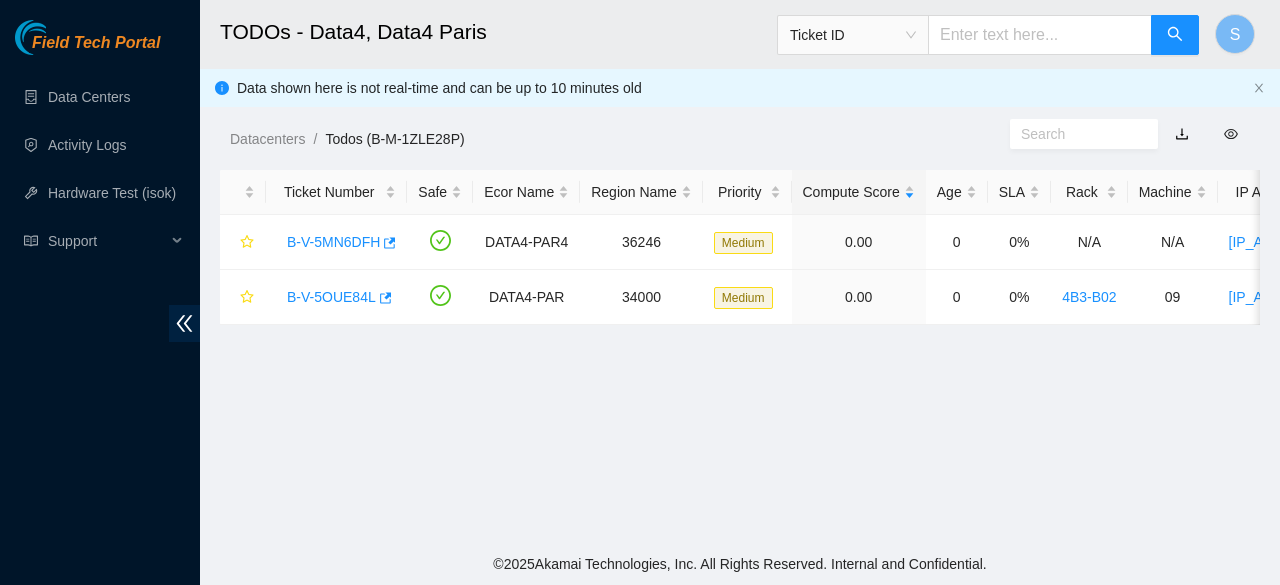 scroll, scrollTop: 263, scrollLeft: 0, axis: vertical 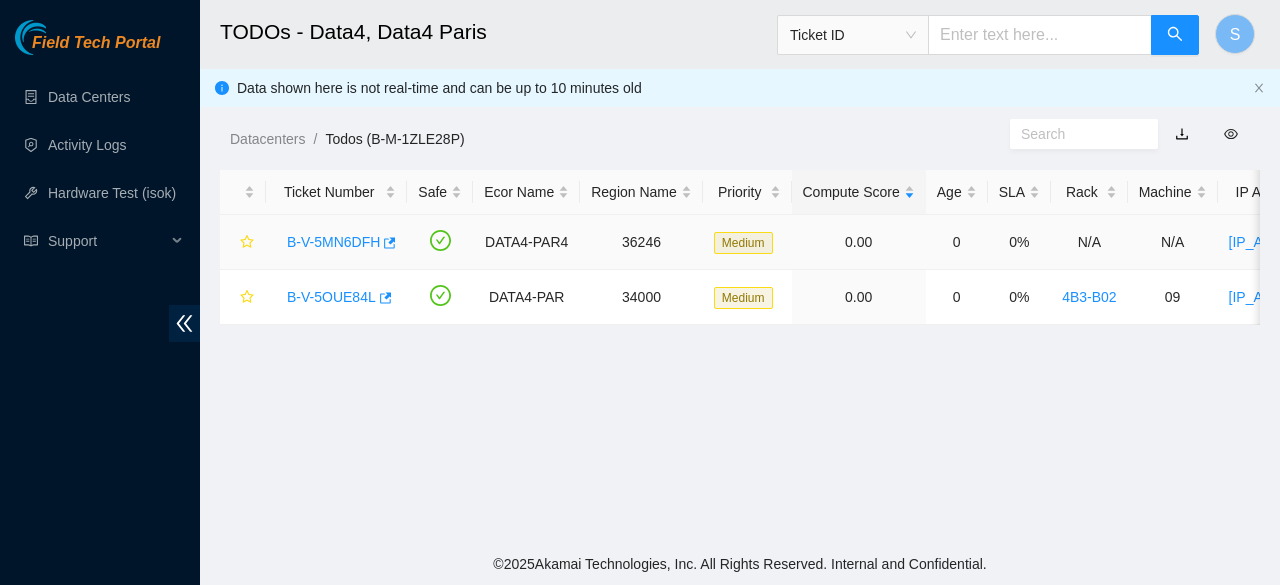 click on "B-V-5MN6DFH" at bounding box center (333, 242) 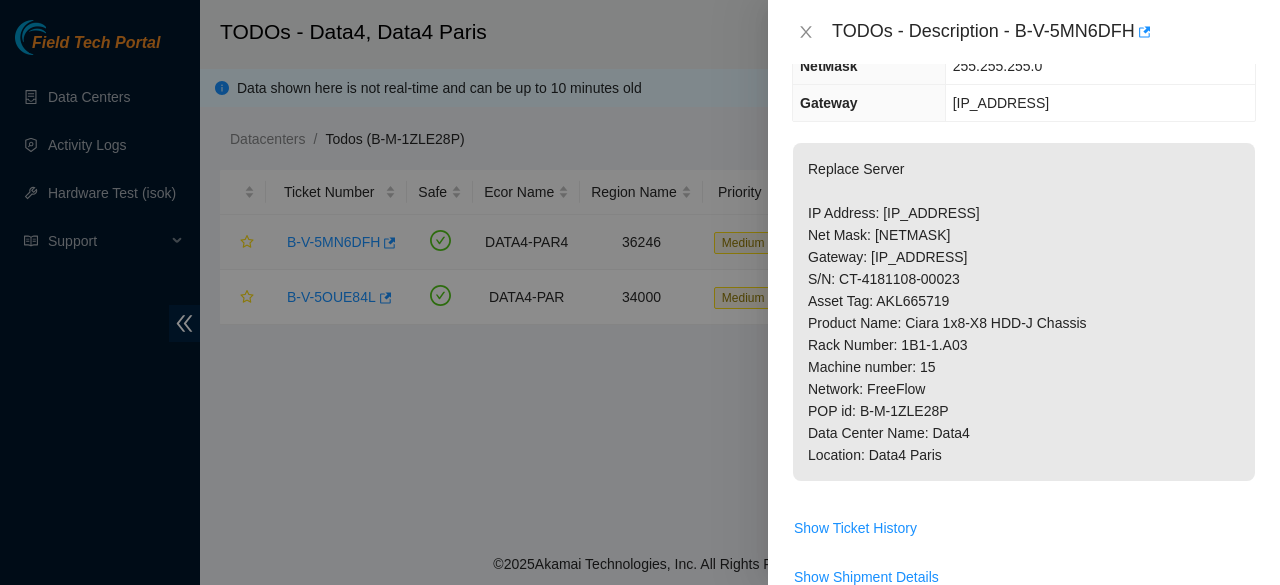scroll, scrollTop: 197, scrollLeft: 0, axis: vertical 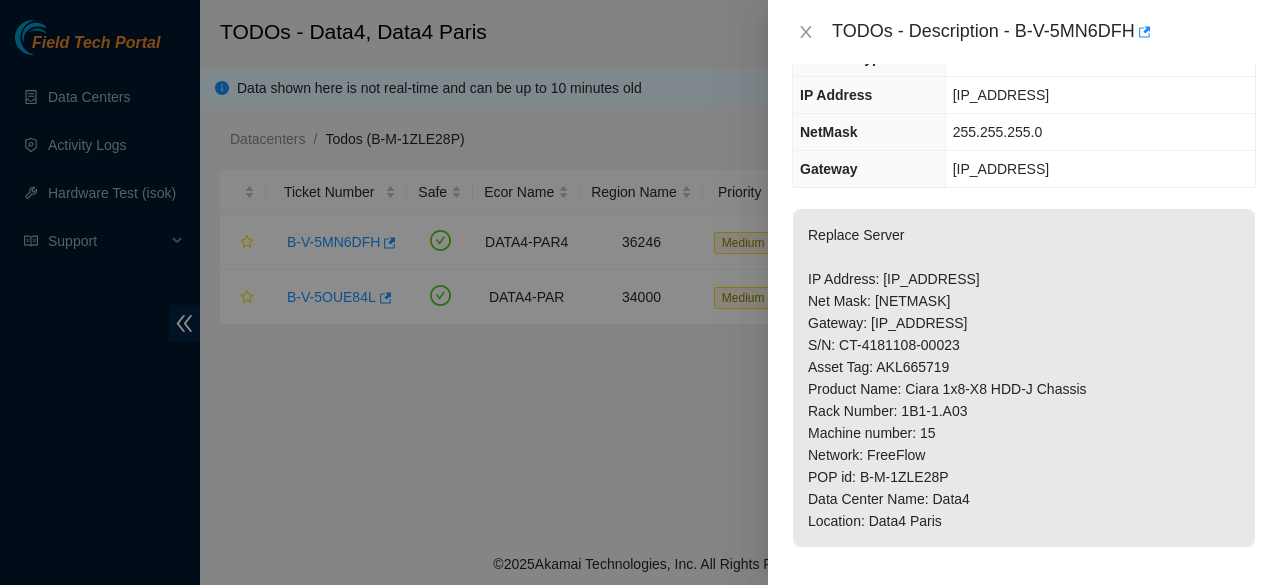 click on "Replace Server
IP Address: [IP_ADDRESS]
Net Mask: [NETMASK]
Gateway: [IP_ADDRESS]
S/N: CT-4181108-00023
Asset Tag: AKL665719
Product Name: Ciara 1x8-X8 HDD-J Chassis
Rack Number:  1B1-1.A03
Machine number: 15
Network: FreeFlow
POP id: B-M-1ZLE28P
Data Center Name: Data4
Location: Data4 Paris" at bounding box center [1024, 378] 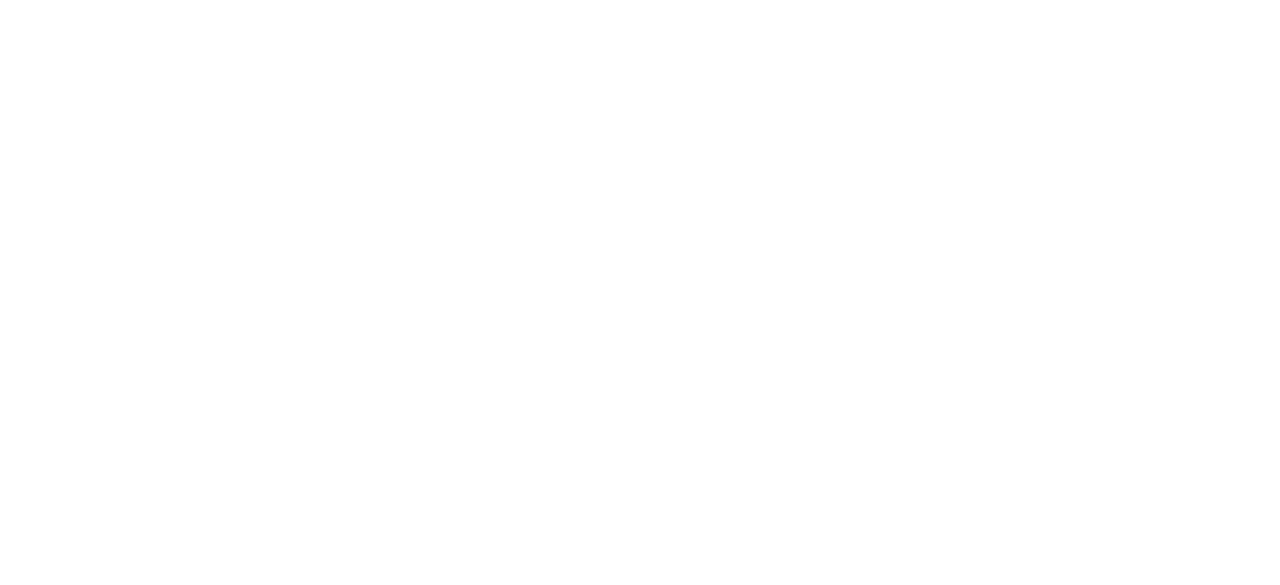 scroll, scrollTop: 0, scrollLeft: 0, axis: both 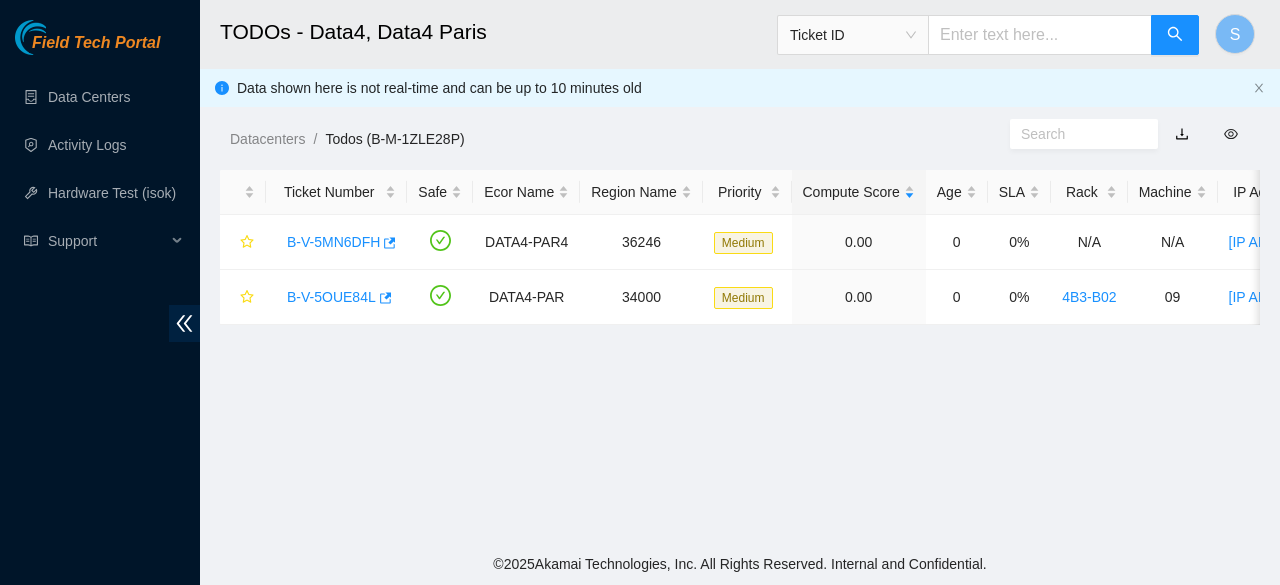 click on "TODOs - Data4, Data4 Paris    Ticket ID S Data shown here is not real-time and can be up to 10 minutes old Datacenters / Todos (B-M-1ZLE28P) / Ticket Number Safe Ecor Name Region Name Priority Compute Score Age SLA Rack Machine IP Address Serial Number Server Type                               B-V-5MN6DFH DATA4-PAR4 36246 Medium 0.00 0 0% N/A N/A 95.100.202.127 CT-4181019-00097-N0 Ciara 1x8-X8 HDD-J Server   B-V-5OUE84L DATA4-PAR 34000 Medium 0.00 0 0%  4B3-B02    09 2.16.89.205 CT-4190502-00480 Ciara 1.5x18-X7 LCS 64G Server {Rev F}" at bounding box center [740, 271] 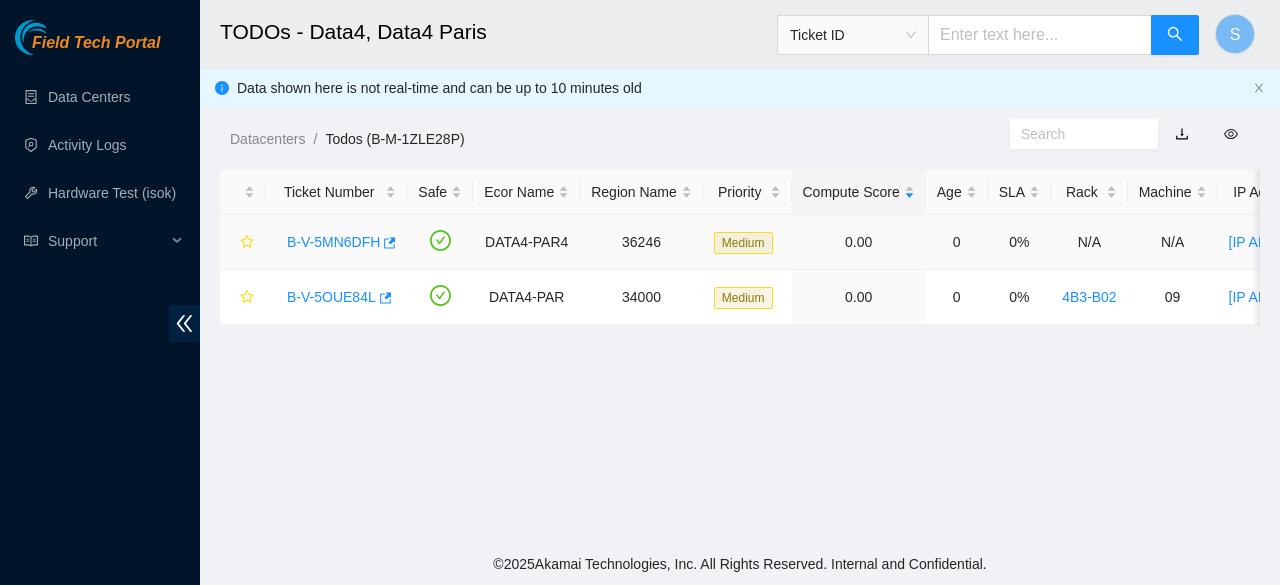 click on "B-V-5MN6DFH" at bounding box center (333, 242) 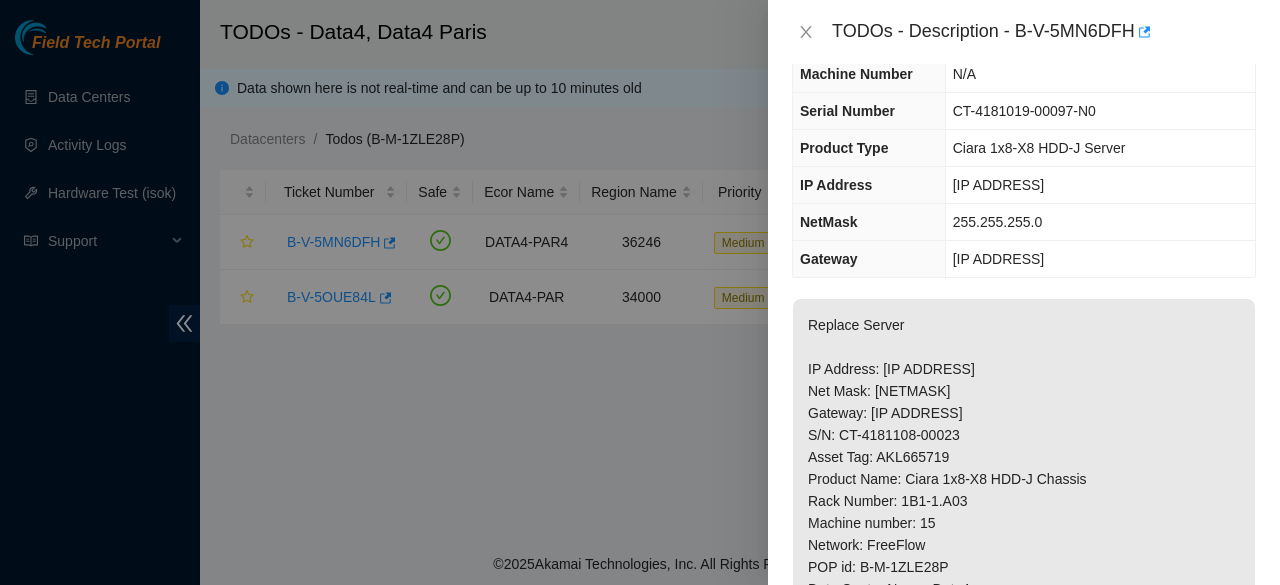 scroll, scrollTop: 108, scrollLeft: 0, axis: vertical 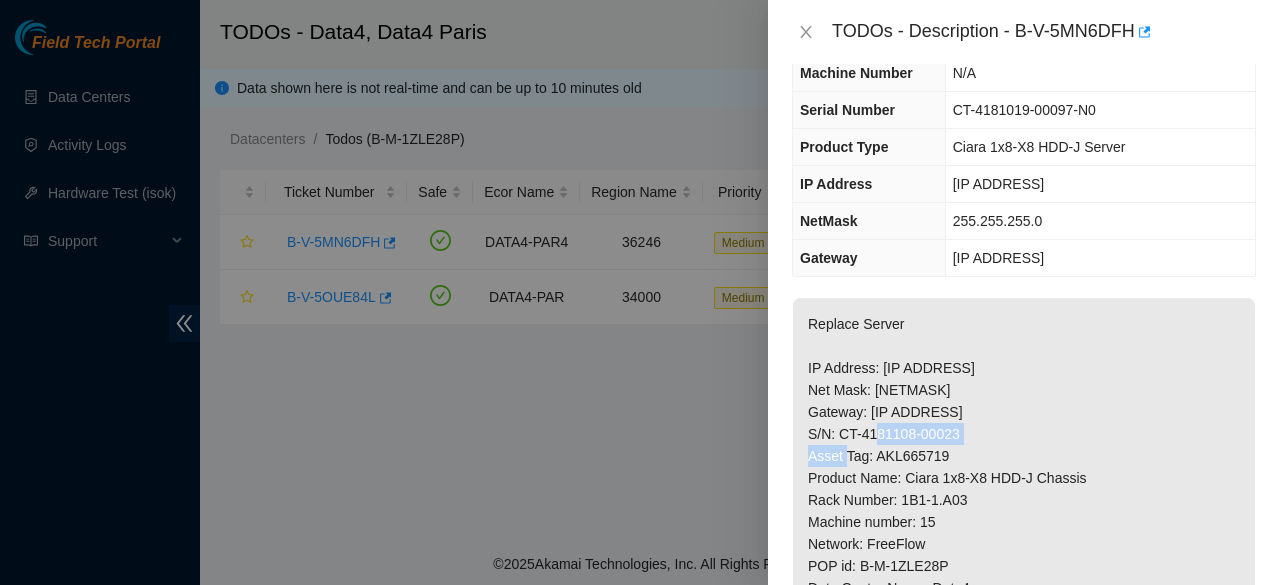 drag, startPoint x: 912, startPoint y: 441, endPoint x: 835, endPoint y: 429, distance: 77.92946 